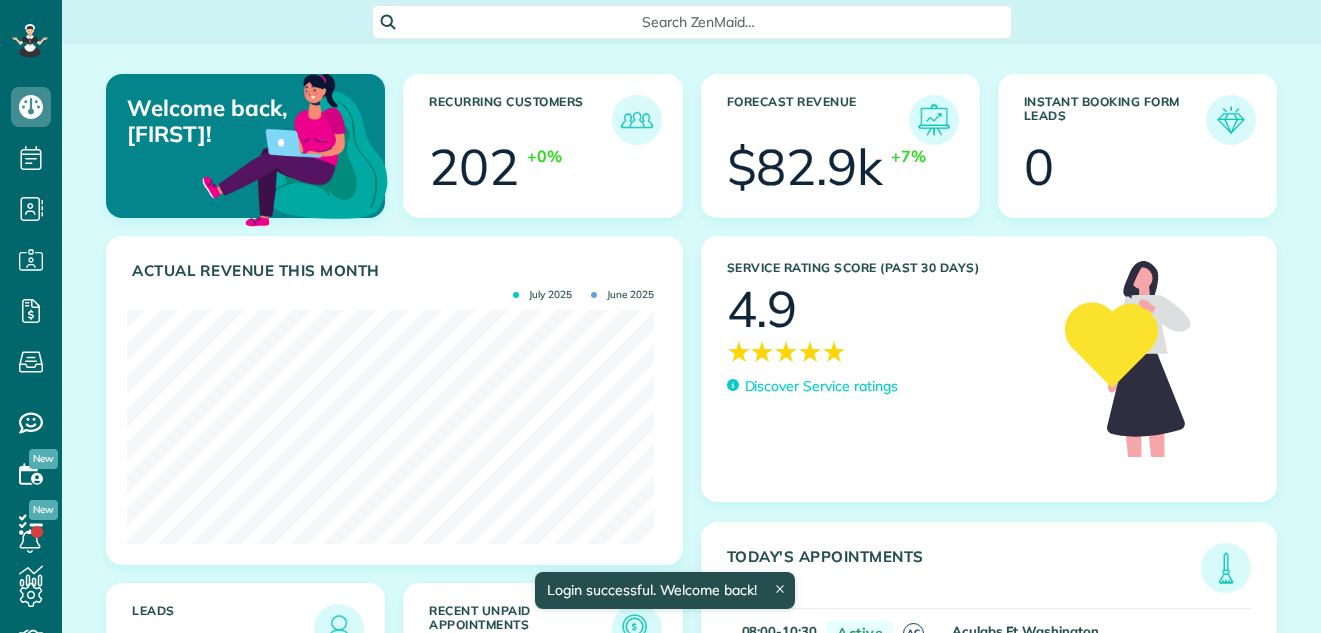 scroll, scrollTop: 0, scrollLeft: 0, axis: both 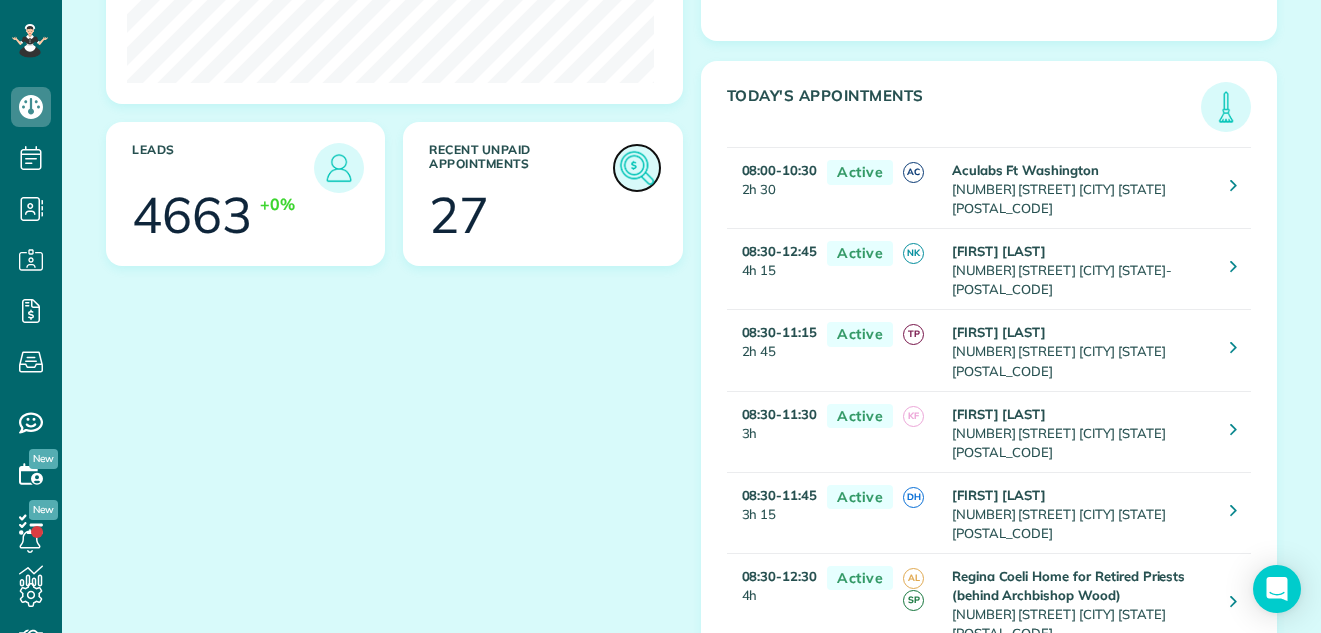 click at bounding box center [637, 168] 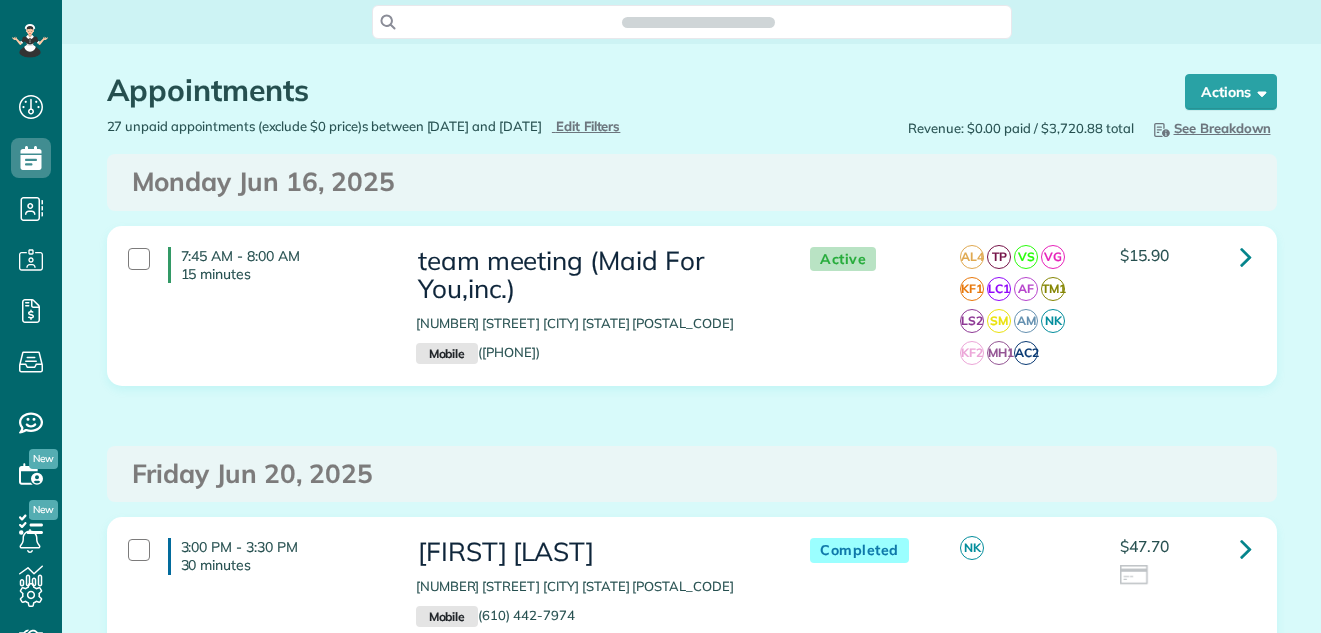 scroll, scrollTop: 0, scrollLeft: 0, axis: both 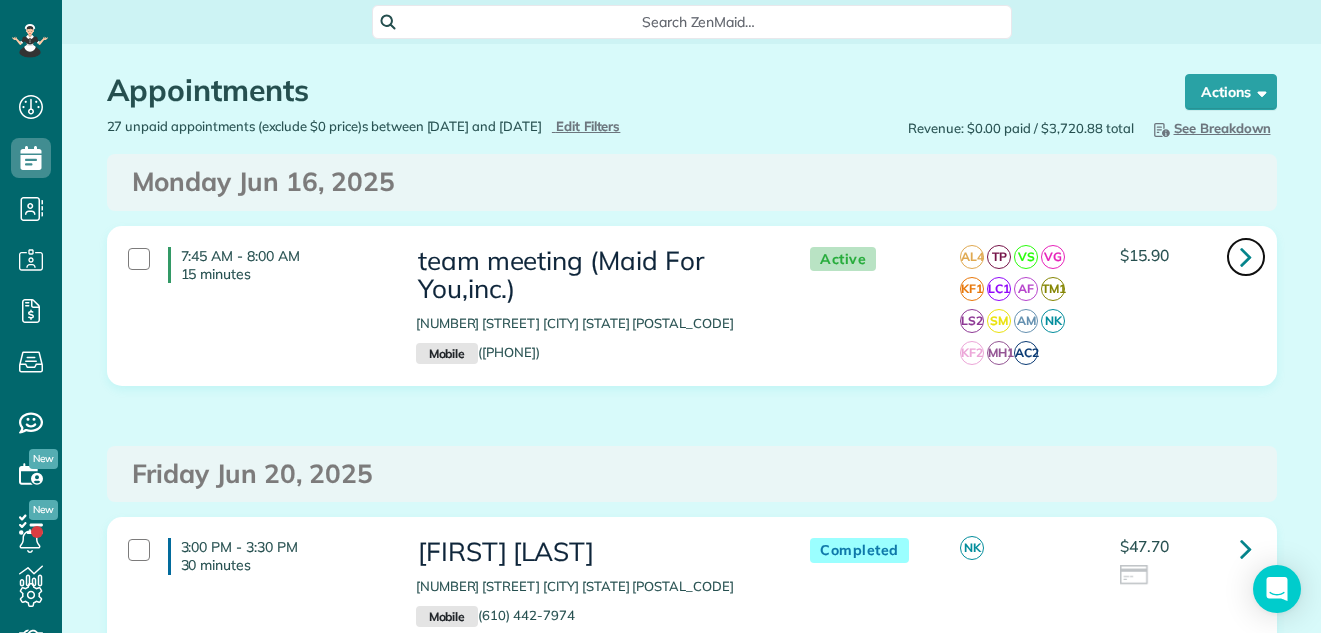 click at bounding box center [1246, 256] 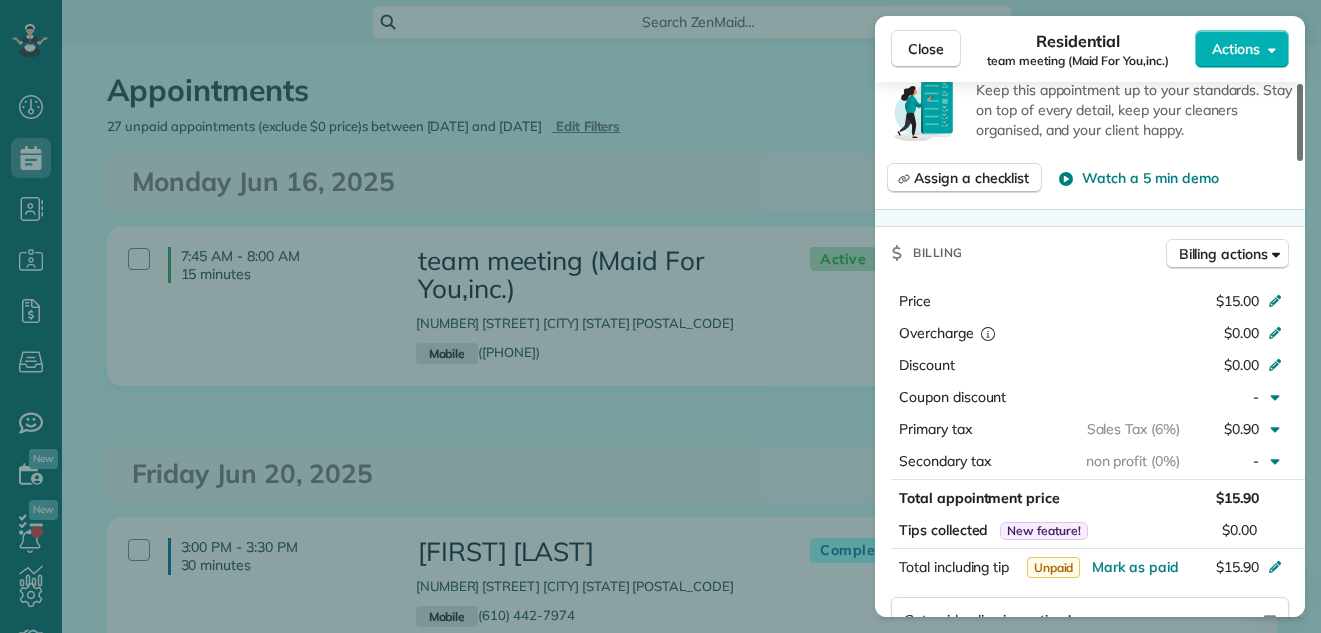 scroll, scrollTop: 1418, scrollLeft: 0, axis: vertical 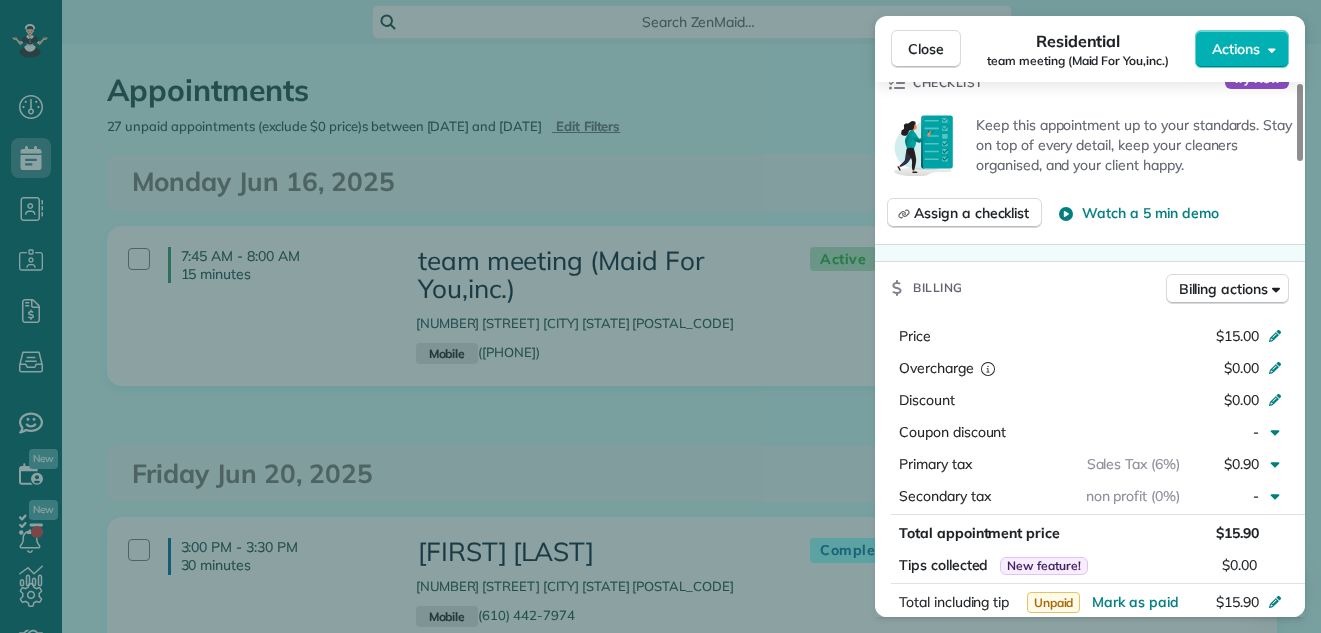 drag, startPoint x: 1300, startPoint y: 102, endPoint x: 1312, endPoint y: 297, distance: 195.36888 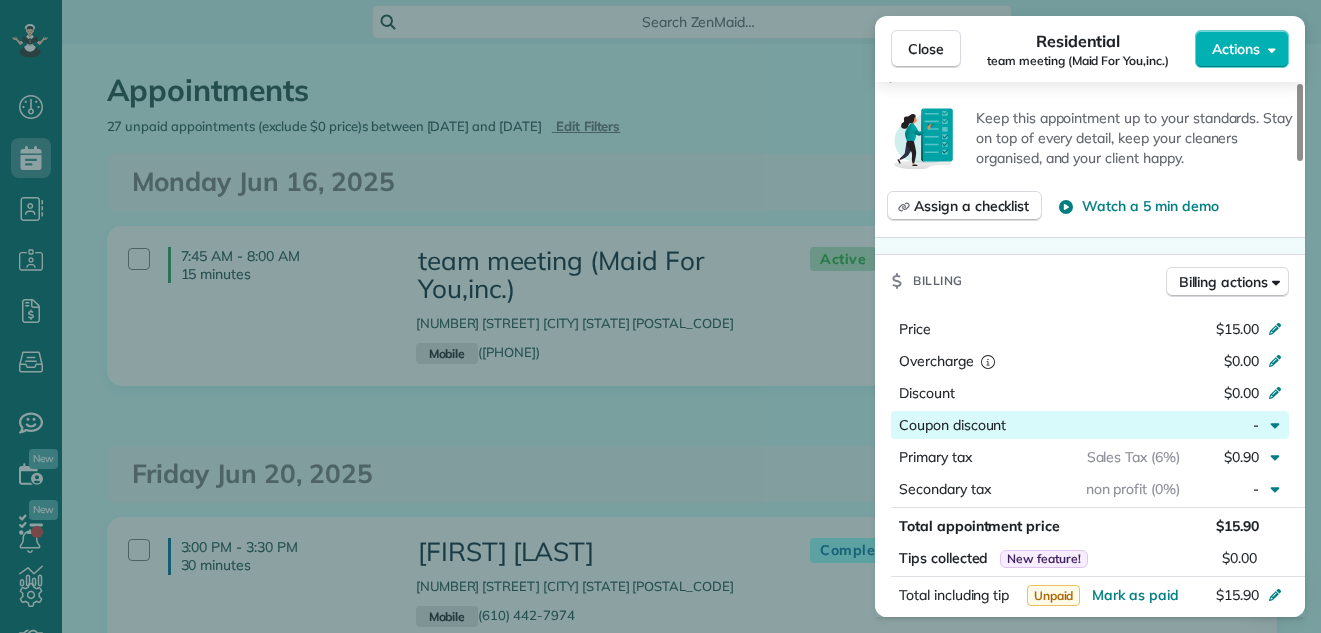 click at bounding box center [1093, 425] 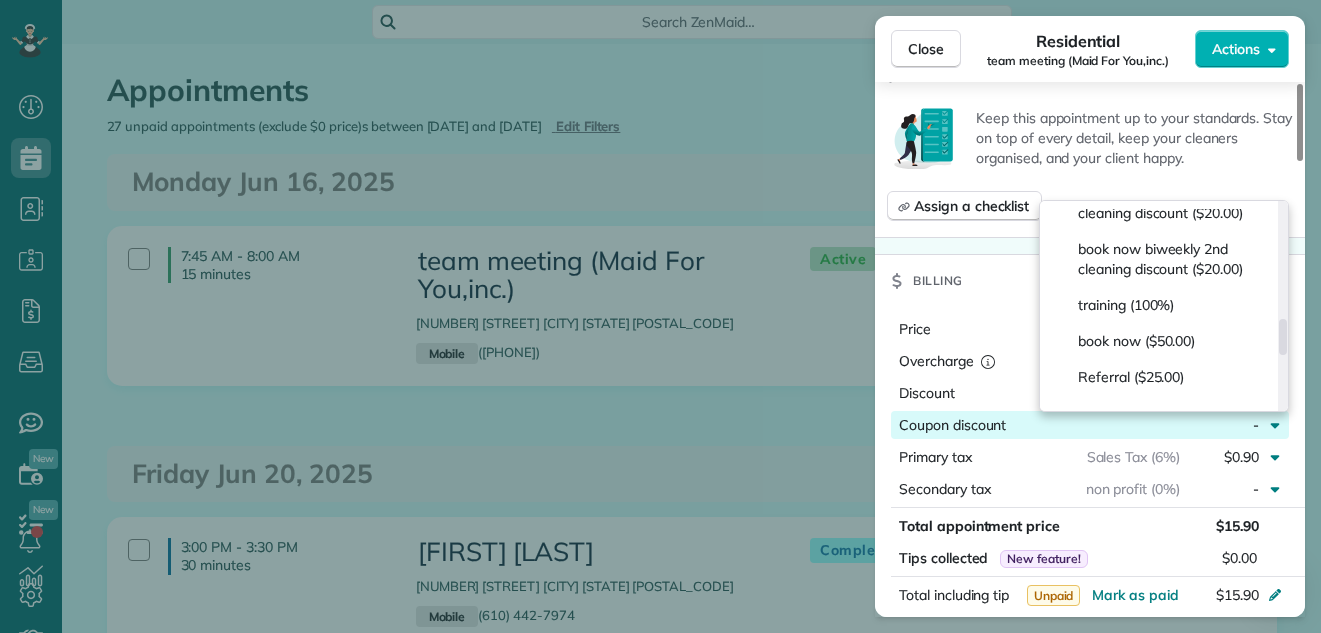 scroll, scrollTop: 637, scrollLeft: 0, axis: vertical 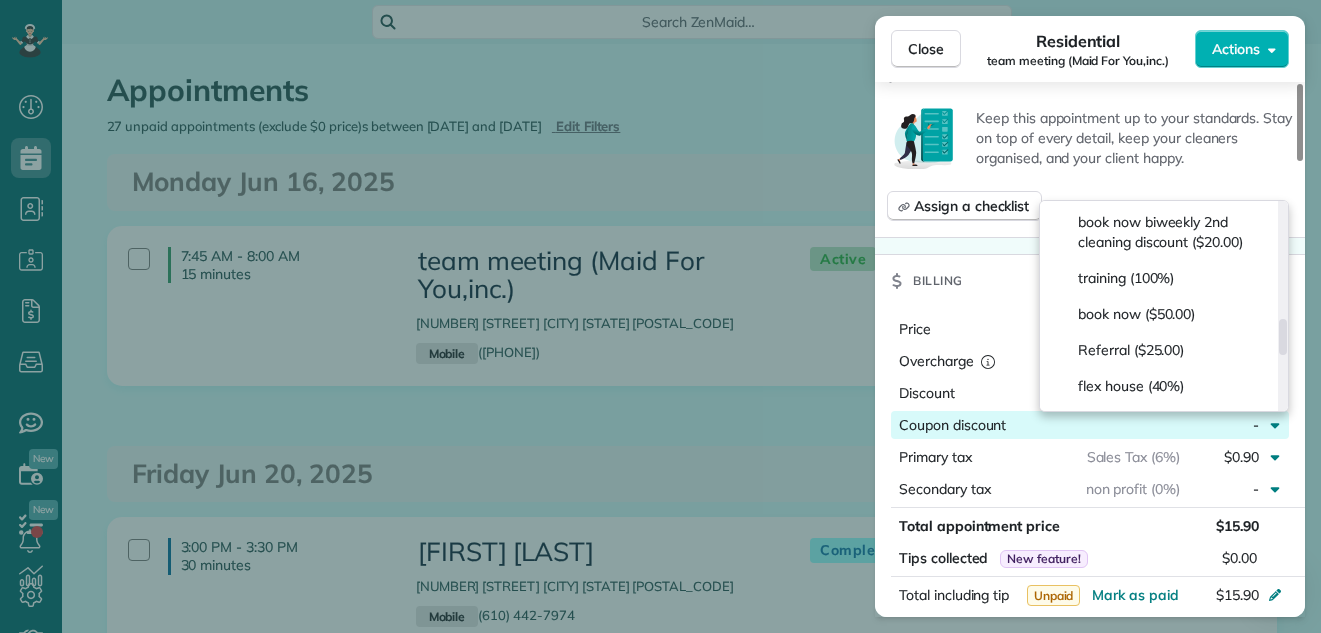 drag, startPoint x: 1281, startPoint y: 223, endPoint x: 1283, endPoint y: 339, distance: 116.01724 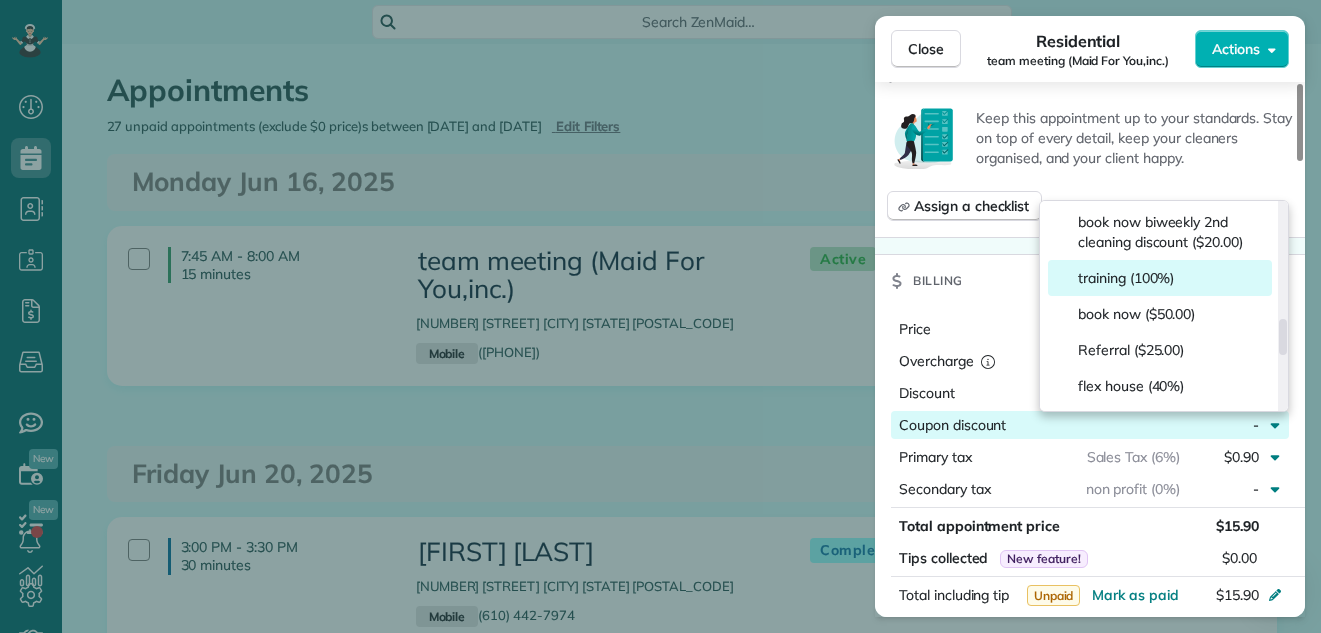 click on "training  (100%)" at bounding box center [1160, 278] 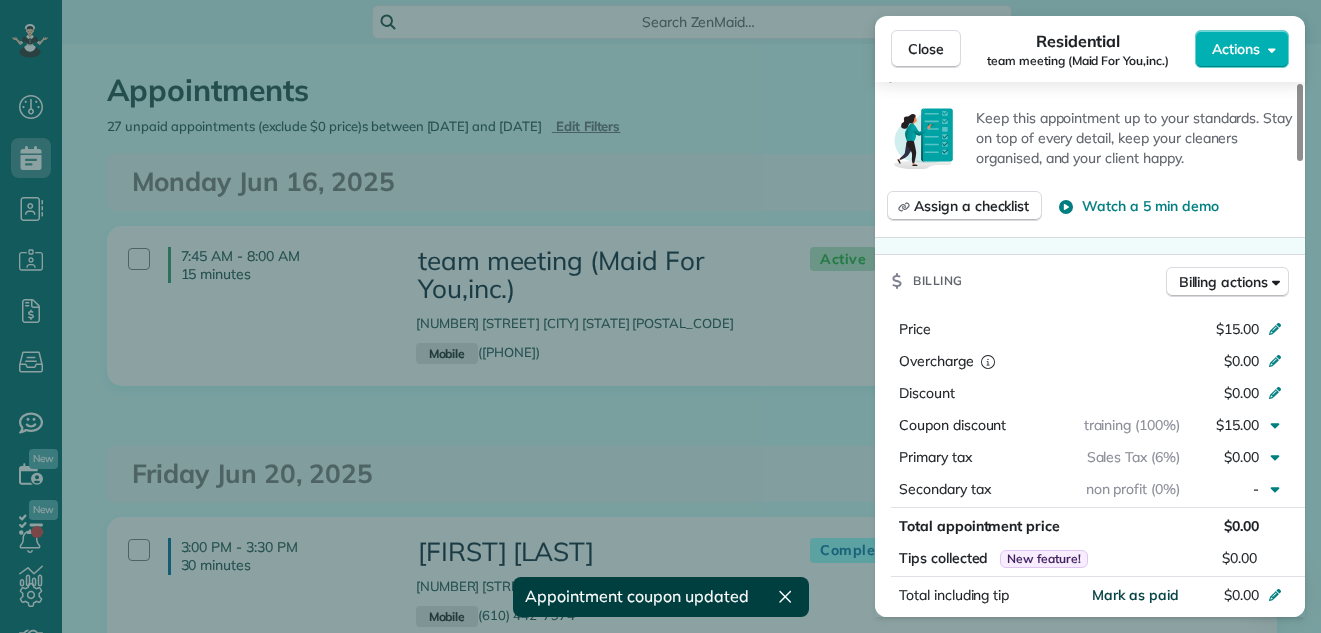 click on "Mark as paid" at bounding box center [1135, 595] 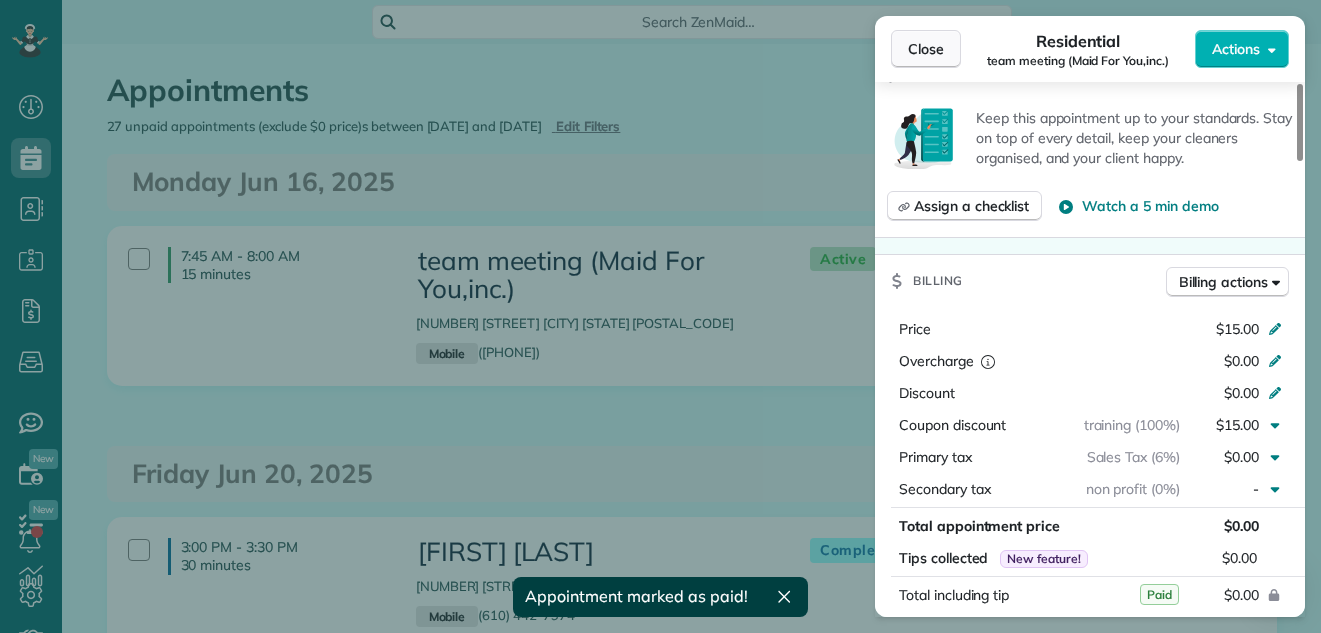 click on "Close" at bounding box center (926, 49) 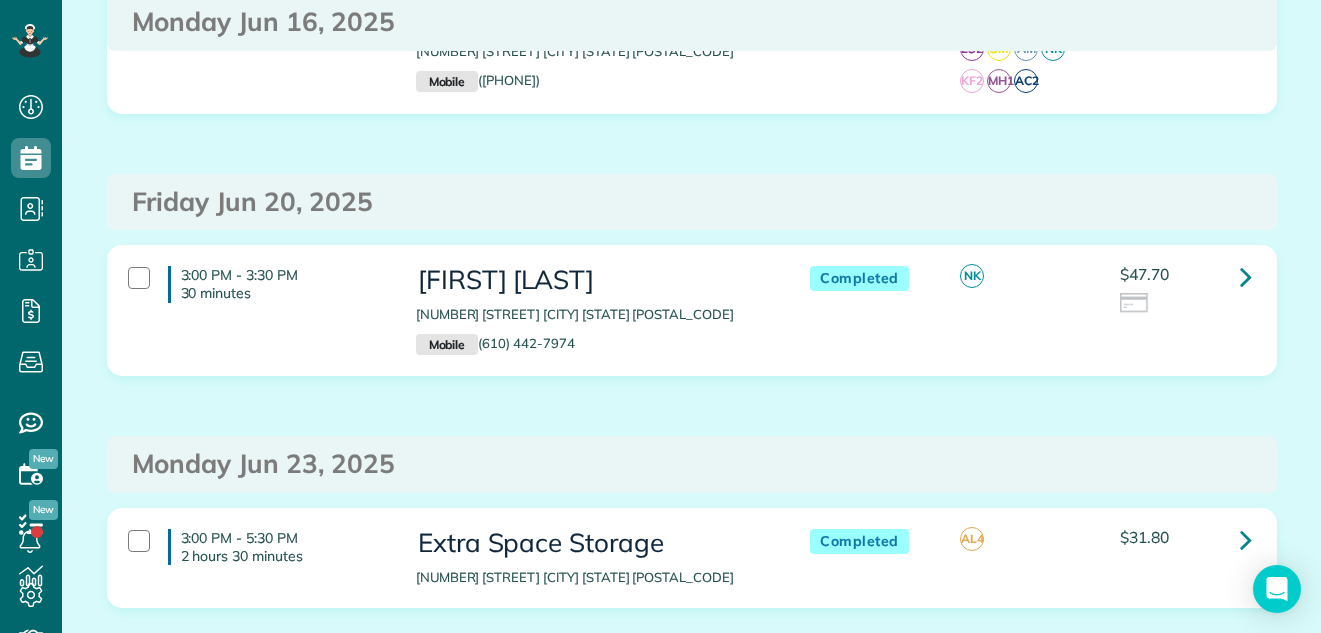 scroll, scrollTop: 243, scrollLeft: 0, axis: vertical 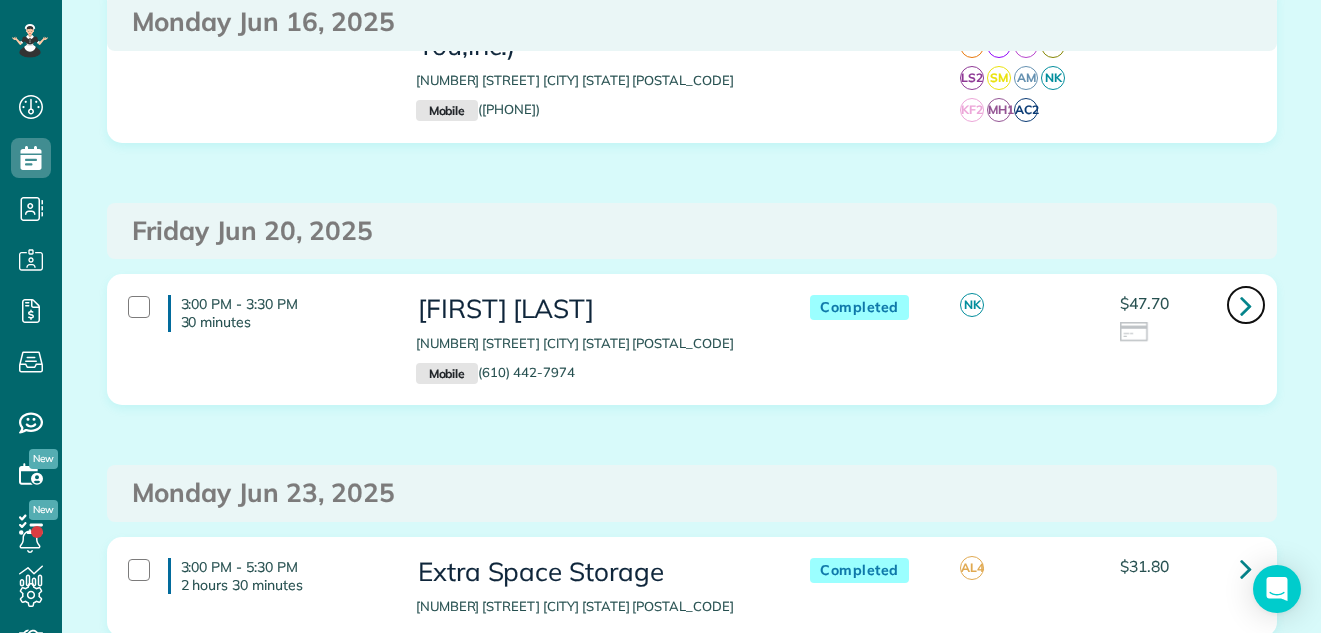 click at bounding box center (1246, 305) 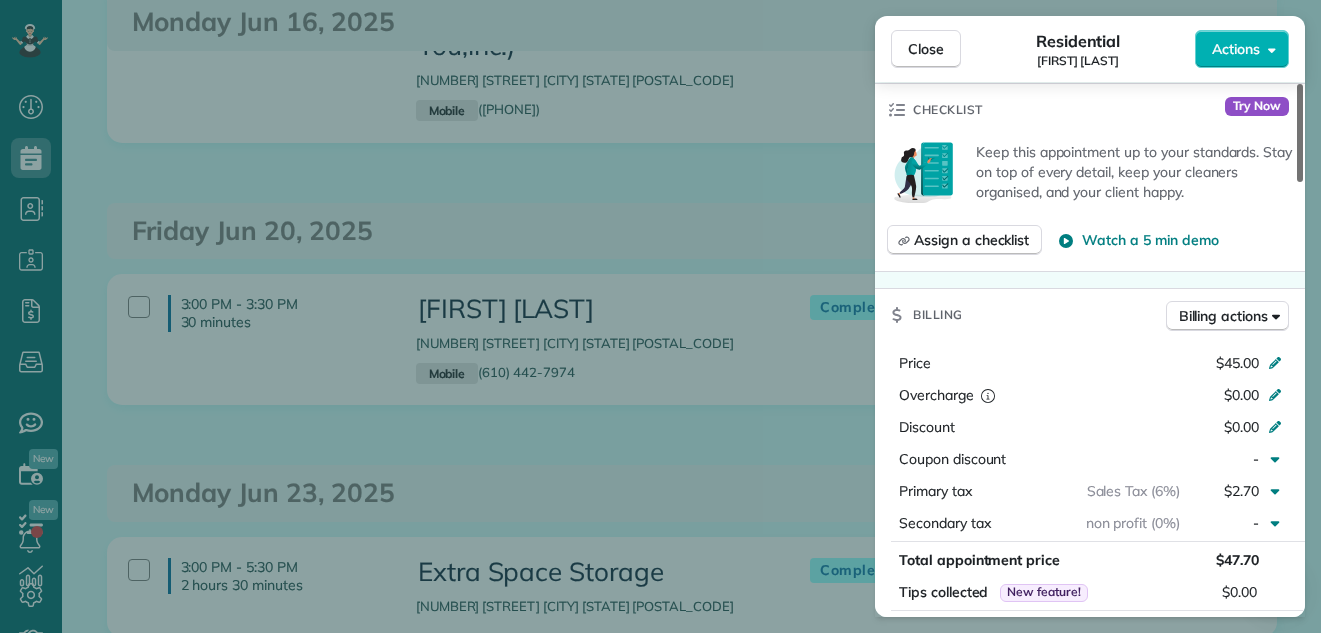 drag, startPoint x: 1299, startPoint y: 116, endPoint x: 1305, endPoint y: 267, distance: 151.11916 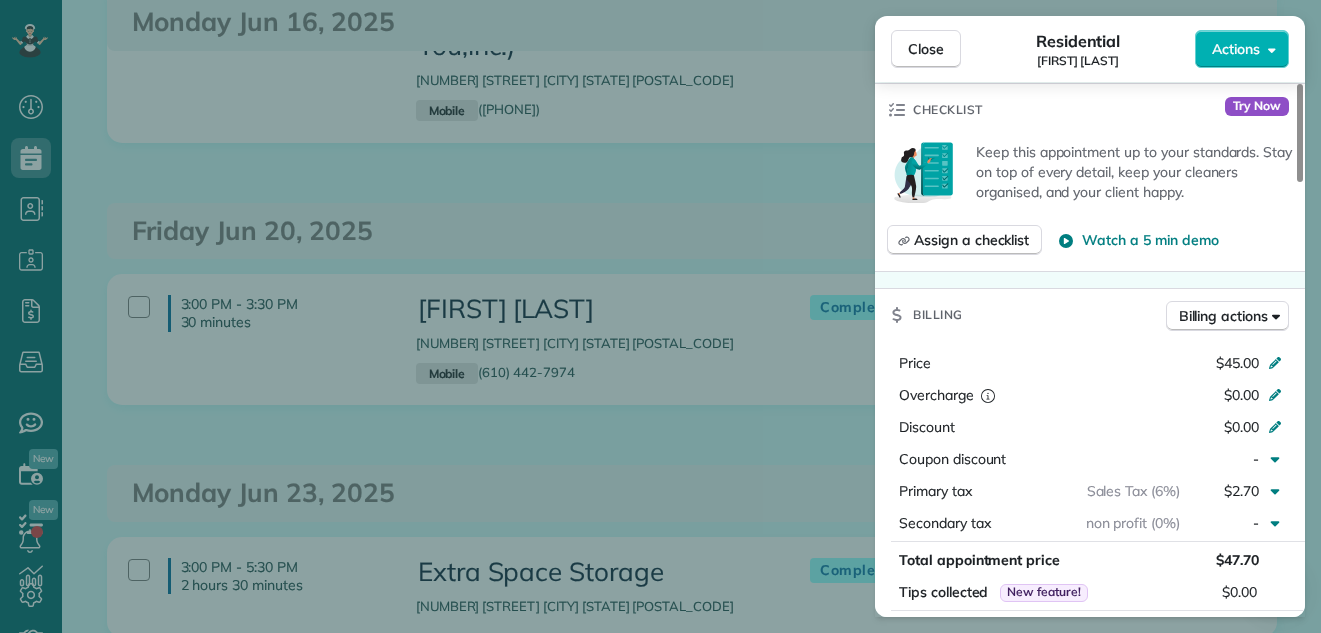 scroll, scrollTop: 829, scrollLeft: 0, axis: vertical 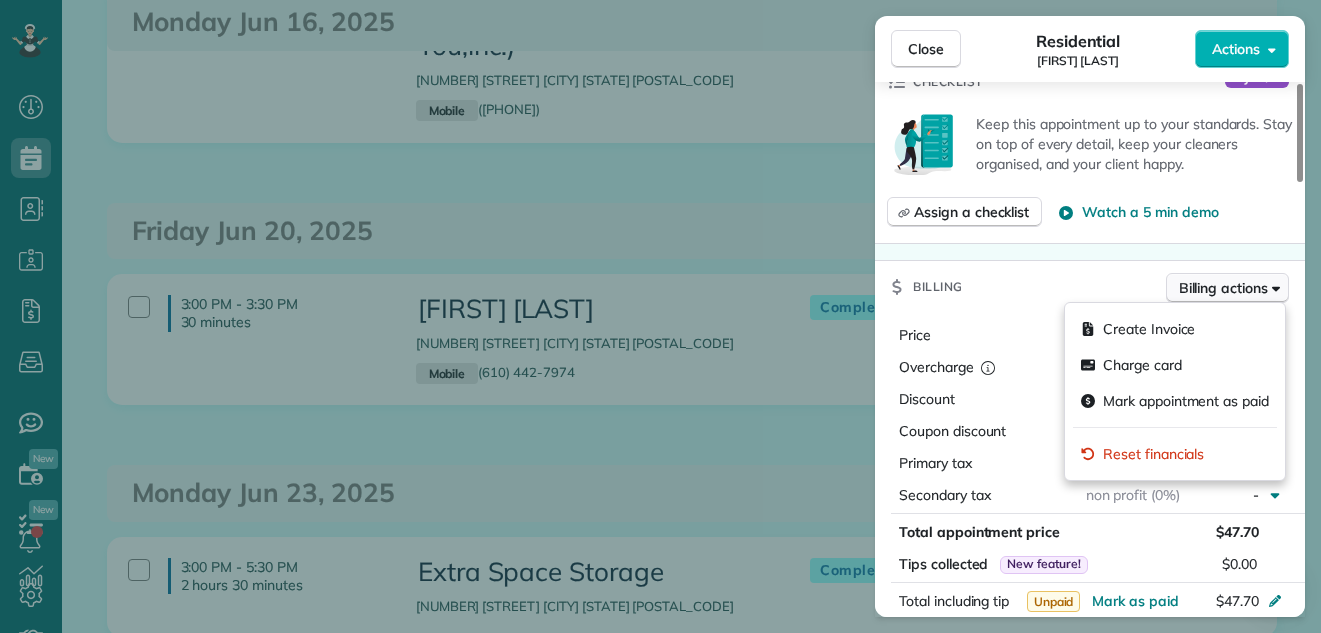 click on "Billing actions" at bounding box center (1223, 288) 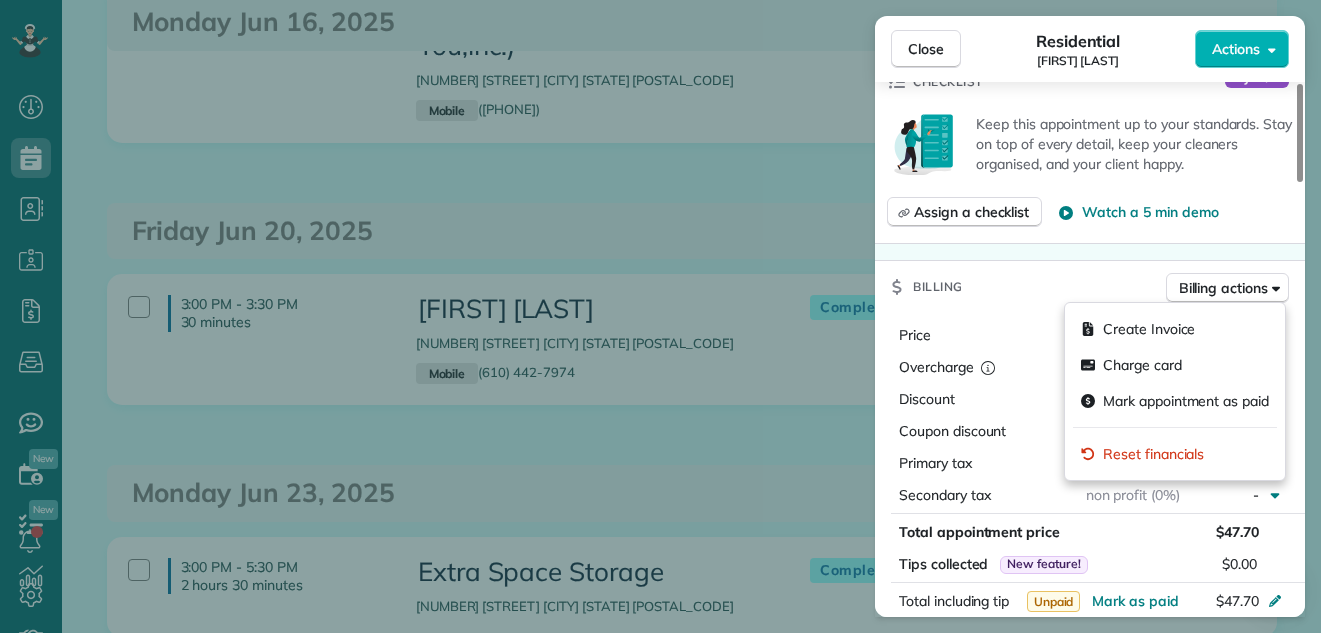 click on "This appointment is linked to  Payroll ID #310 .   If you make changes to this appointment make sure the payroll reflects the new information. Status Completed Julie Fiore · Open profile Mobile (610) 442-7974 Copy juliefiore1104@gmail.com Copy View Details Residential Friday, June 20, 2025 3:00 PM 3:30 PM 30 minutes One time 4186 Applebutter Road Perkasie PA 18944 Service was not rated yet Cleaners Time in and out Assign Invite Team No team assigned yet Cleaners Natalia   Kononenko 3:09 PM 3:44 PM Checklist Try Now Keep this appointment up to your standards. Stay on top of every detail, keep your cleaners organised, and your client happy. Assign a checklist Watch a 5 min demo Billing Billing actions Price $45.00 Overcharge $0.00 Discount $0.00 Coupon discount - Primary tax Sales Tax (6%) $2.70 Secondary tax non profit (0%) - Total appointment price $47.70 Tips collected New feature! $0.00 Unpaid Mark as paid Total including tip $47.70 Get paid online in no-time! Charge customer credit card No - Laundry Loads" at bounding box center [1090, 713] 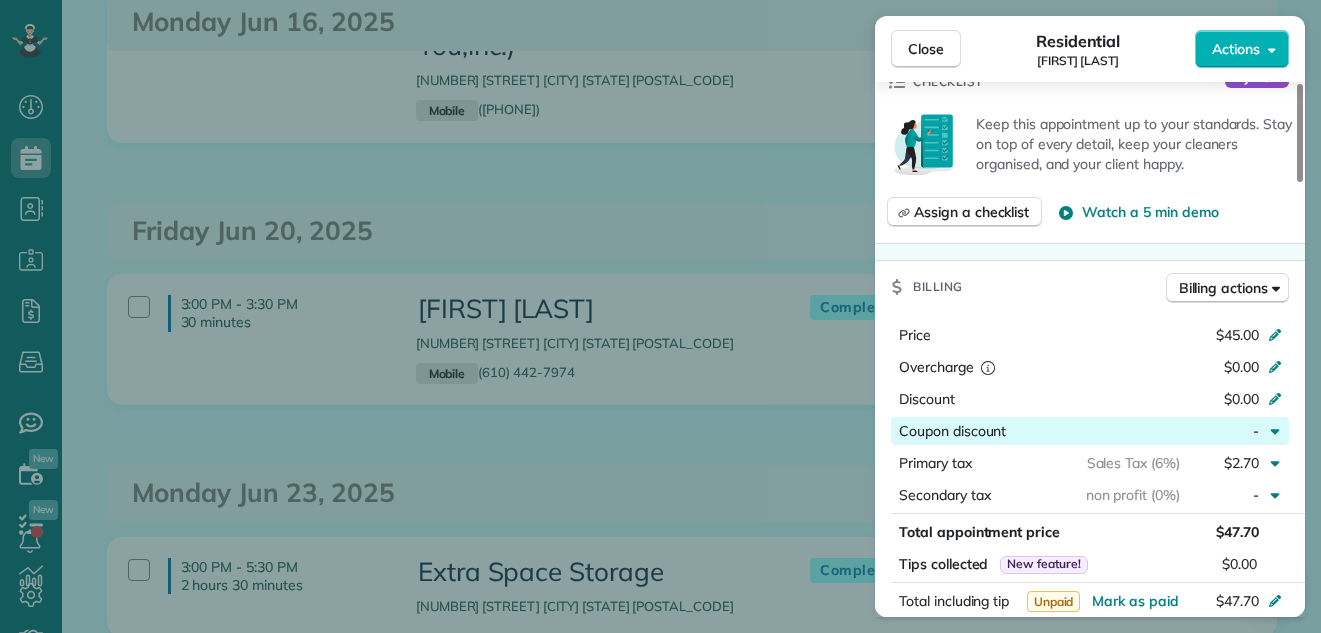 click at bounding box center (1093, 431) 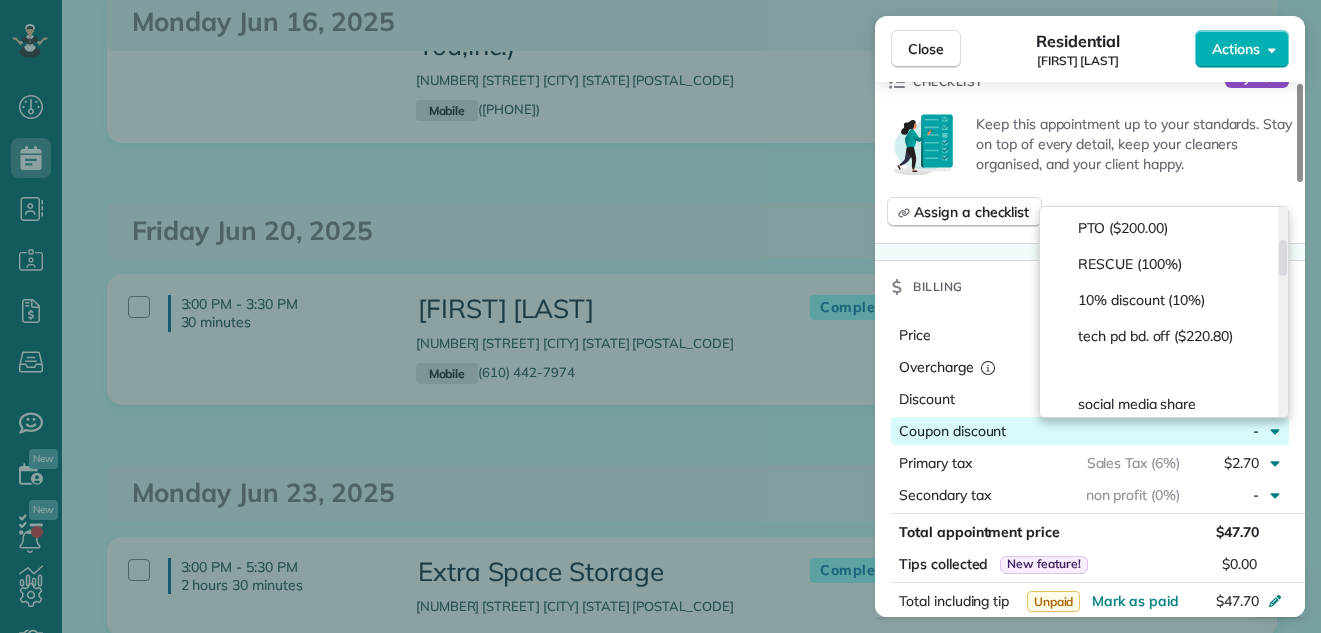 scroll, scrollTop: 174, scrollLeft: 0, axis: vertical 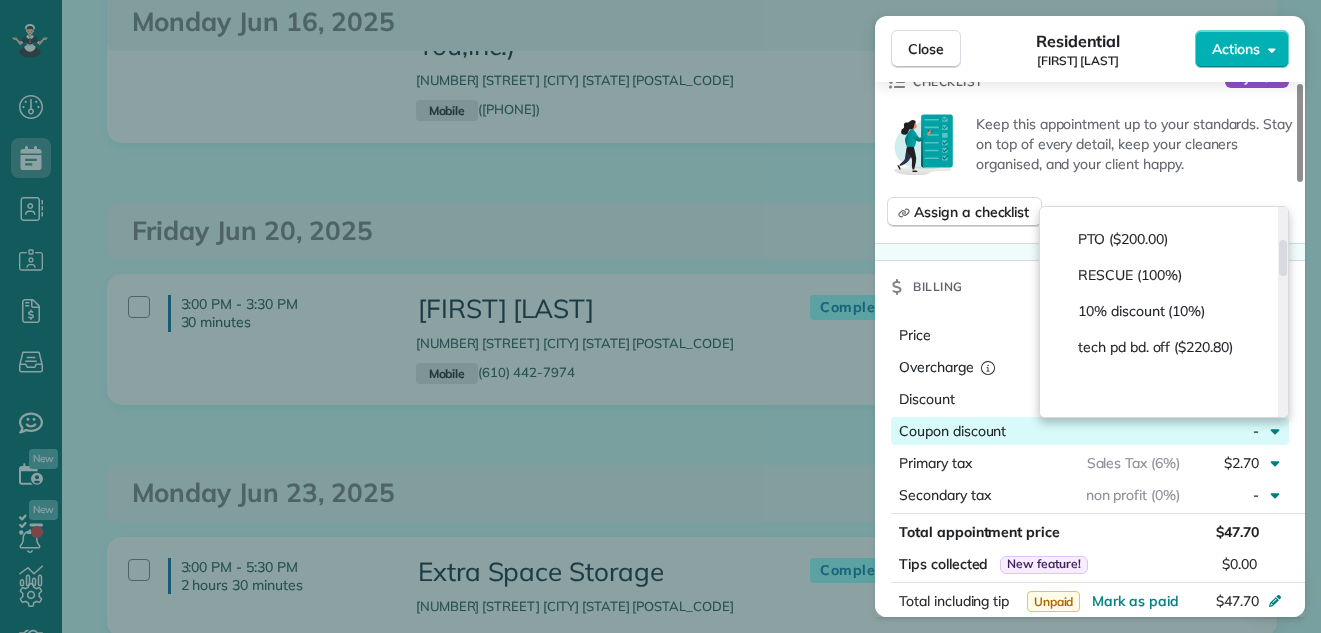 drag, startPoint x: 1284, startPoint y: 231, endPoint x: 1276, endPoint y: 262, distance: 32.01562 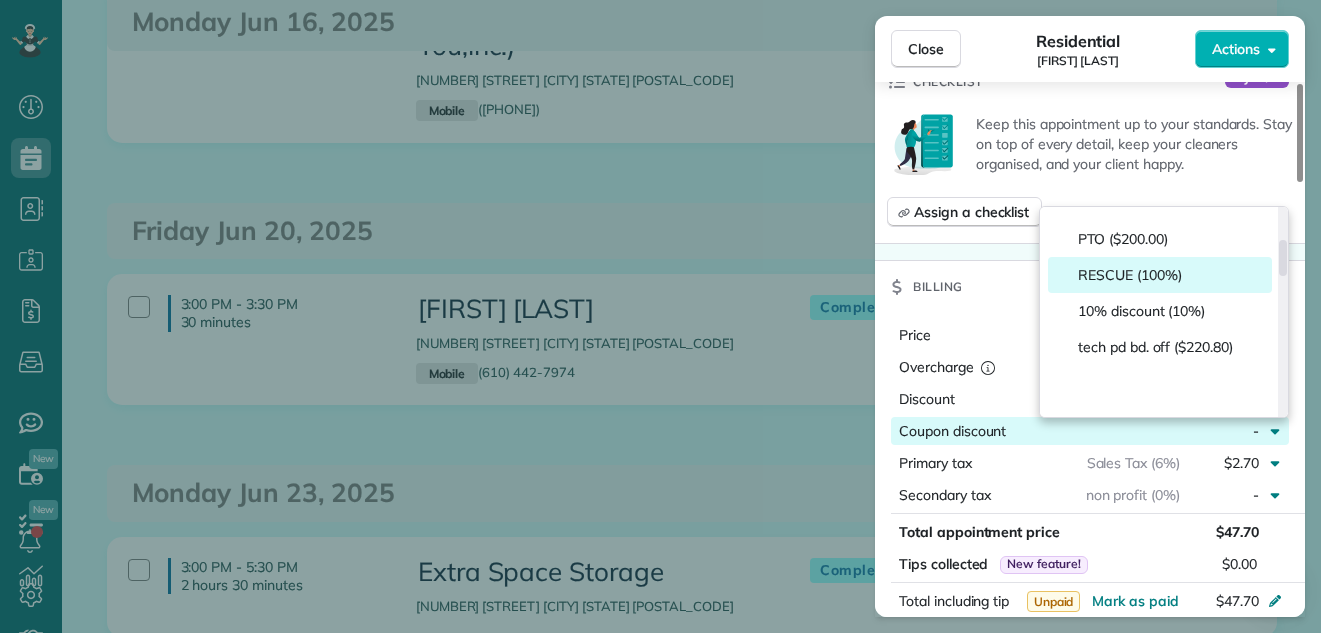 click on "RESCUE (100%)" at bounding box center [1160, 275] 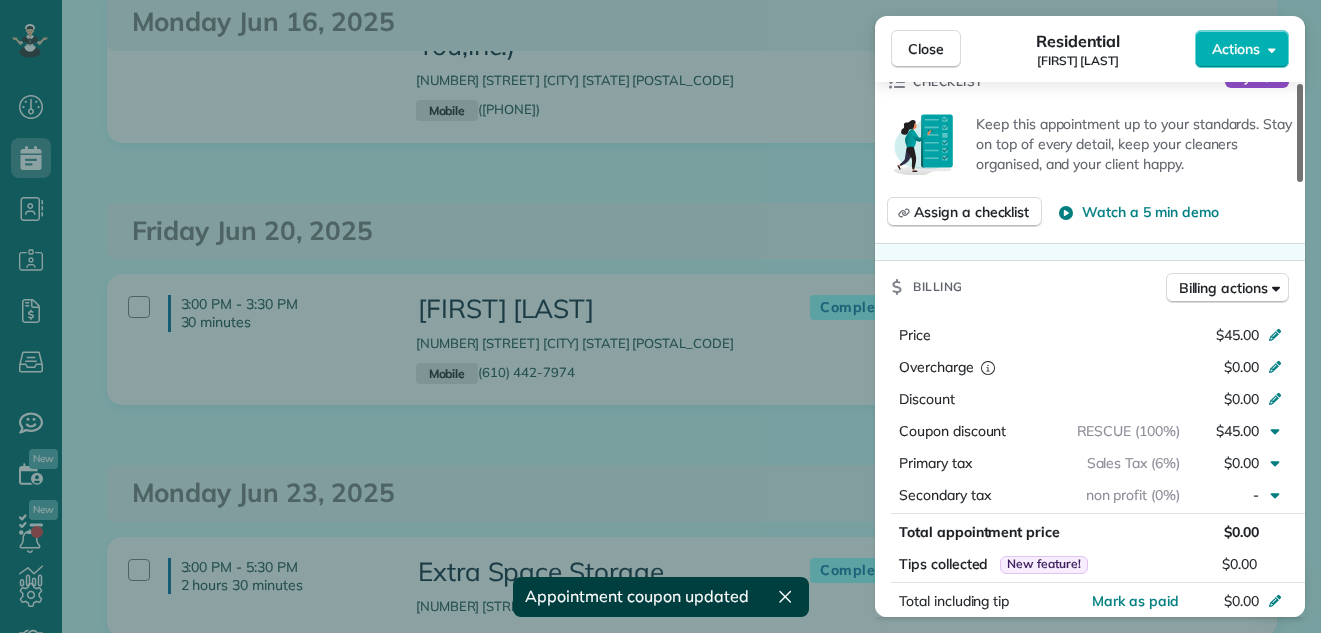 scroll, scrollTop: 933, scrollLeft: 0, axis: vertical 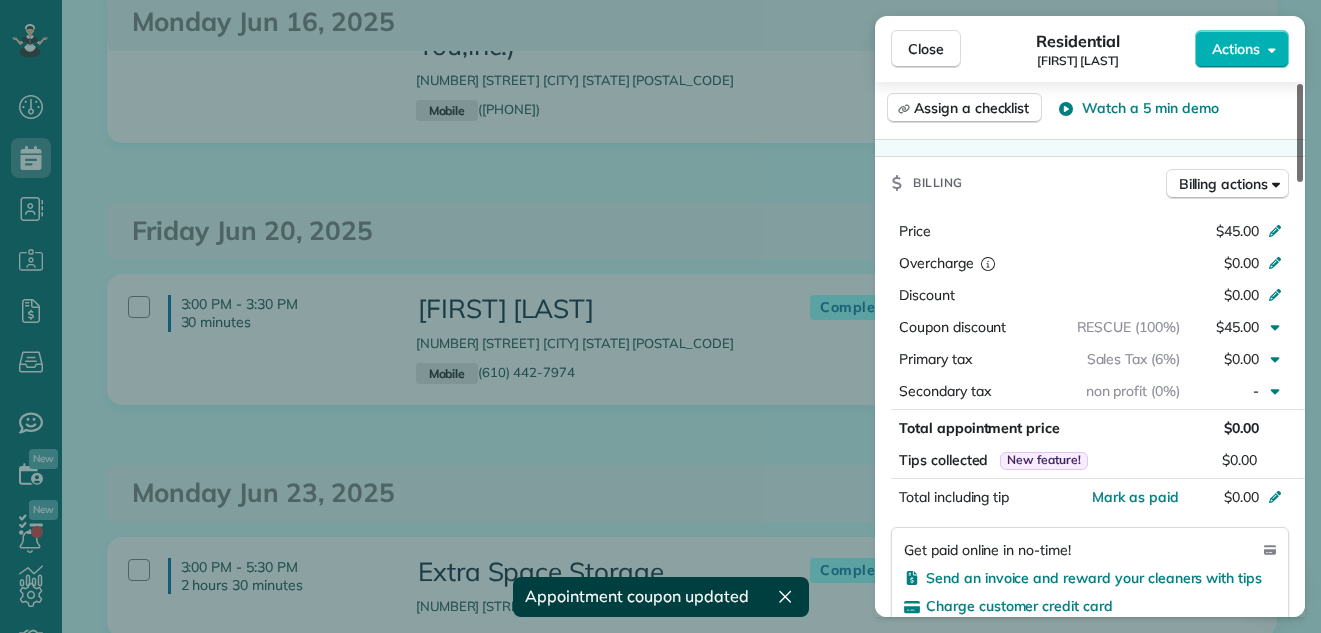 drag, startPoint x: 1299, startPoint y: 279, endPoint x: 1299, endPoint y: 298, distance: 19 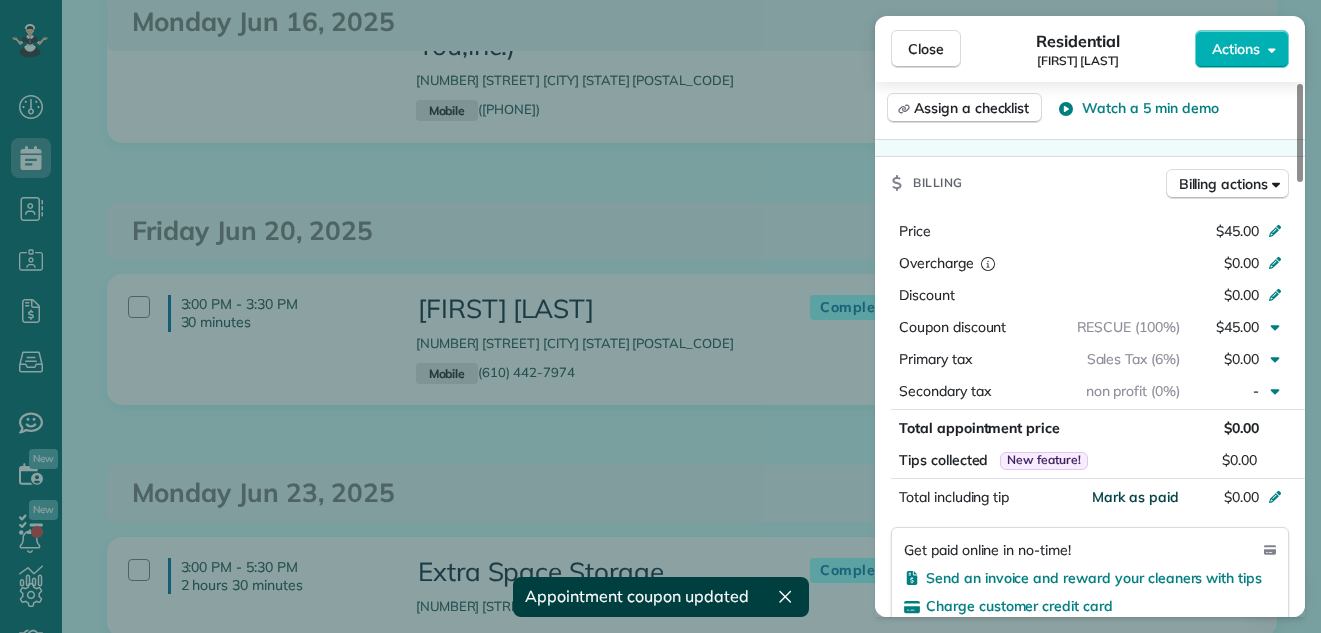 click on "Mark as paid" at bounding box center [1135, 497] 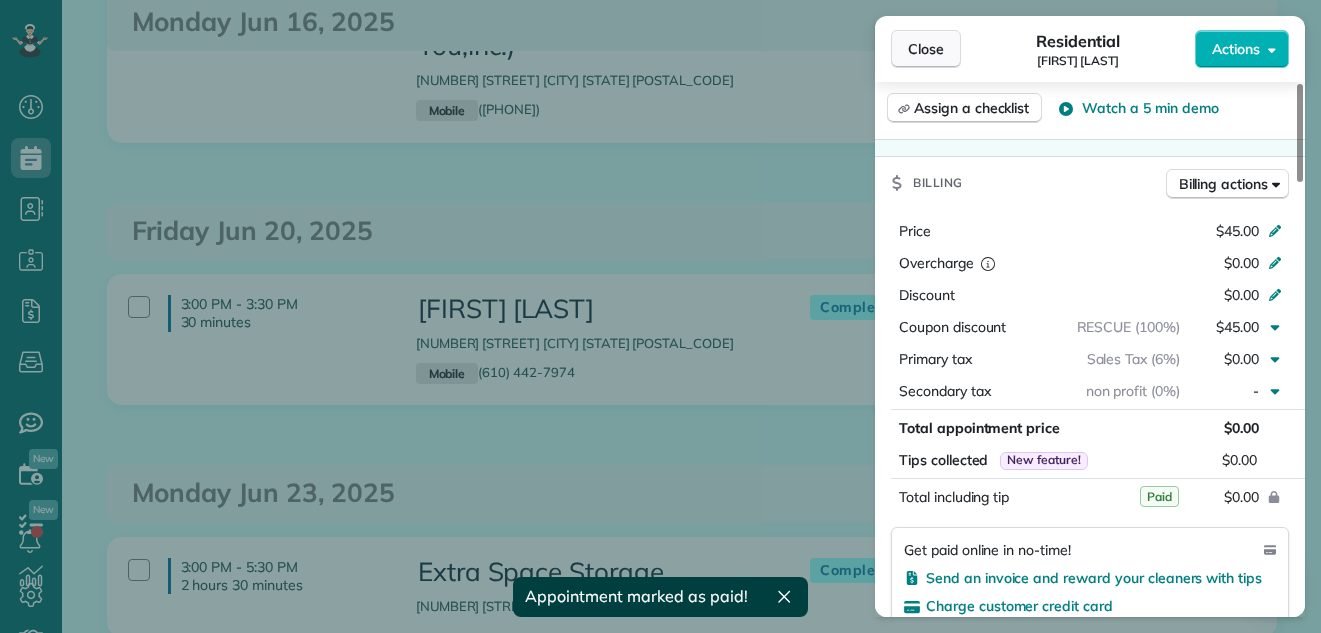 click on "Close" at bounding box center (926, 49) 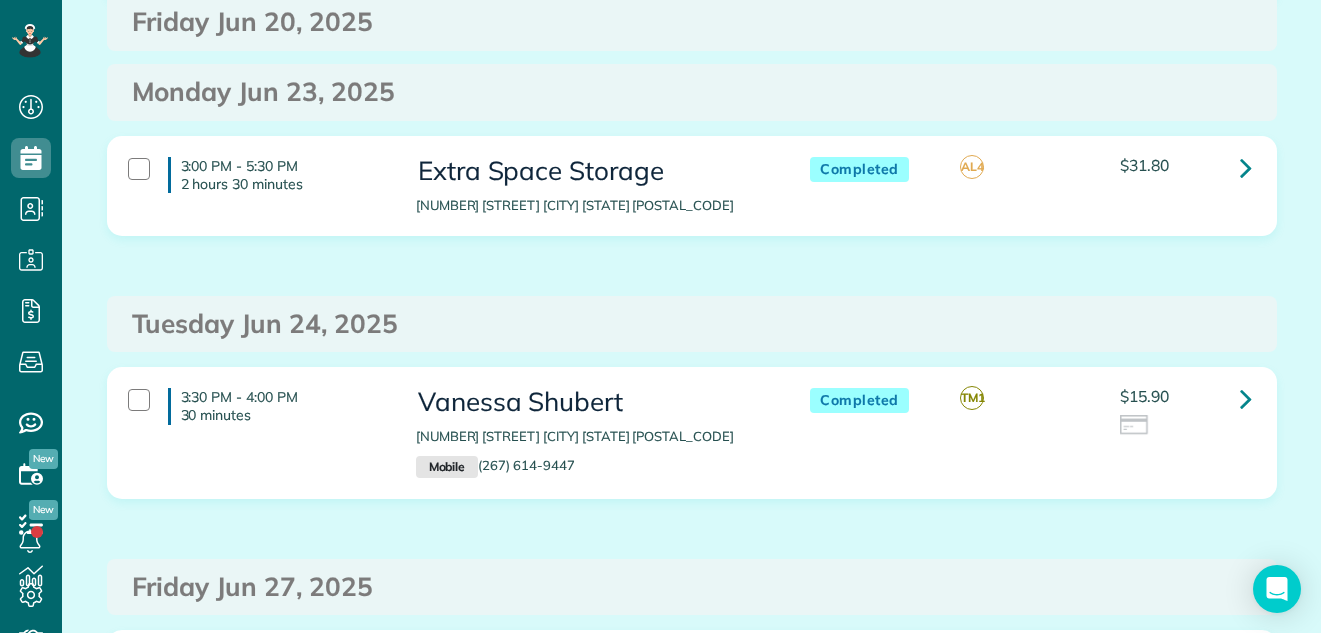 scroll, scrollTop: 659, scrollLeft: 0, axis: vertical 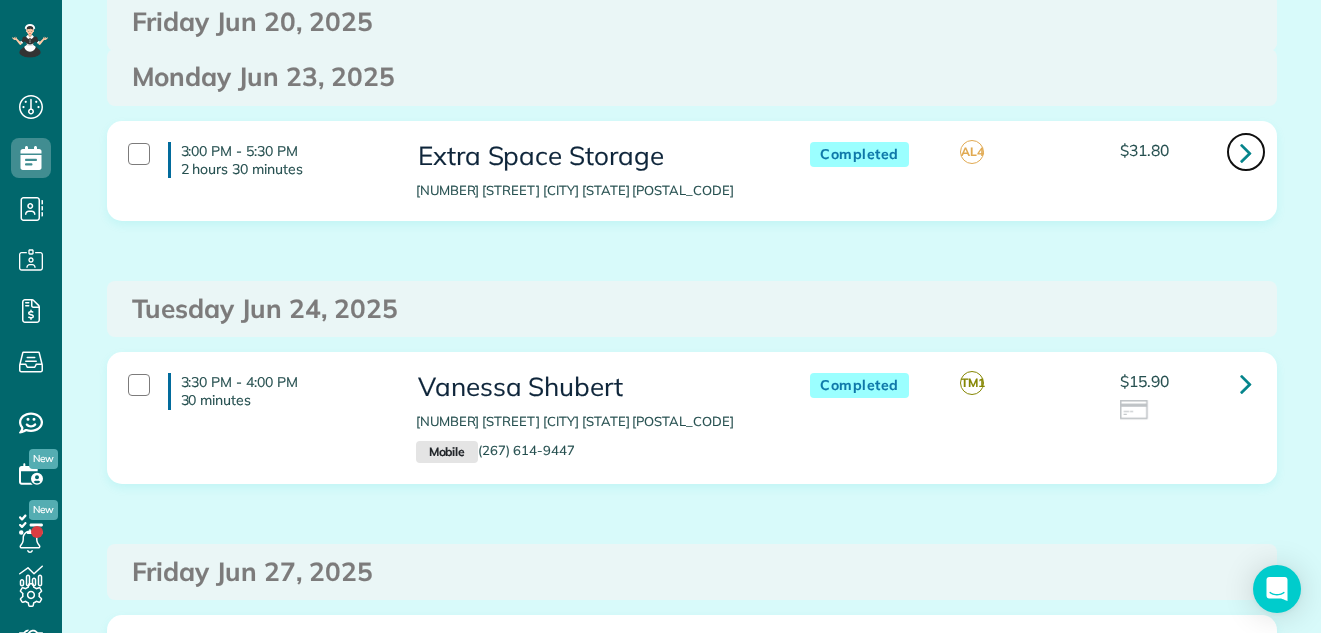 click at bounding box center (1246, 152) 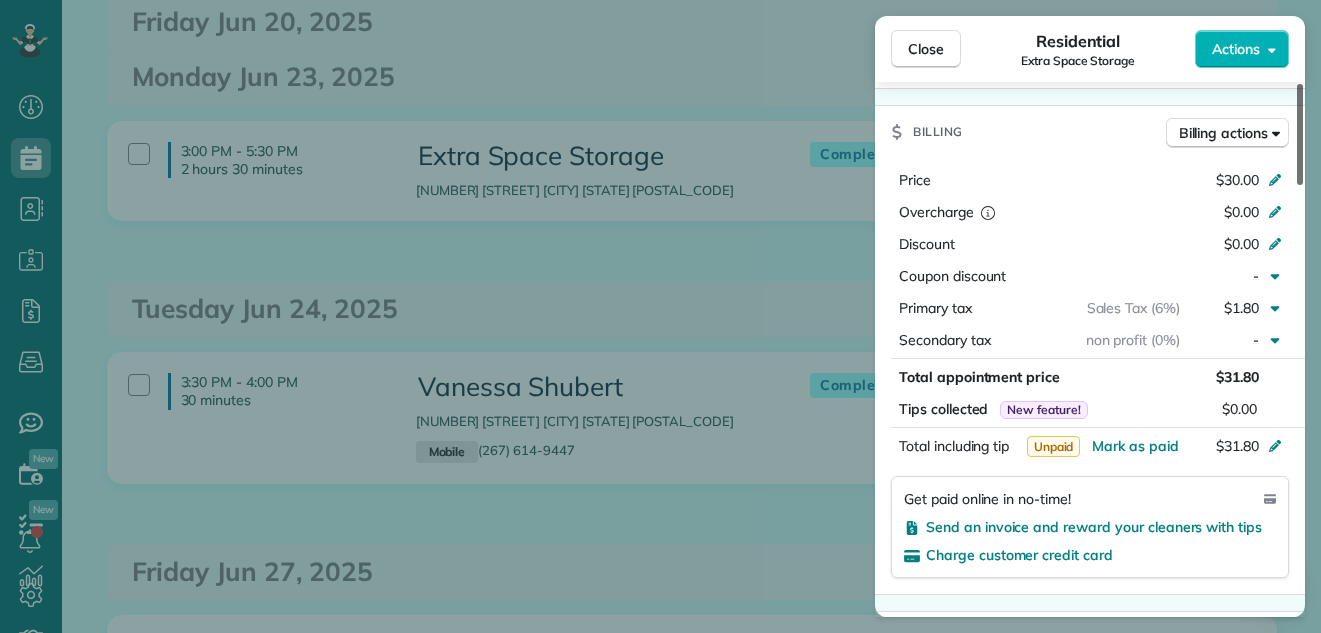 scroll, scrollTop: 999, scrollLeft: 0, axis: vertical 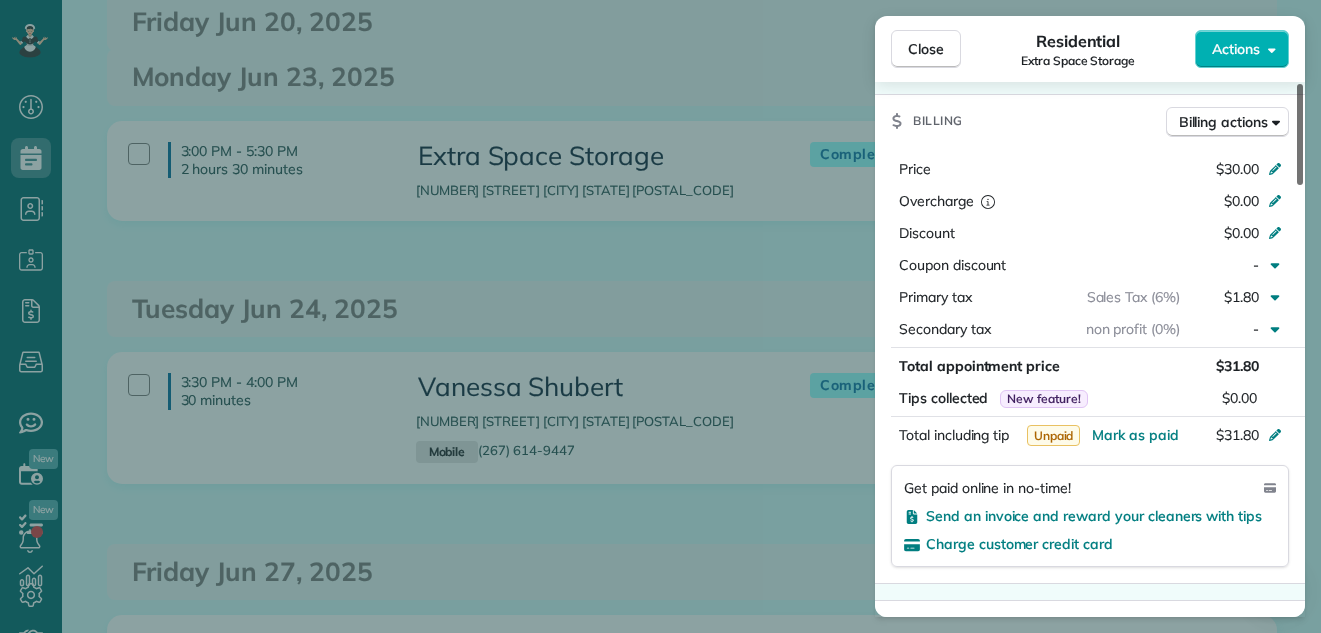 drag, startPoint x: 1299, startPoint y: 118, endPoint x: 1297, endPoint y: 307, distance: 189.01057 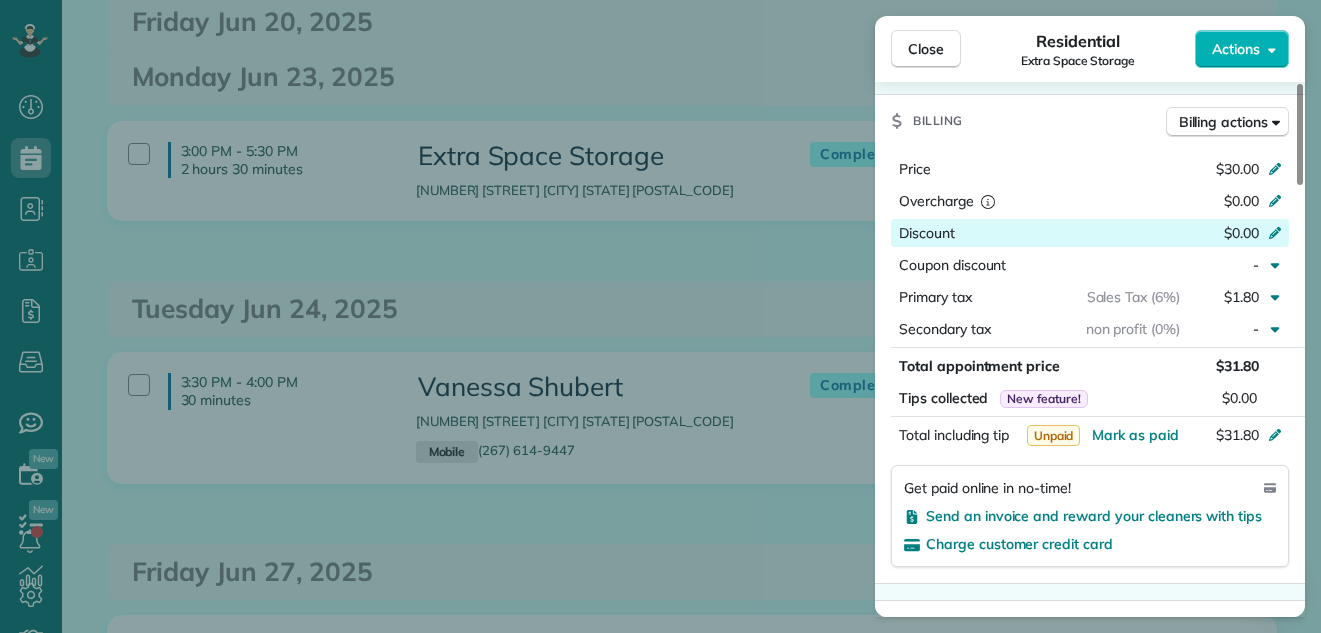 click on "$0.00" at bounding box center [1169, 235] 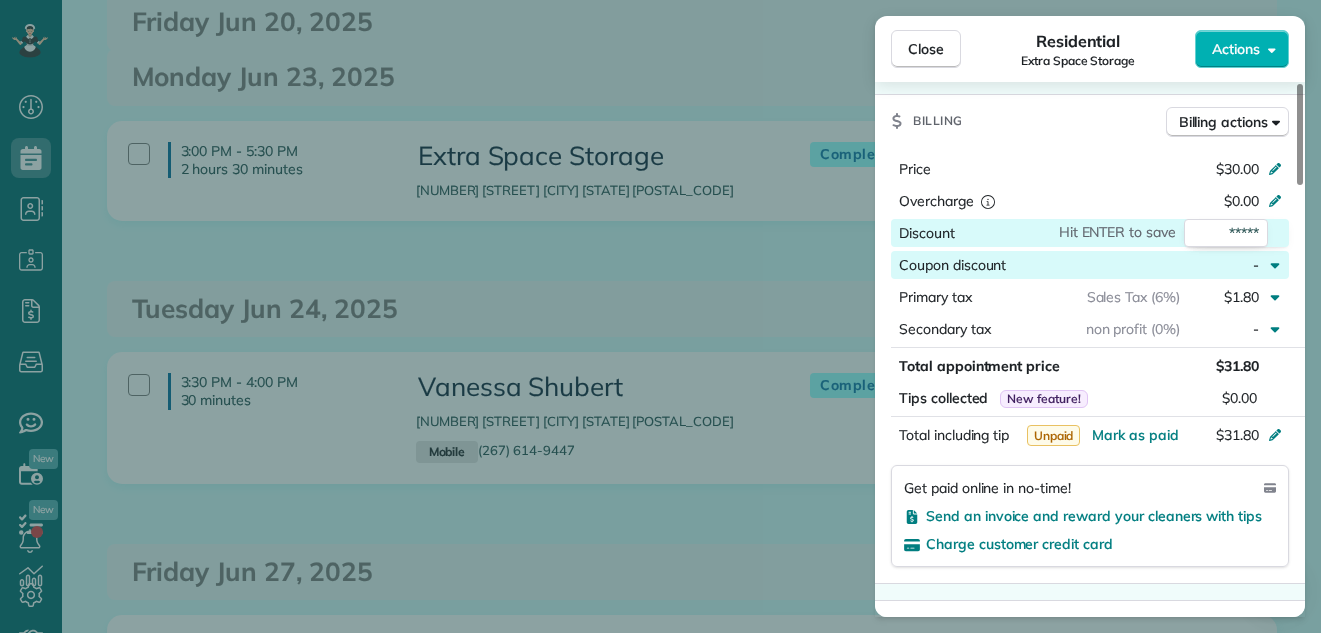 click at bounding box center [1093, 265] 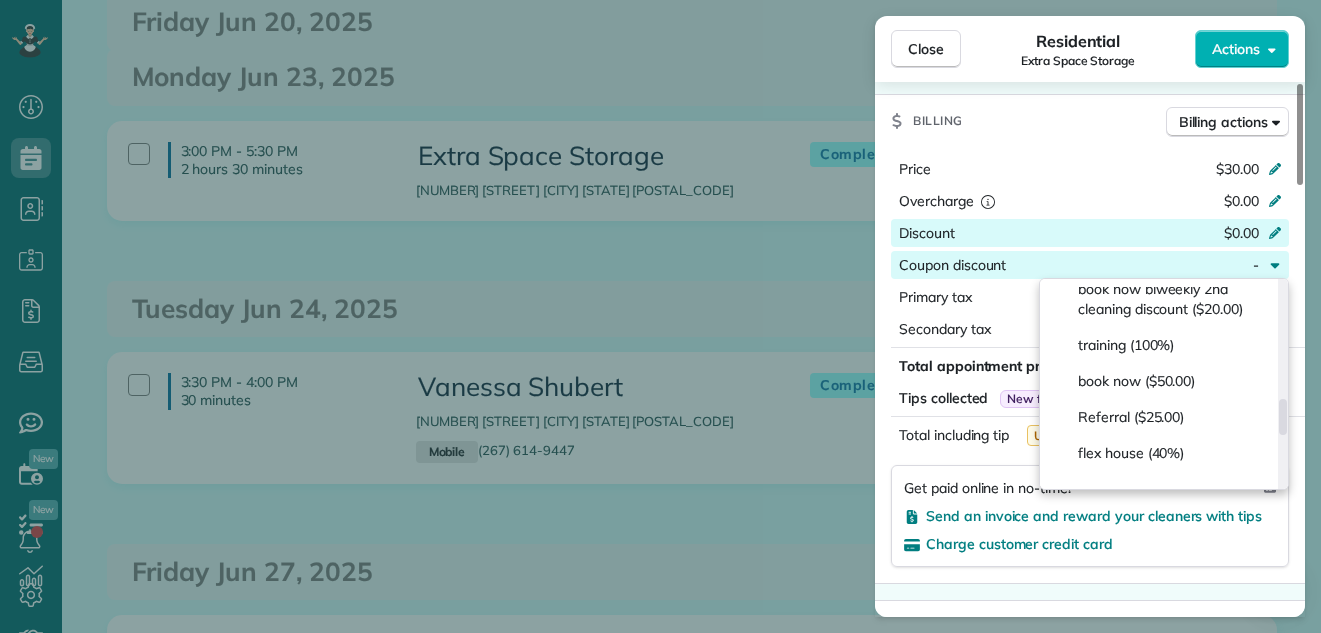 scroll, scrollTop: 654, scrollLeft: 0, axis: vertical 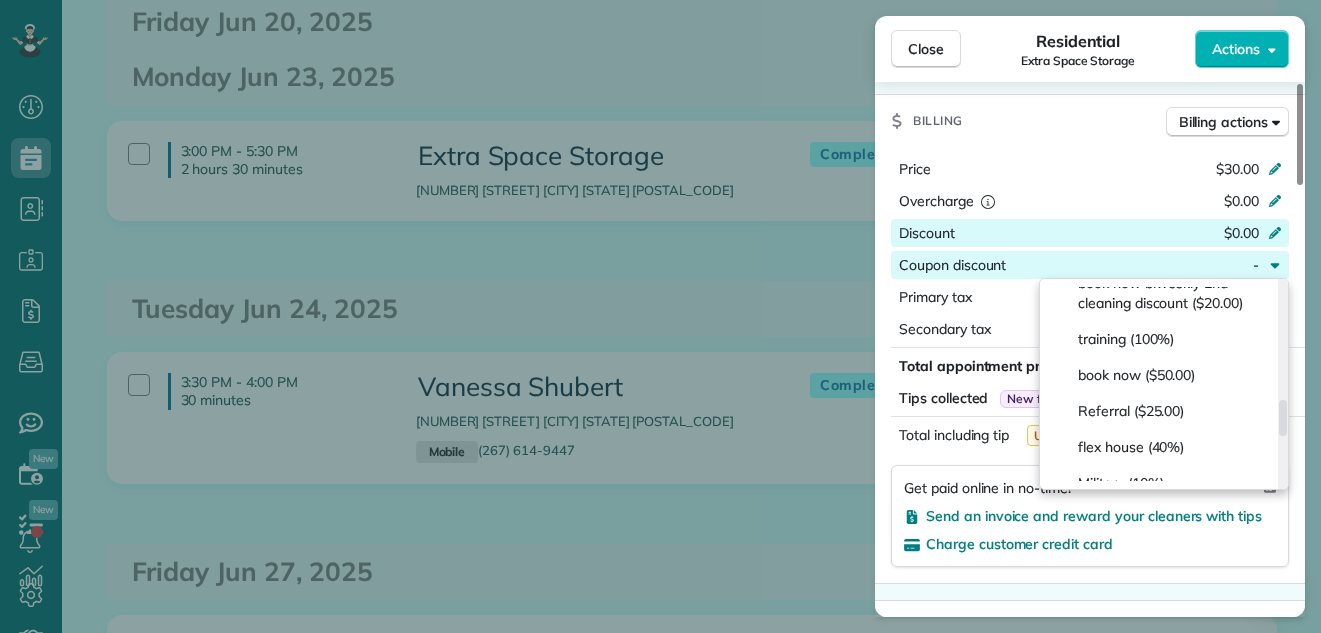 drag, startPoint x: 1285, startPoint y: 292, endPoint x: 1306, endPoint y: 411, distance: 120.83874 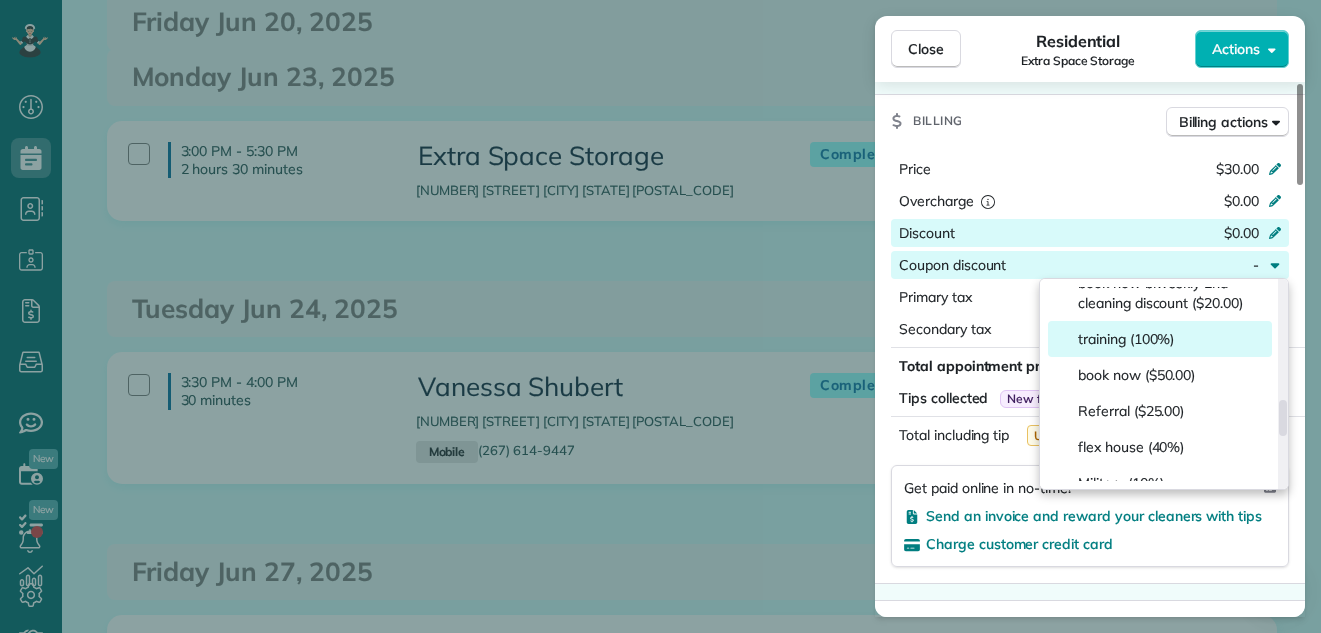 click on "training  (100%)" at bounding box center [1126, 339] 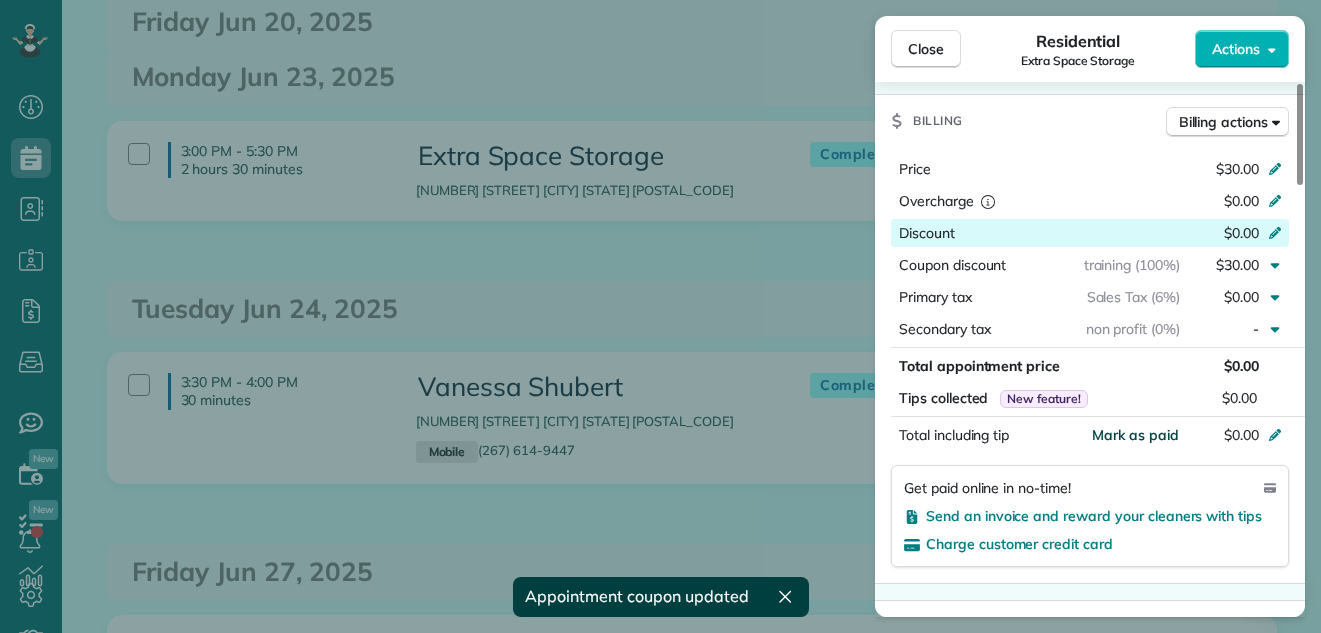 click on "Mark as paid" at bounding box center (1135, 435) 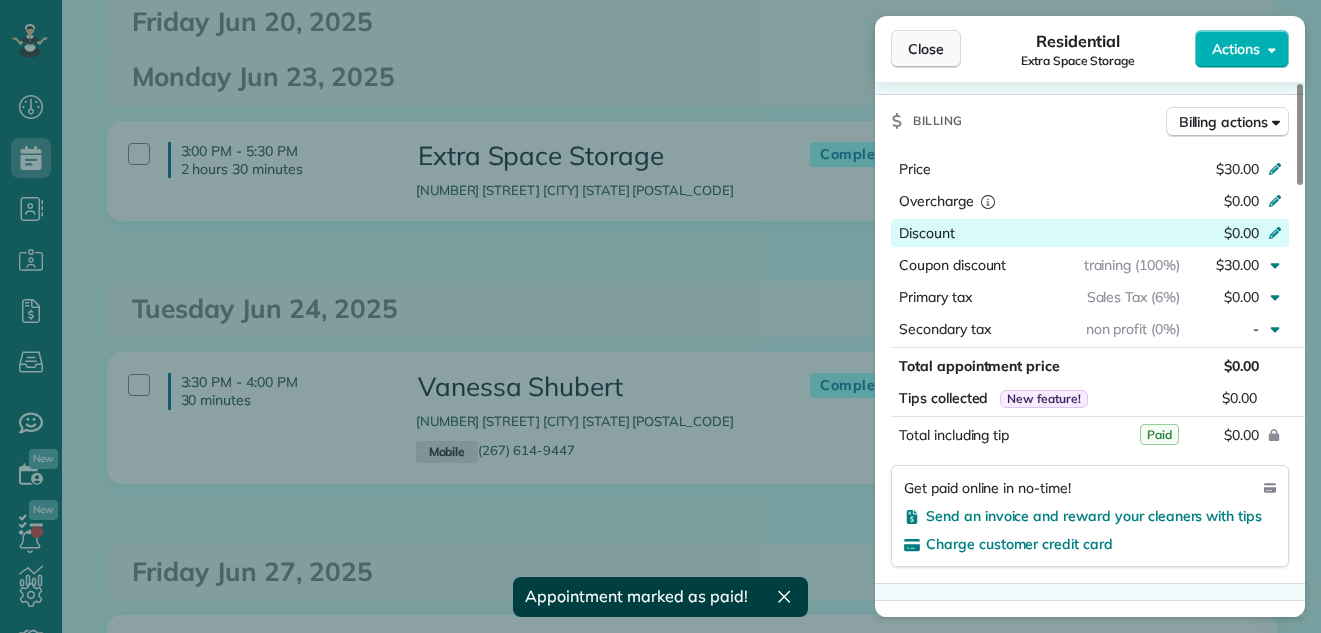 click on "Close" at bounding box center (926, 49) 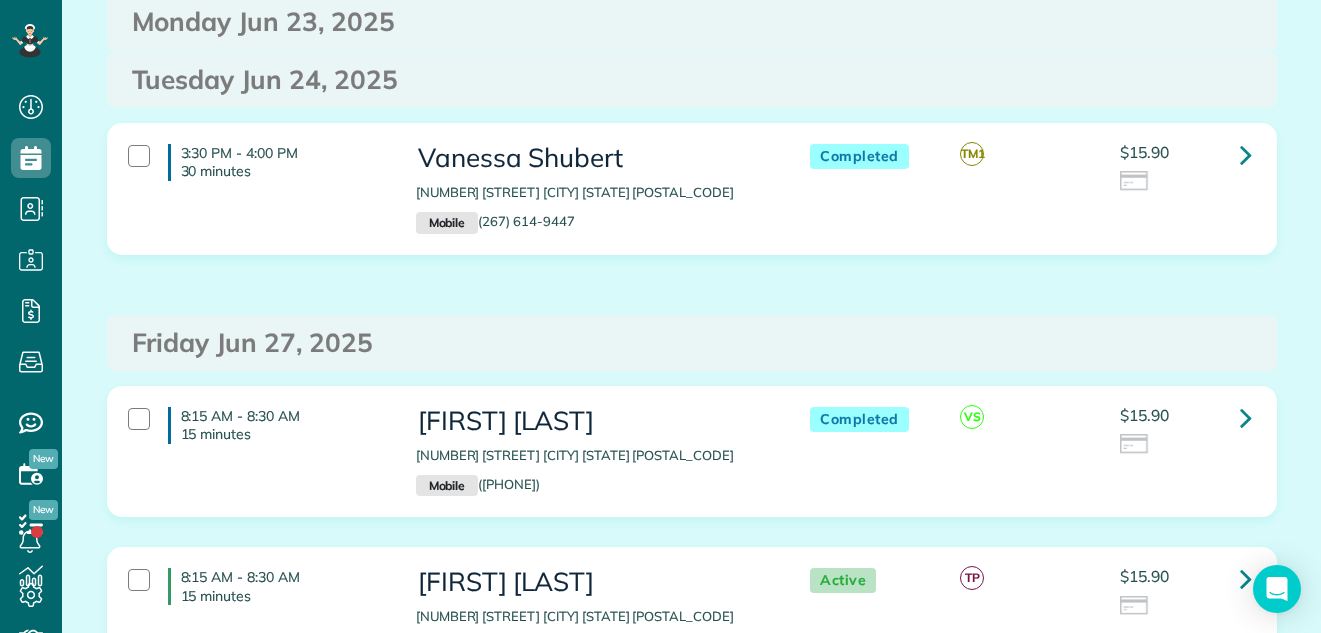 scroll, scrollTop: 1031, scrollLeft: 0, axis: vertical 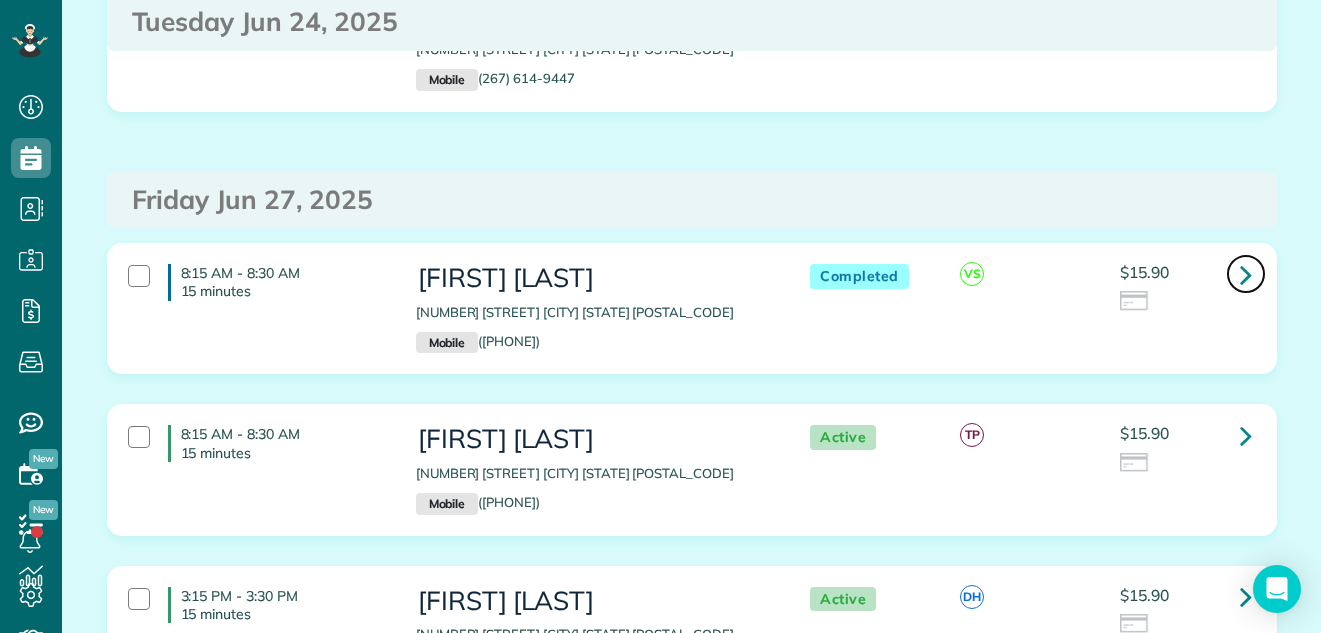 click at bounding box center [1246, 274] 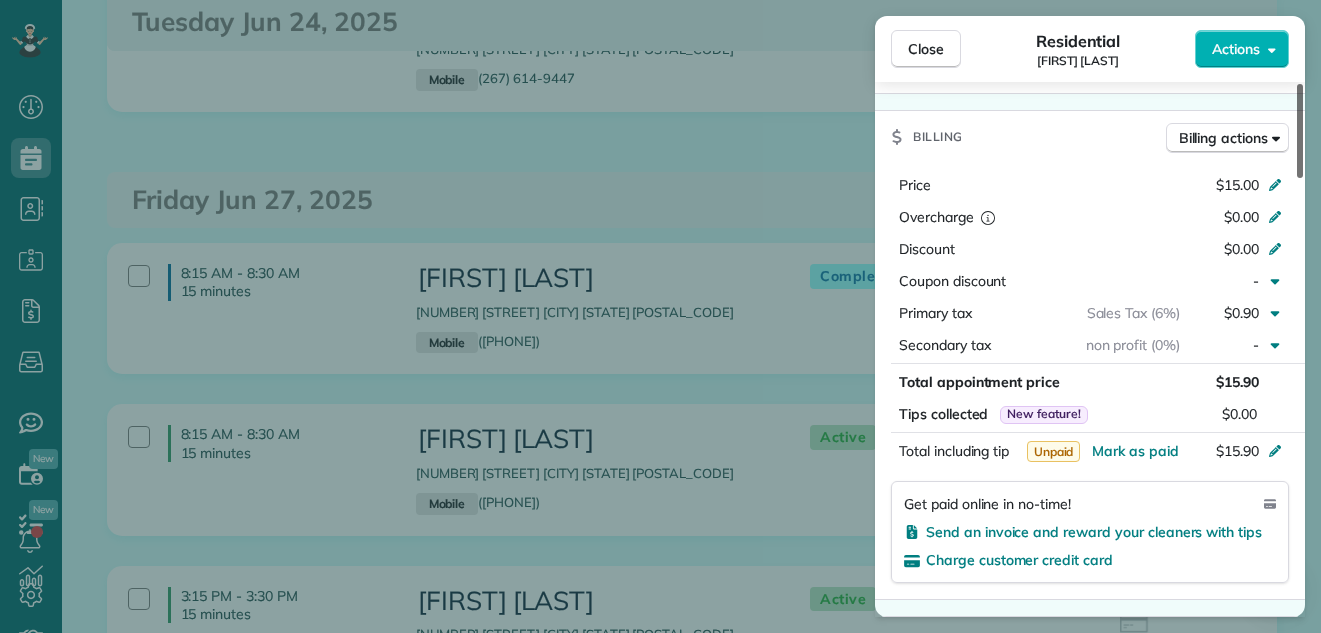 scroll, scrollTop: 1002, scrollLeft: 0, axis: vertical 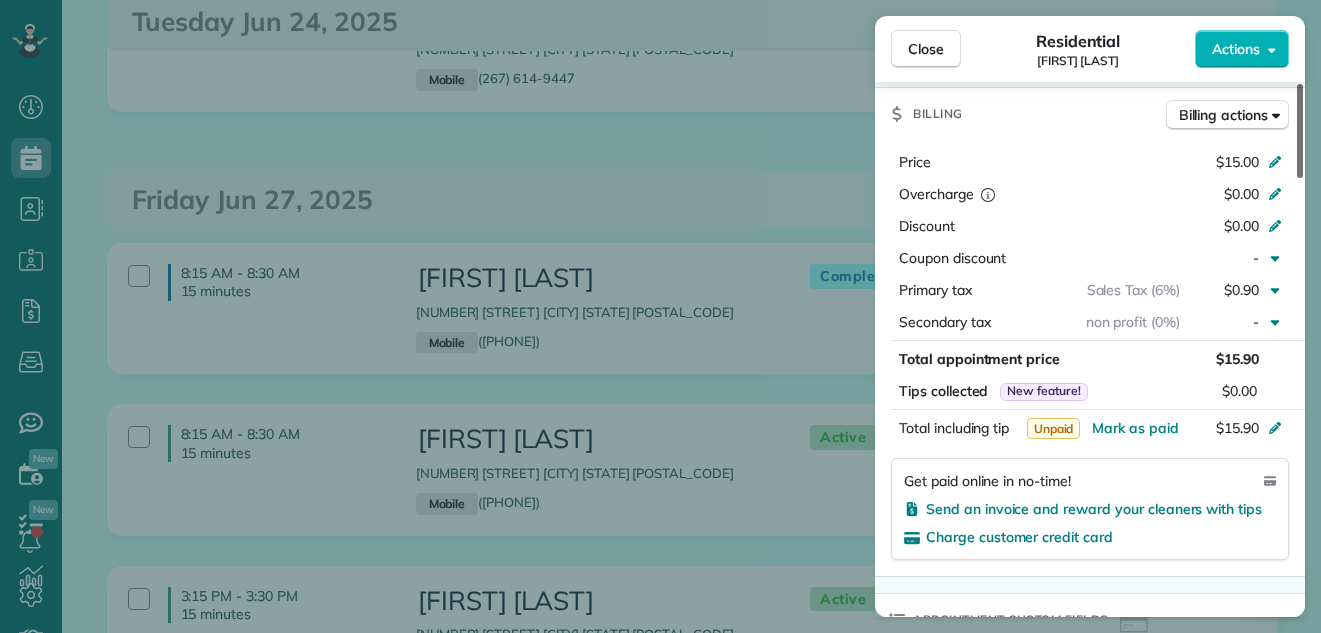 drag, startPoint x: 1299, startPoint y: 114, endPoint x: 1302, endPoint y: 291, distance: 177.02542 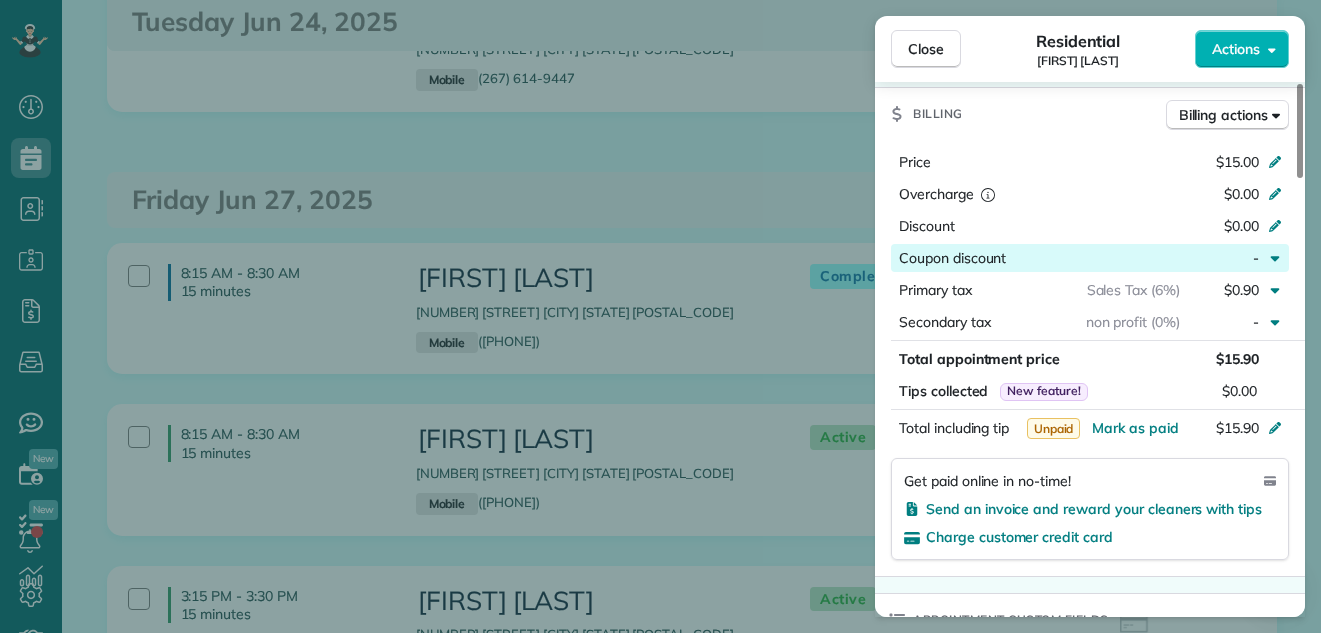 click at bounding box center [1093, 258] 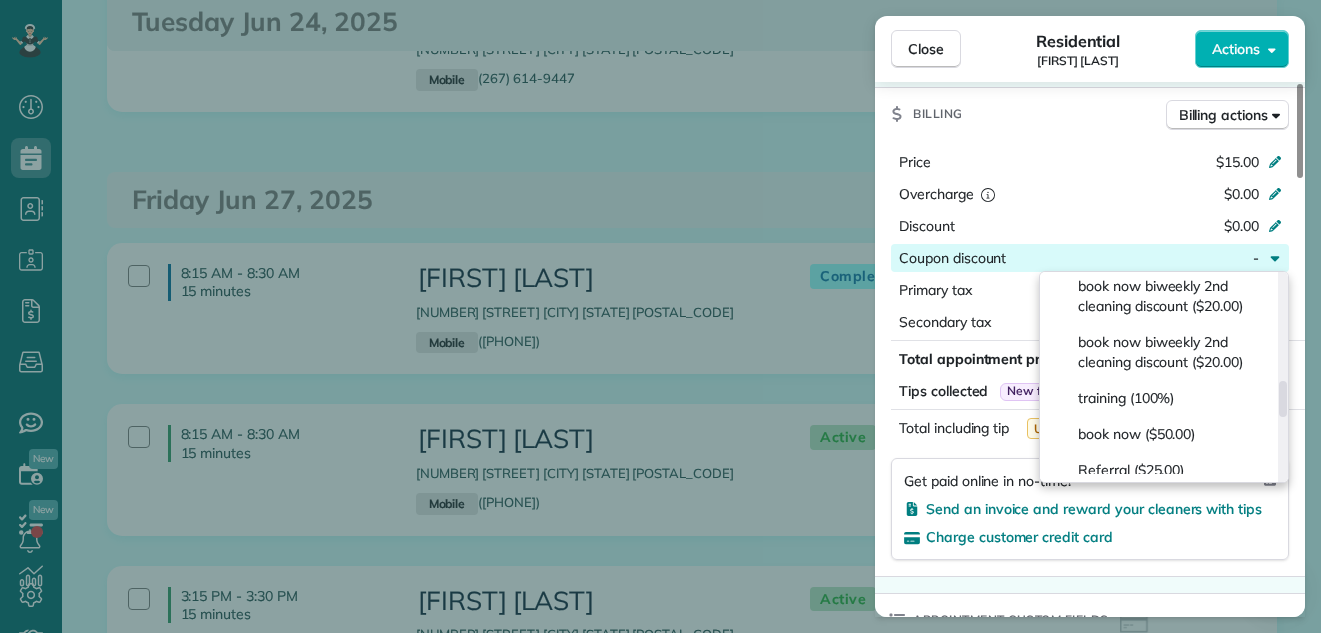 scroll, scrollTop: 632, scrollLeft: 0, axis: vertical 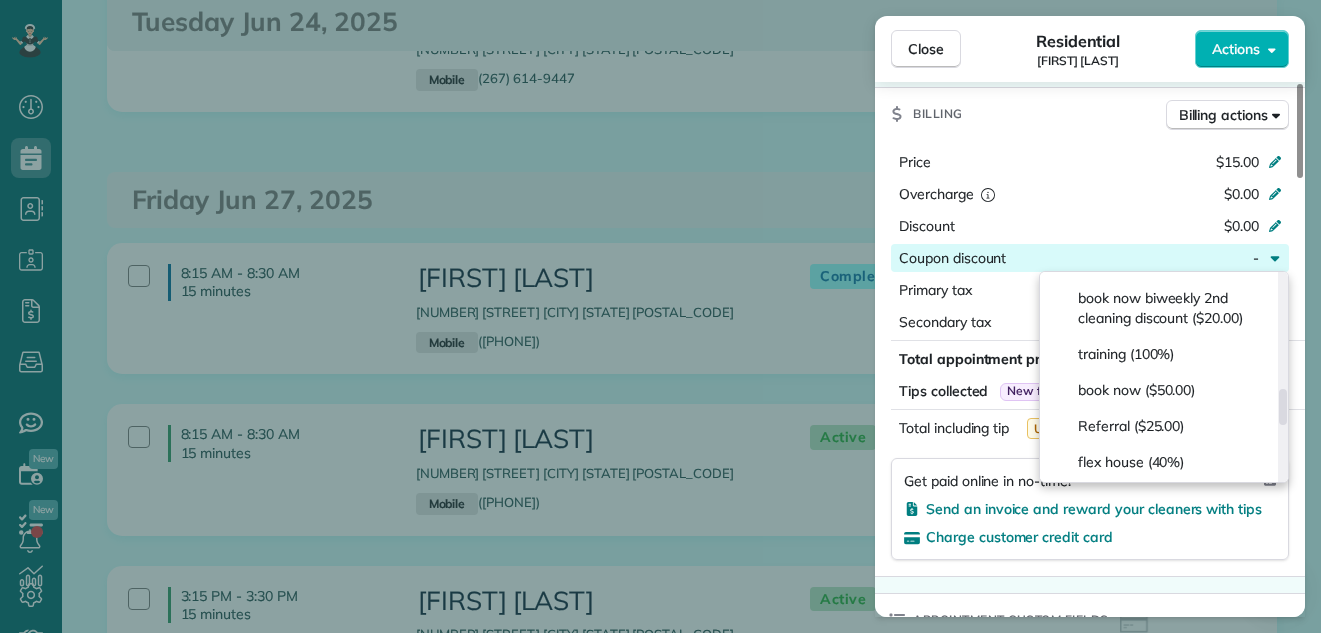 drag, startPoint x: 1285, startPoint y: 281, endPoint x: 1278, endPoint y: 396, distance: 115.212845 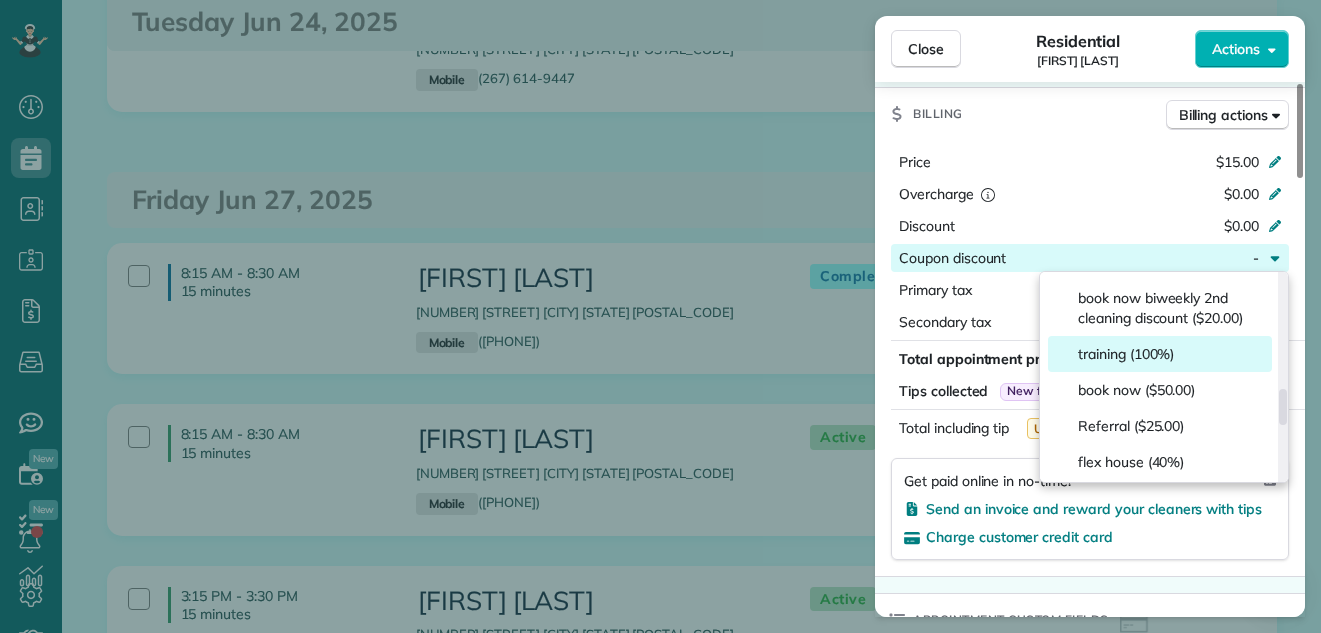 click on "training  (100%)" at bounding box center [1160, 354] 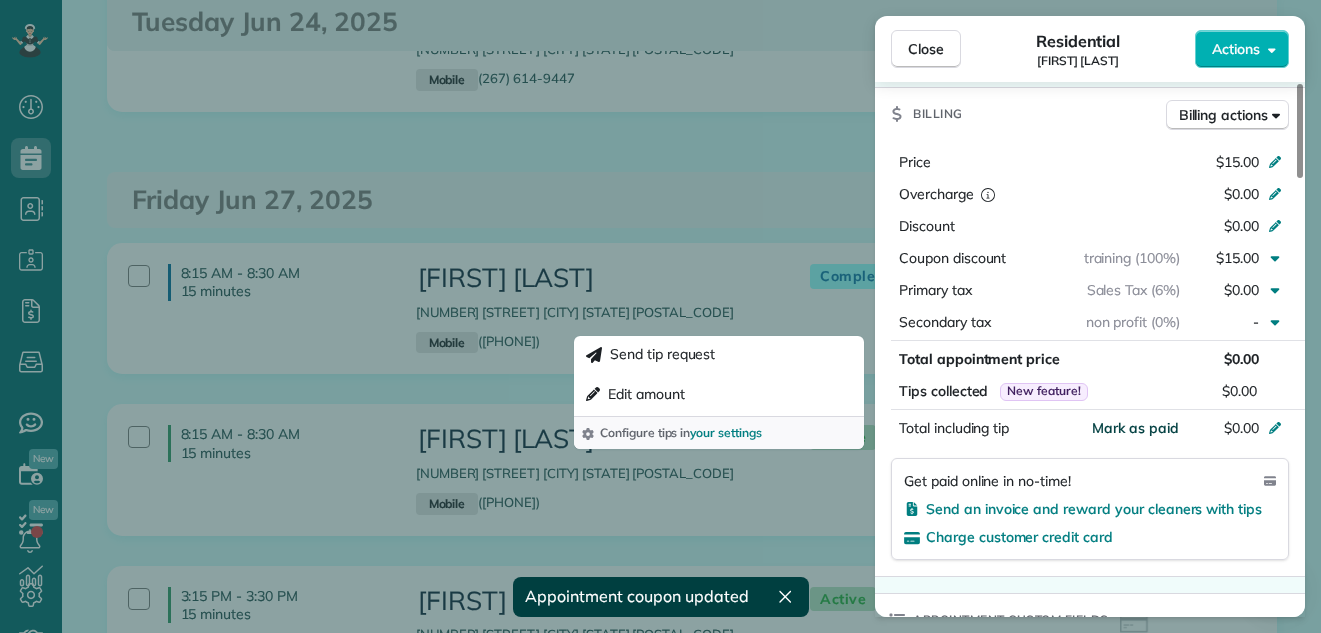 click on "Mark as paid" at bounding box center [1135, 428] 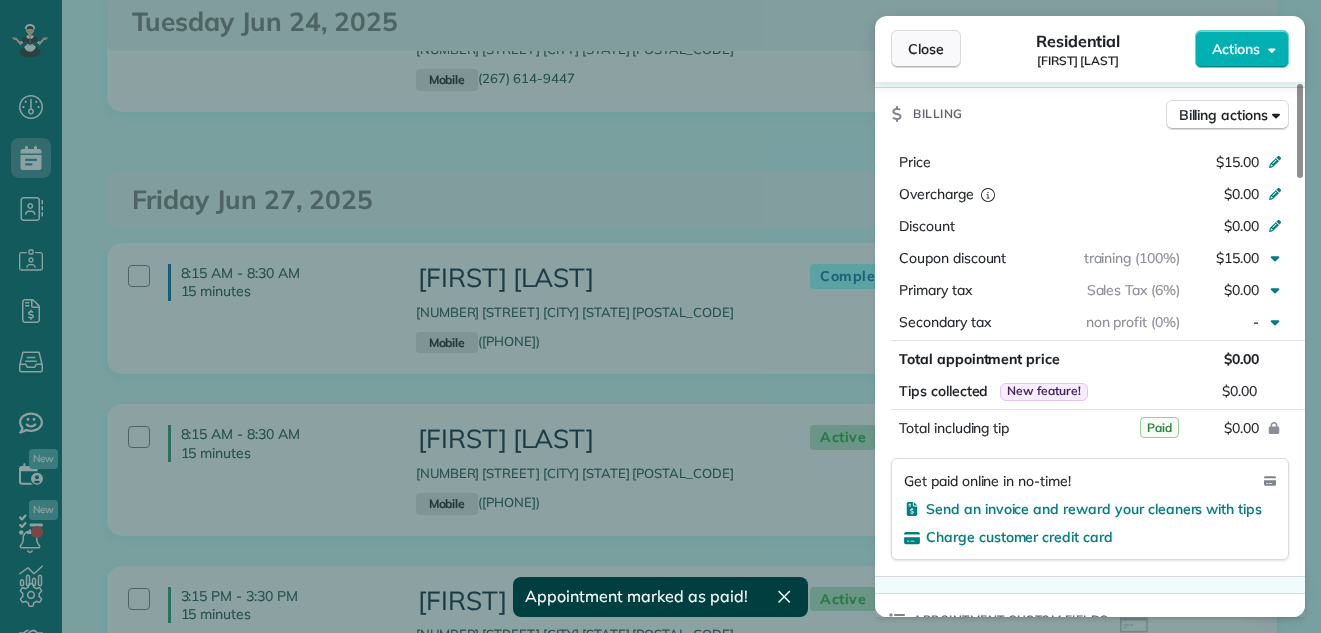 click on "Close" at bounding box center (926, 49) 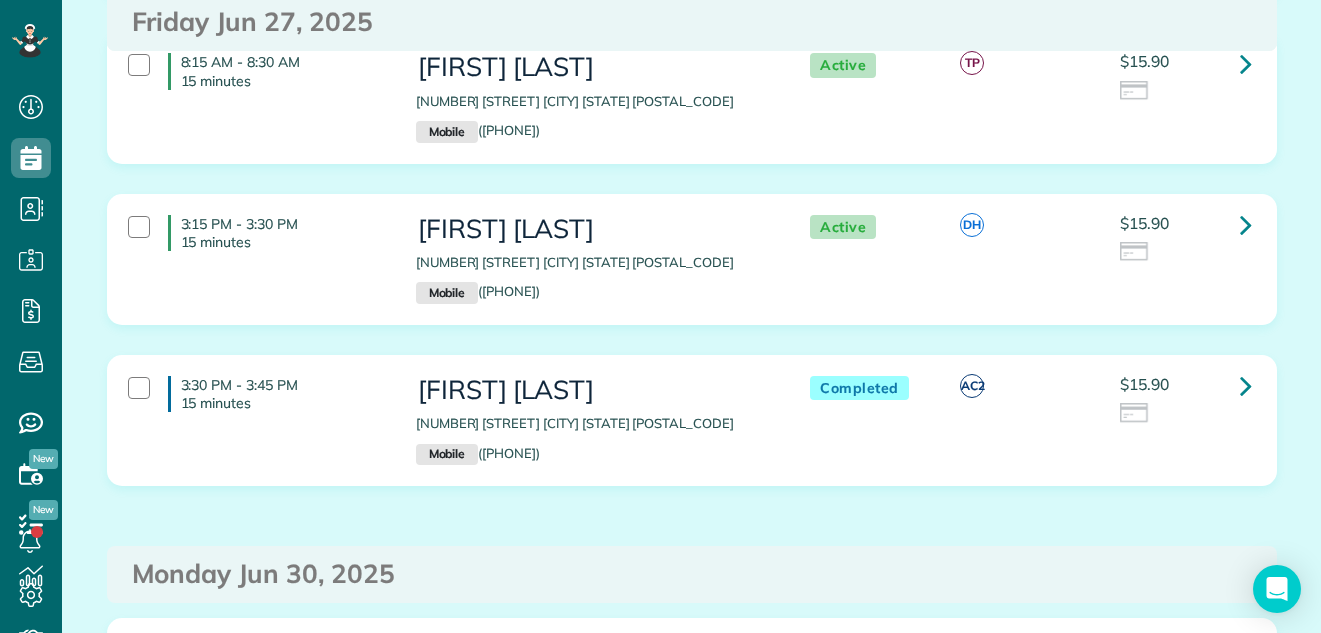 scroll, scrollTop: 1303, scrollLeft: 0, axis: vertical 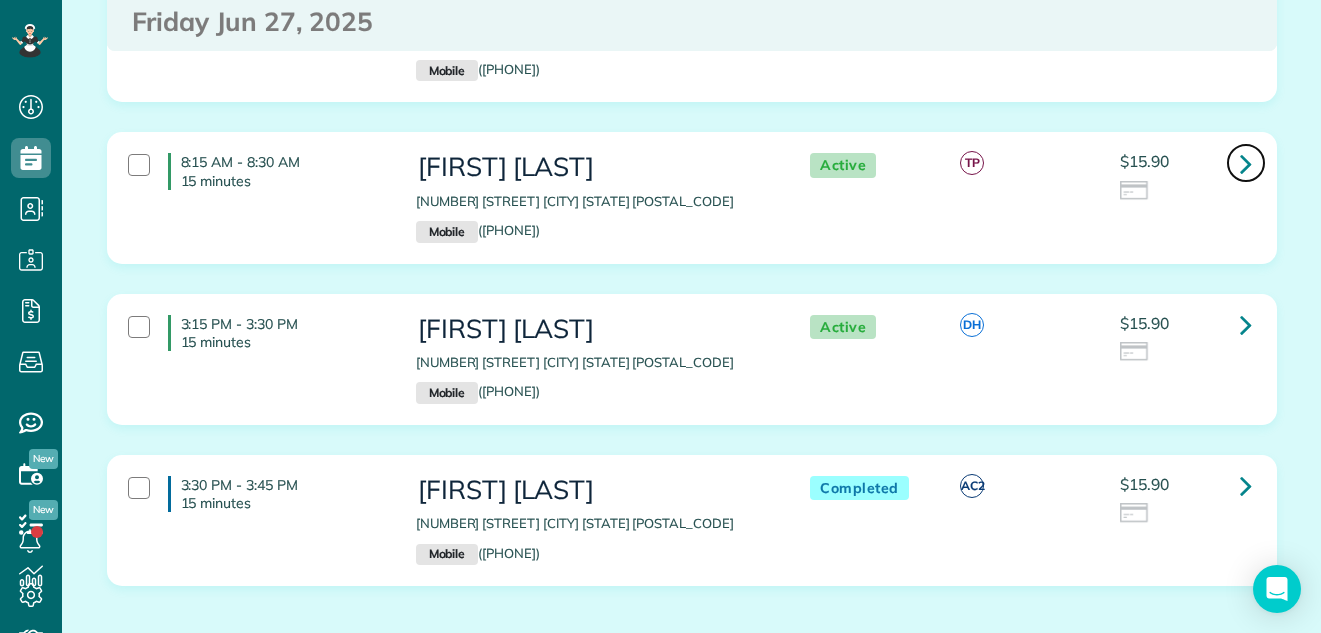 click at bounding box center (1246, 163) 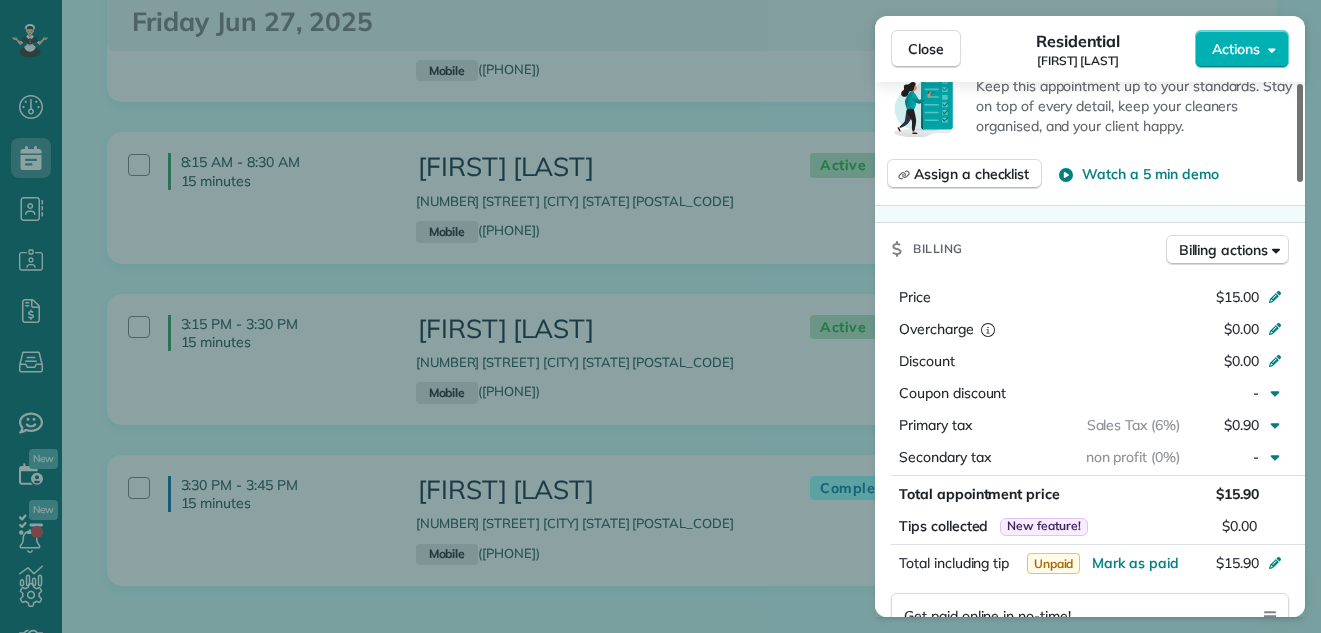 scroll, scrollTop: 878, scrollLeft: 0, axis: vertical 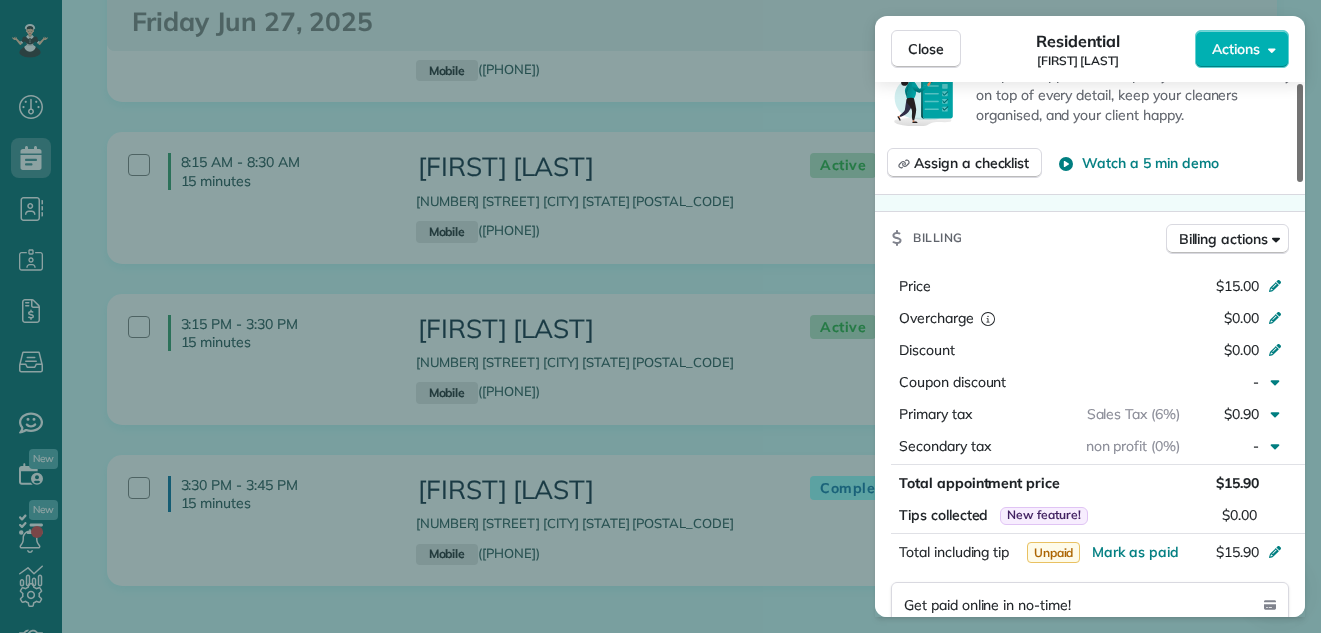 drag, startPoint x: 1299, startPoint y: 127, endPoint x: 1304, endPoint y: 287, distance: 160.07811 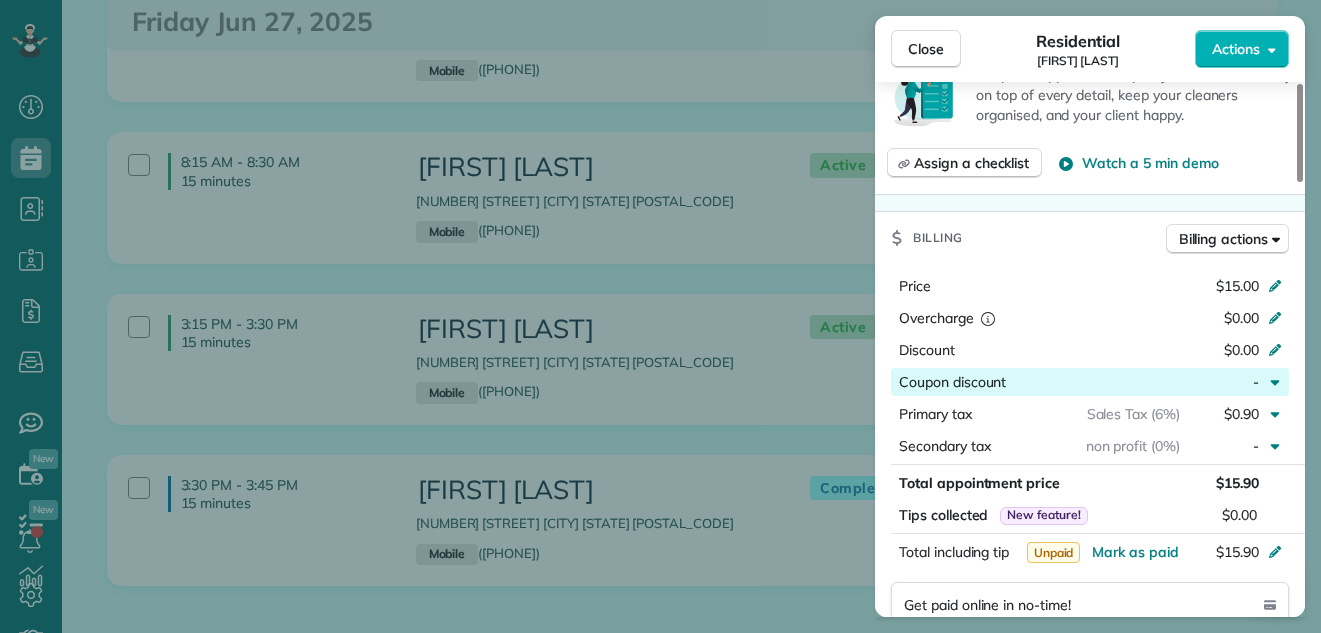 click on "-" at bounding box center (1223, 382) 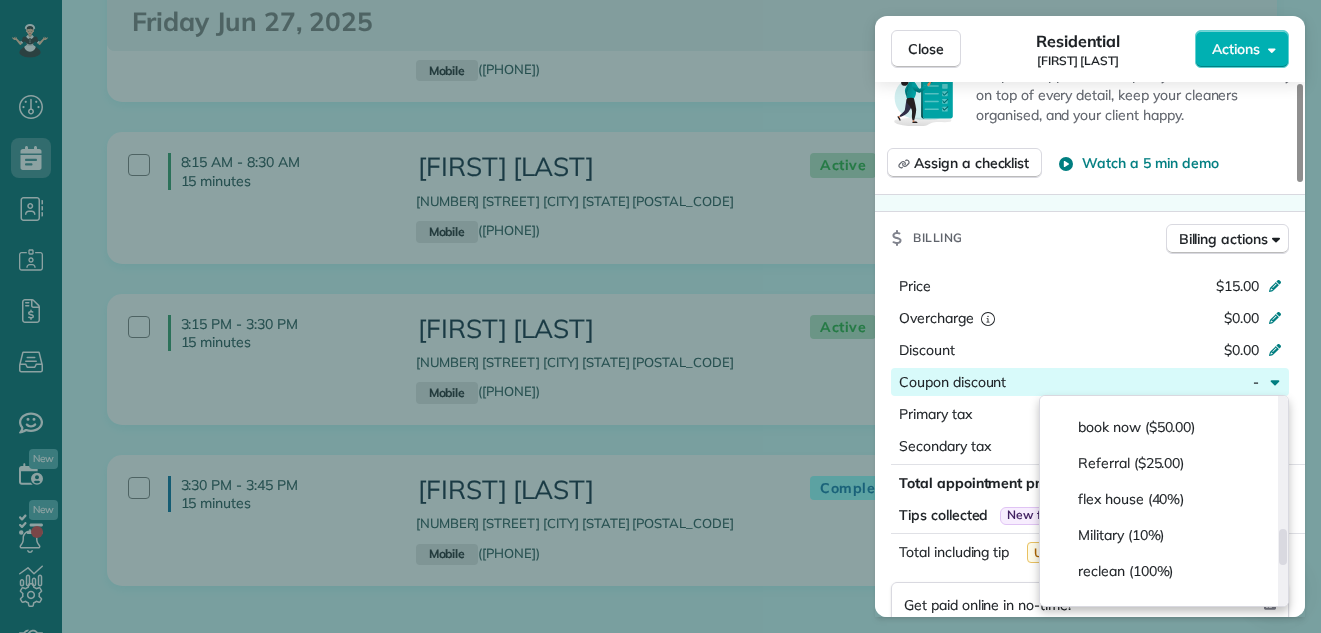 scroll, scrollTop: 692, scrollLeft: 0, axis: vertical 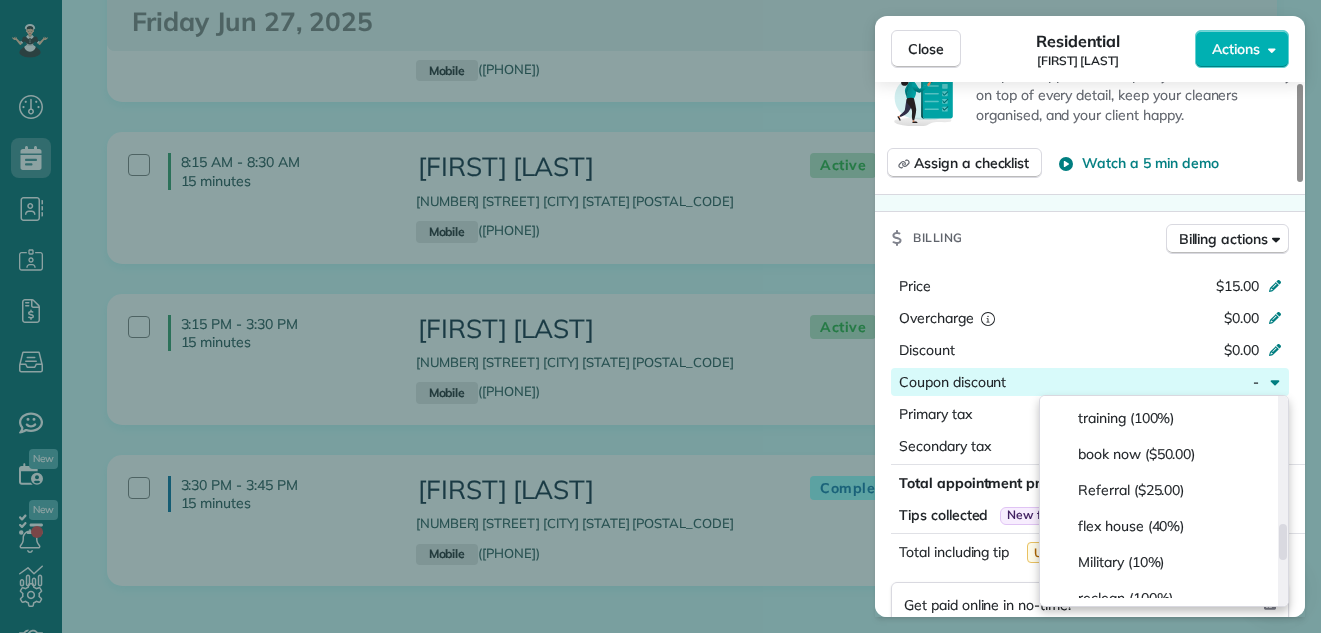 drag, startPoint x: 1282, startPoint y: 406, endPoint x: 1281, endPoint y: 532, distance: 126.00397 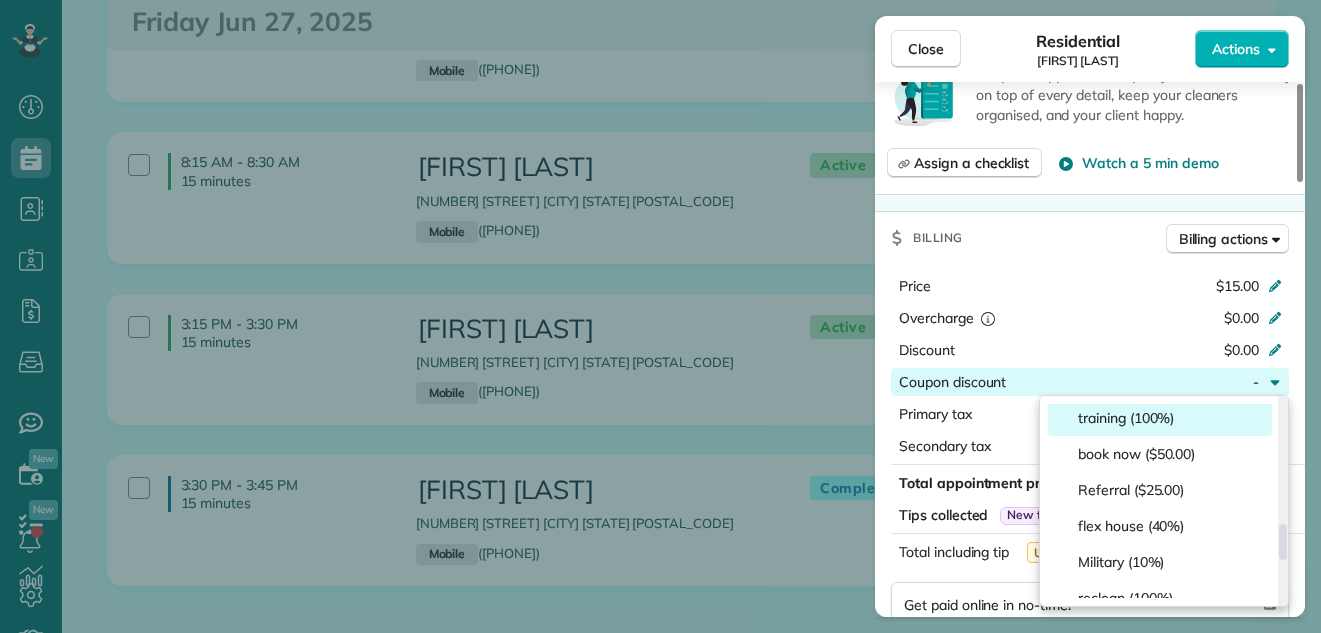 click on "training  (100%)" at bounding box center (1160, 418) 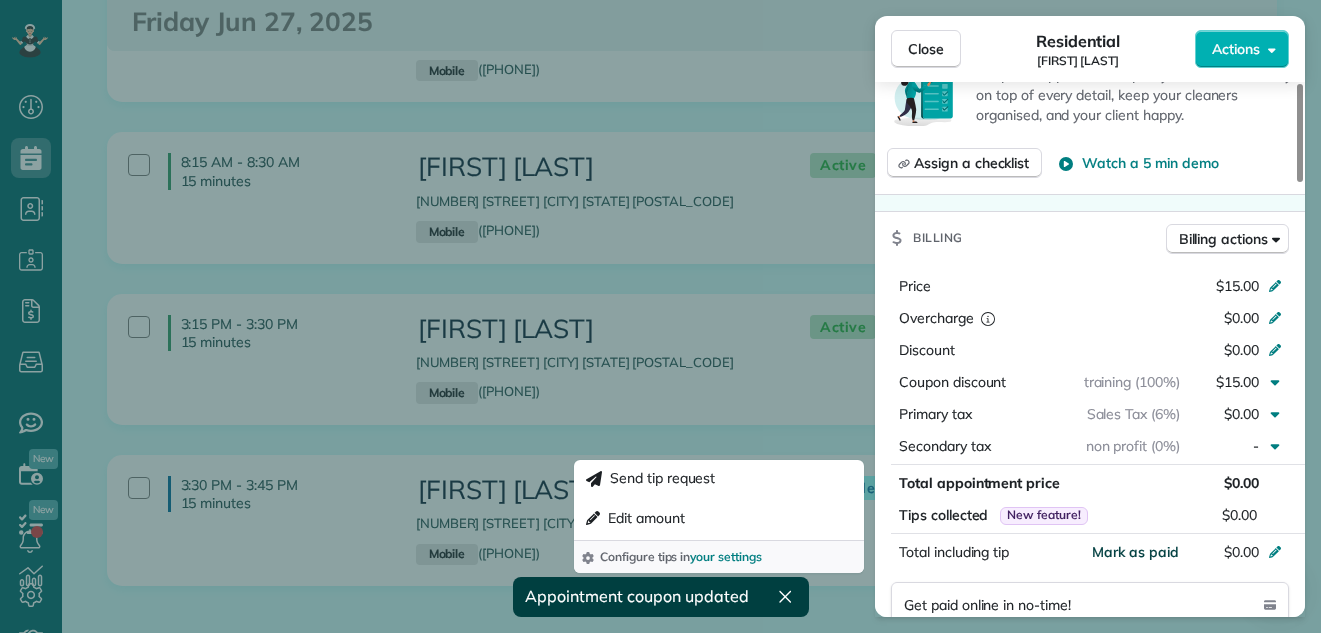 click on "Mark as paid" at bounding box center (1135, 552) 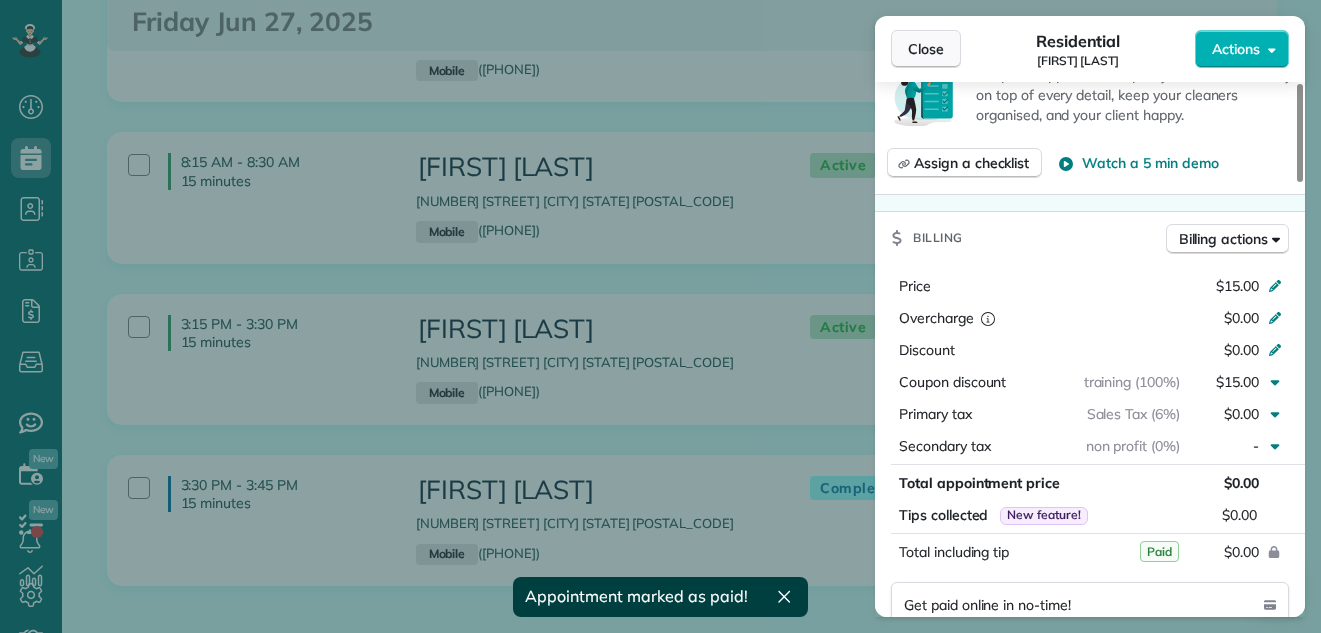 click on "Close" at bounding box center [926, 49] 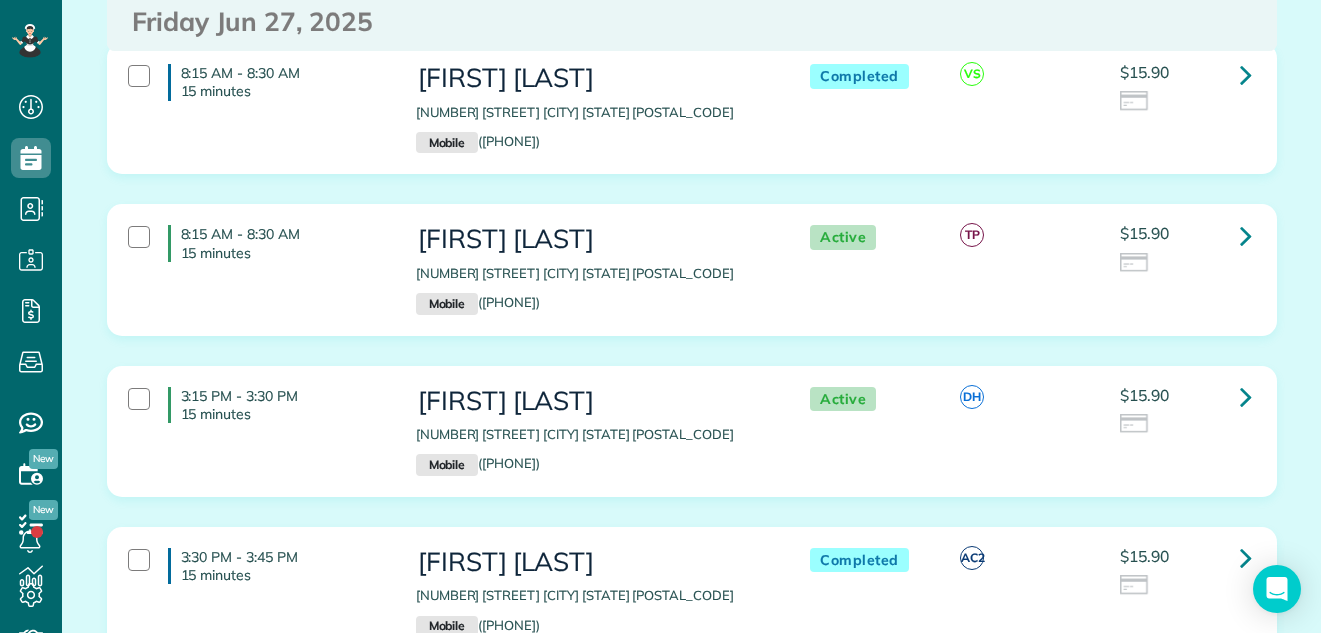 scroll, scrollTop: 1475, scrollLeft: 0, axis: vertical 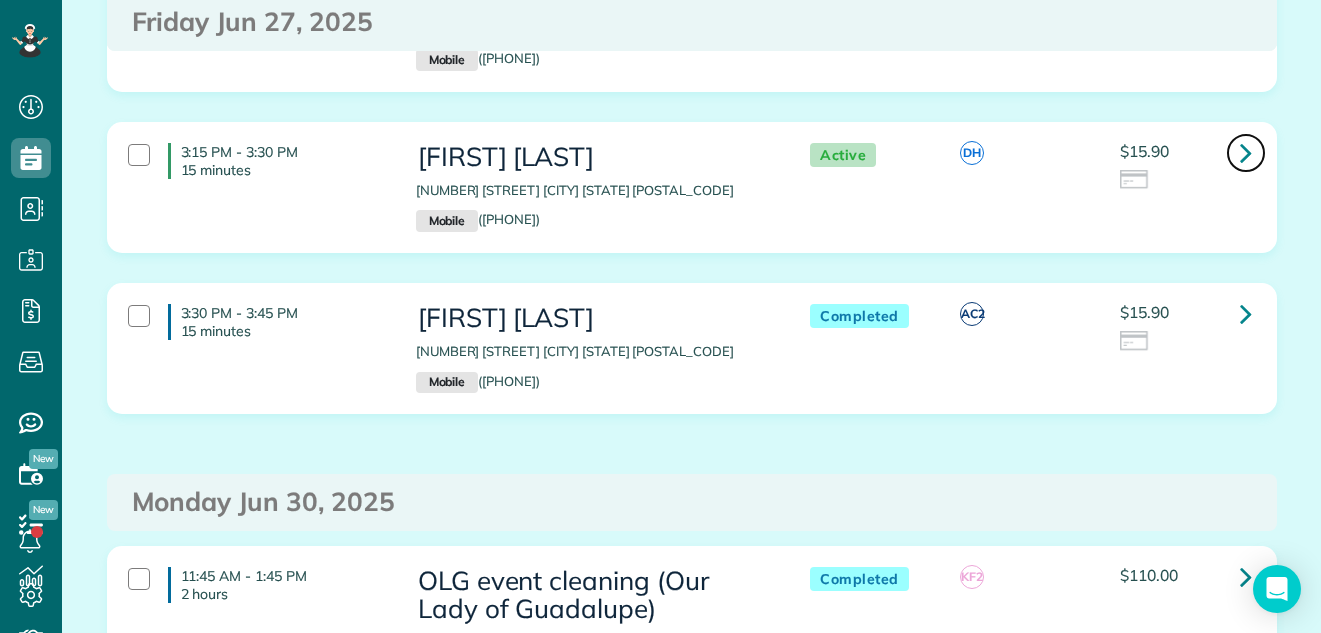 click at bounding box center (1246, 152) 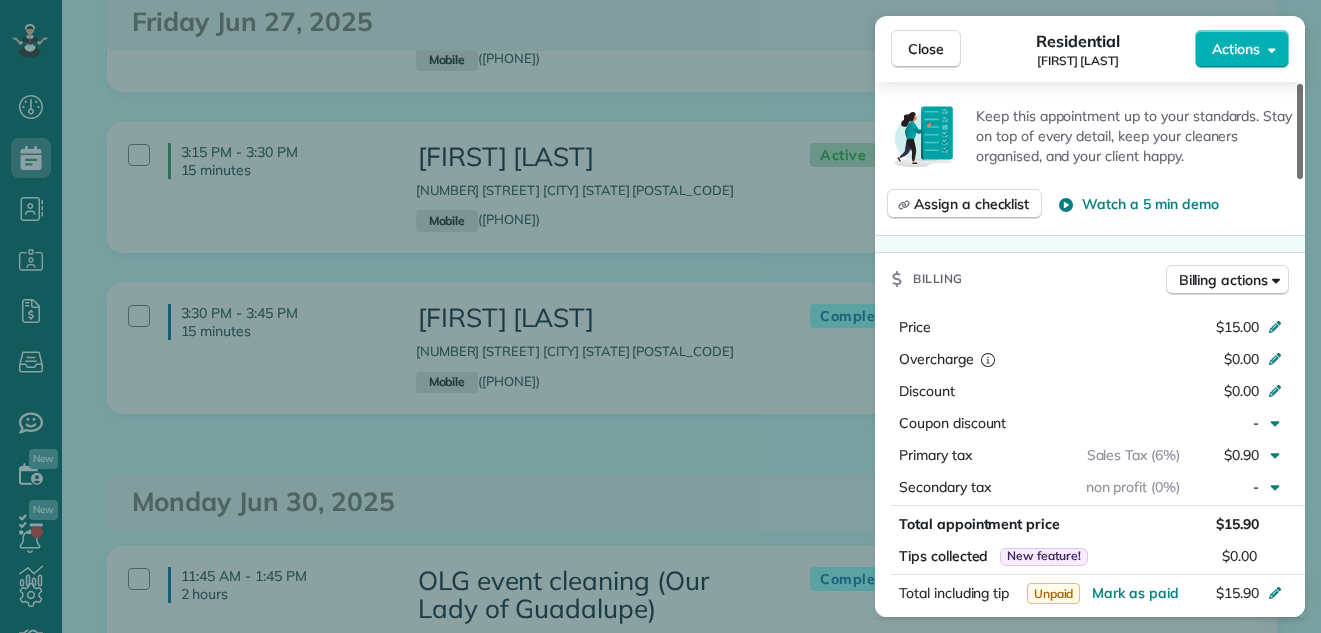 drag, startPoint x: 1298, startPoint y: 125, endPoint x: 1307, endPoint y: 275, distance: 150.26976 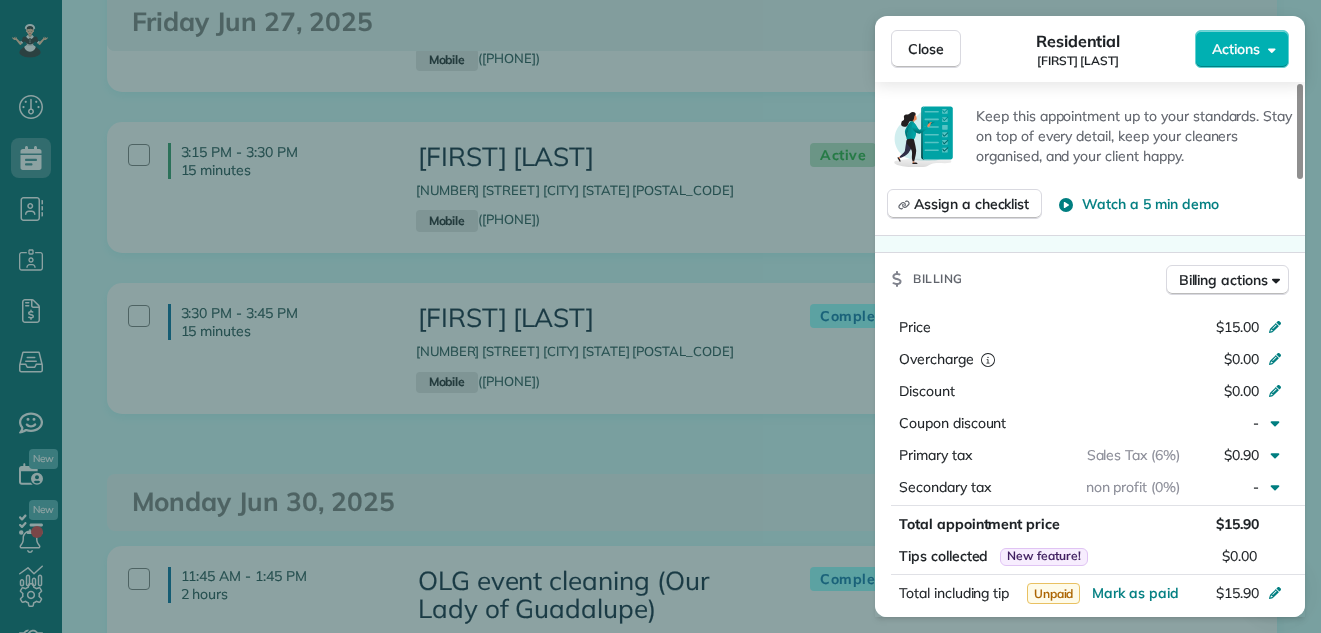 scroll, scrollTop: 843, scrollLeft: 0, axis: vertical 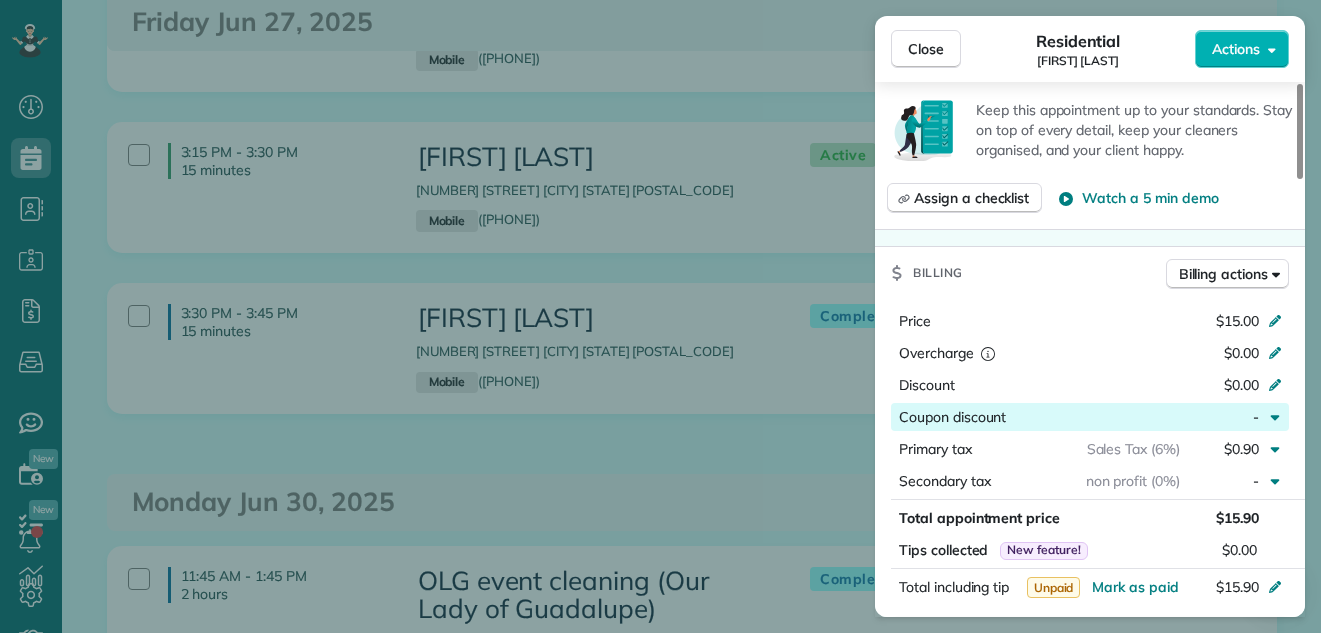 click at bounding box center (1093, 417) 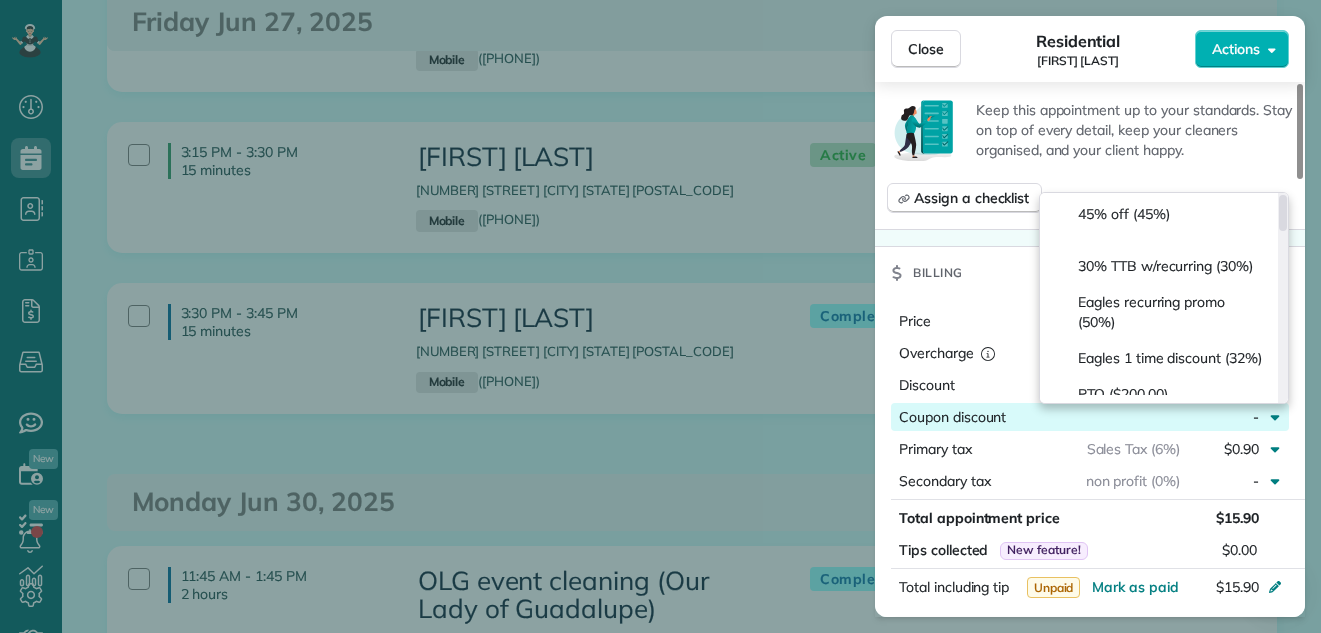 scroll, scrollTop: 0, scrollLeft: 0, axis: both 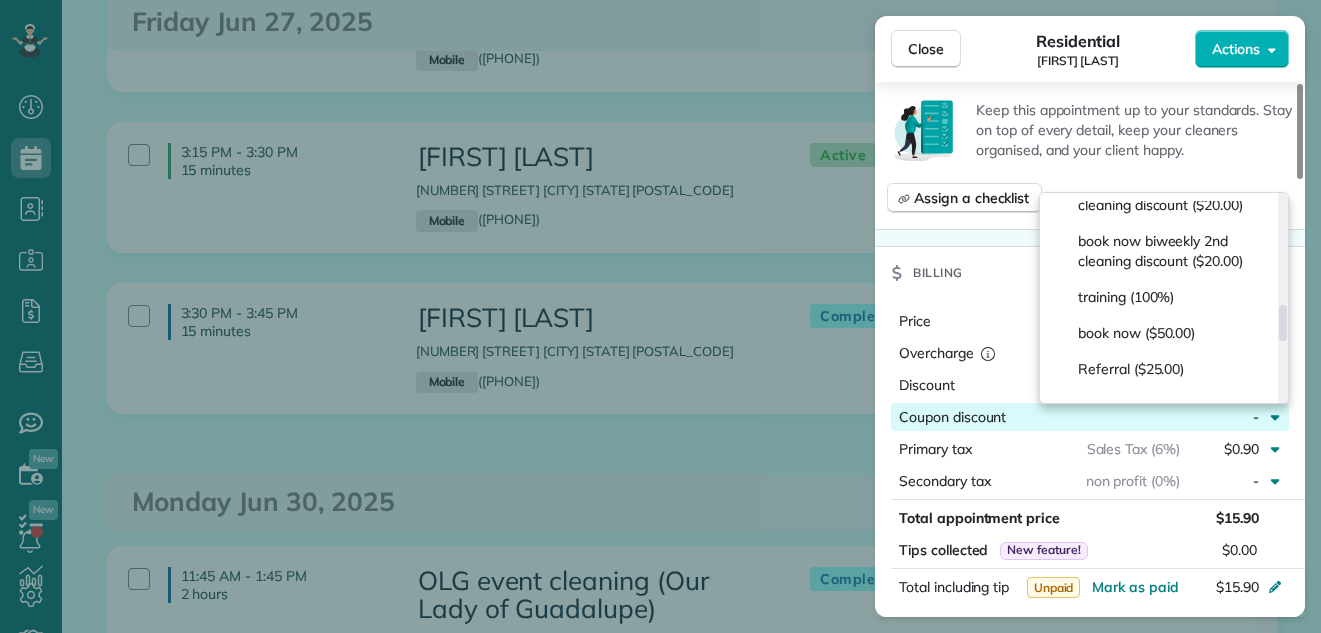 drag, startPoint x: 1281, startPoint y: 219, endPoint x: 1292, endPoint y: 331, distance: 112.53888 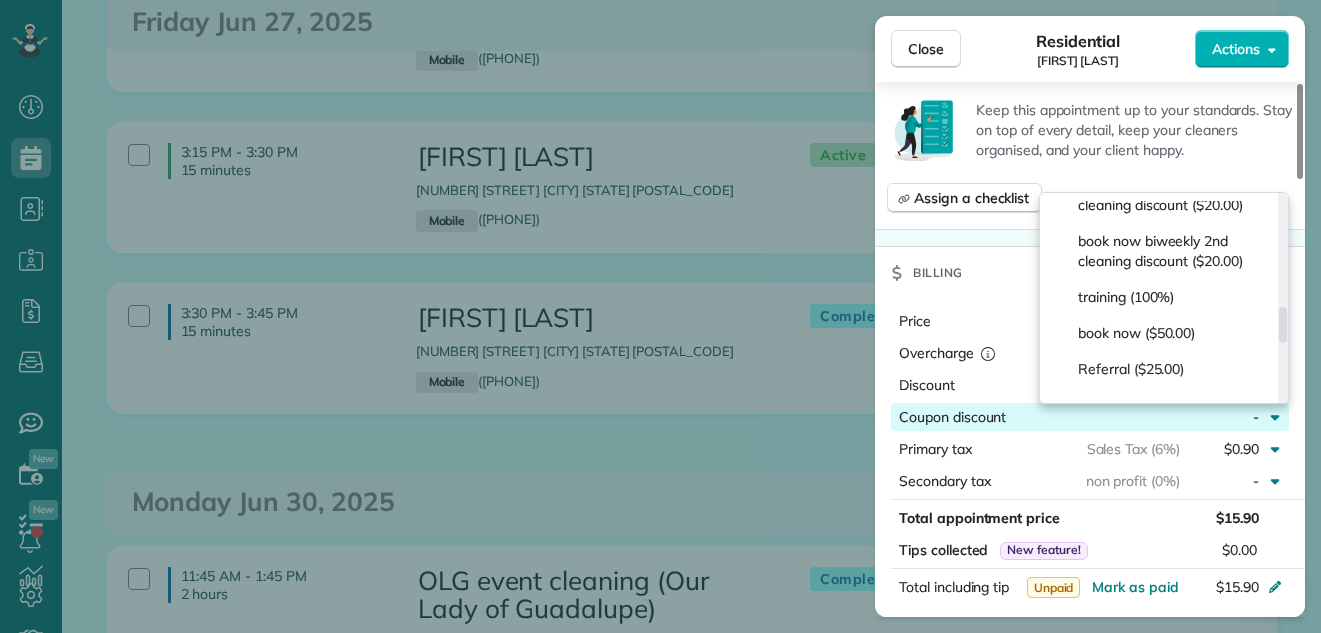 scroll, scrollTop: 616, scrollLeft: 0, axis: vertical 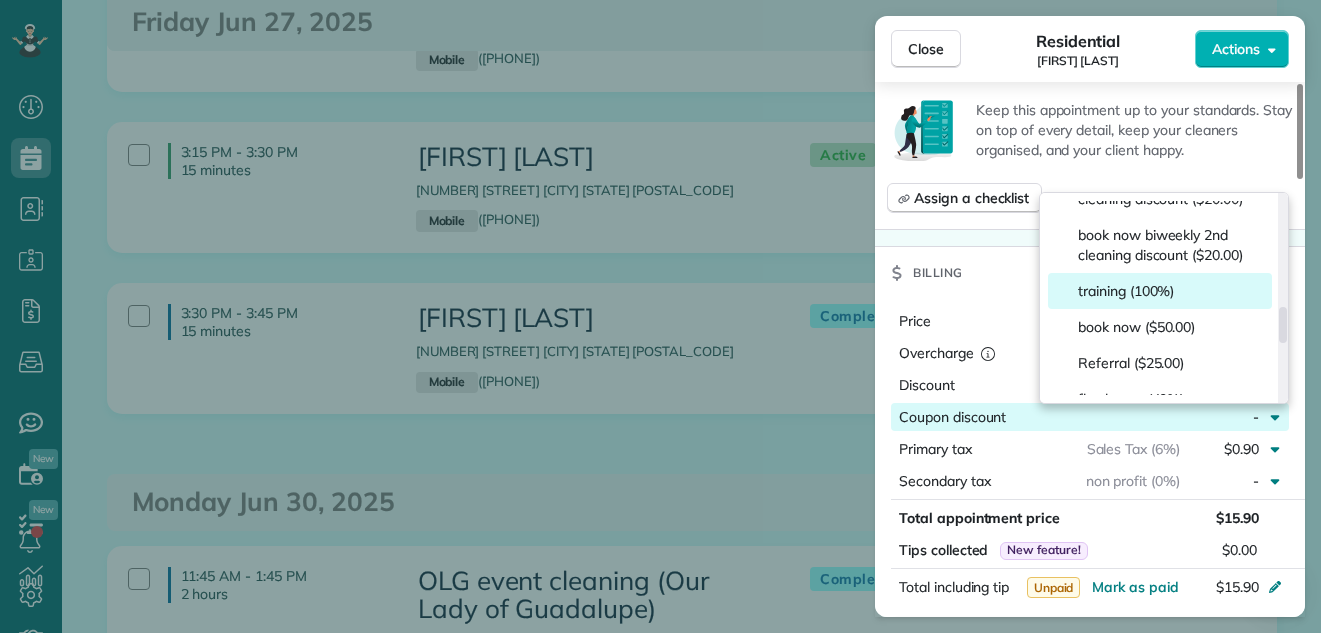 click on "training  (100%)" at bounding box center [1126, 291] 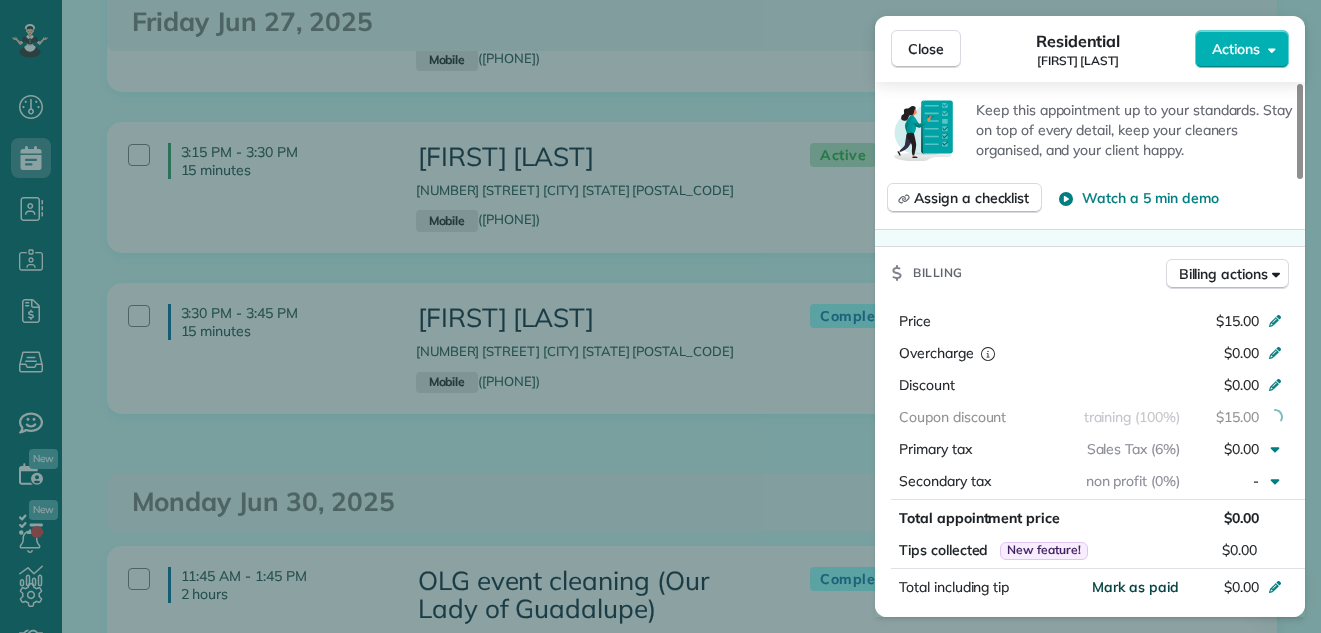 click on "Mark as paid" at bounding box center (1135, 587) 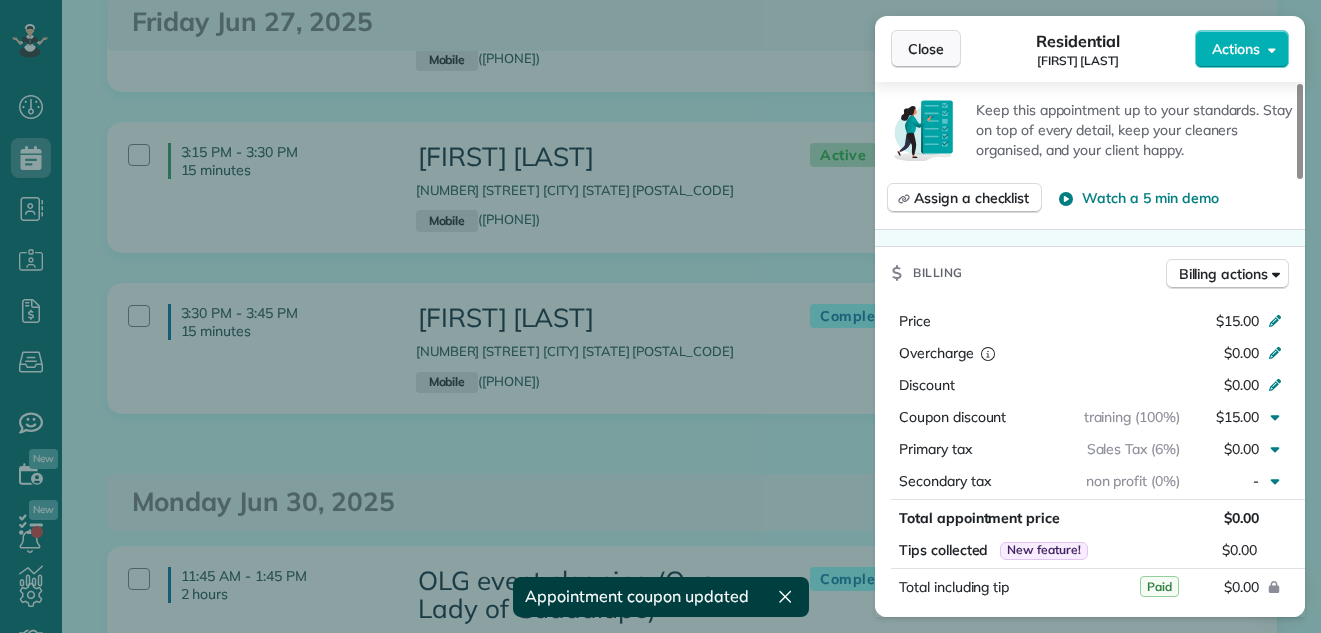 click on "Close" at bounding box center (926, 49) 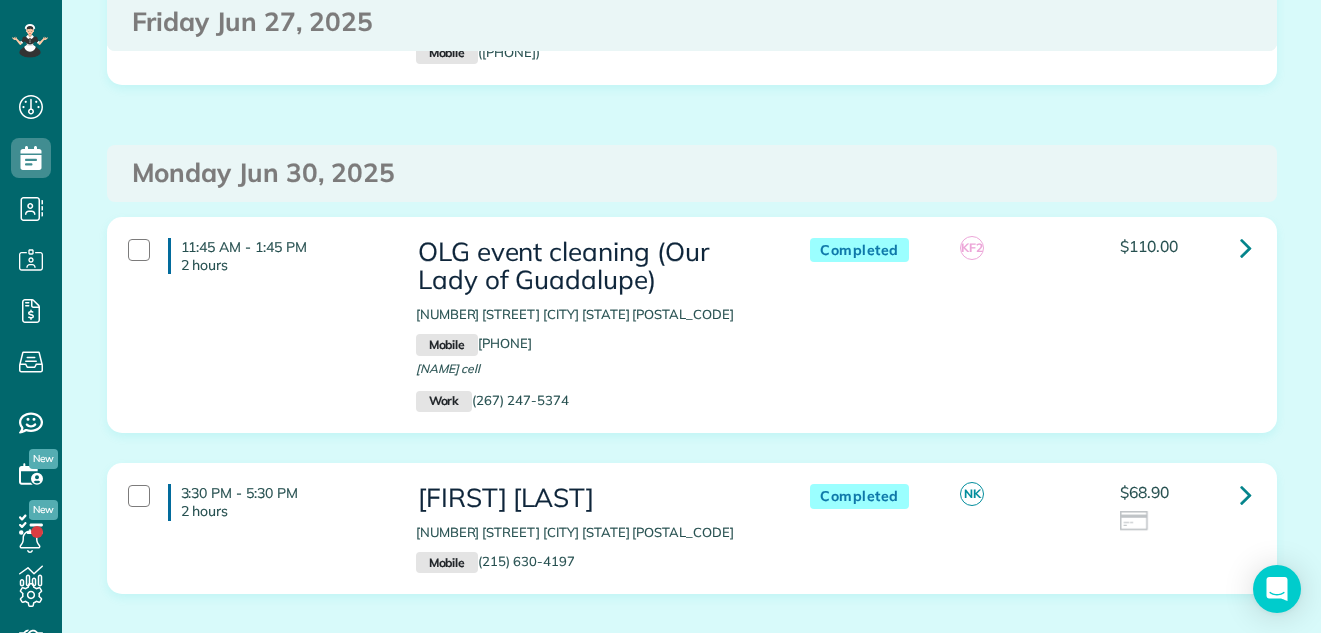 scroll, scrollTop: 1532, scrollLeft: 0, axis: vertical 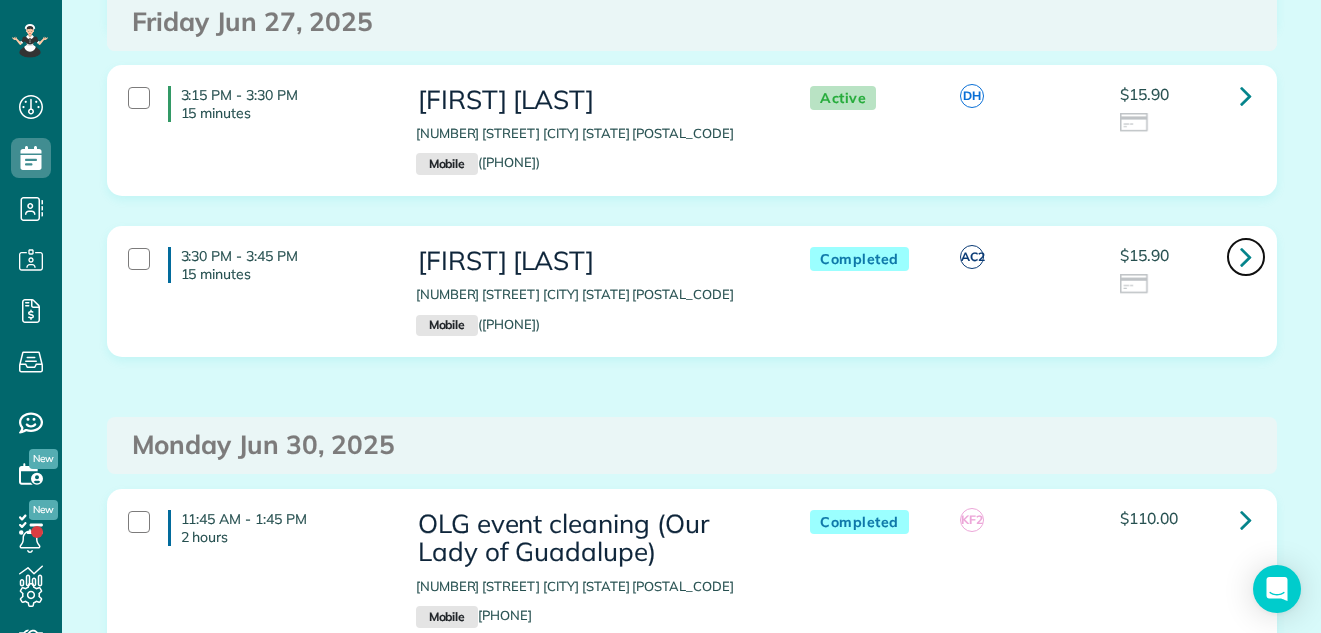 click at bounding box center [1246, 256] 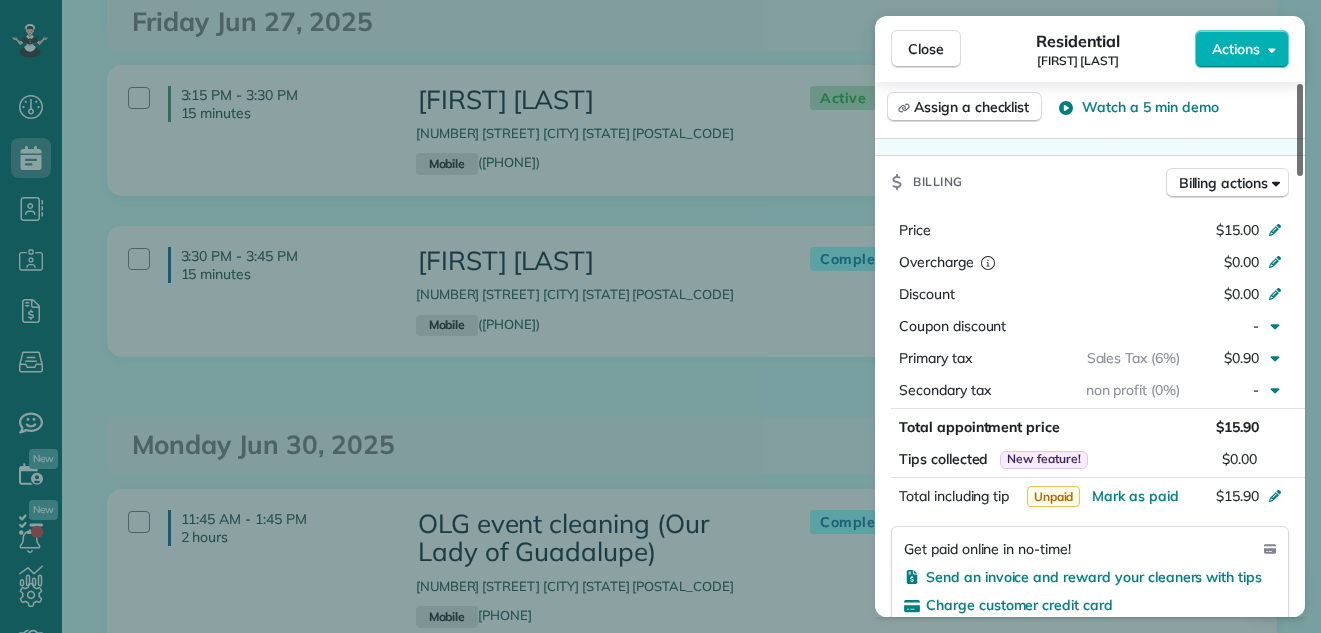 scroll, scrollTop: 963, scrollLeft: 0, axis: vertical 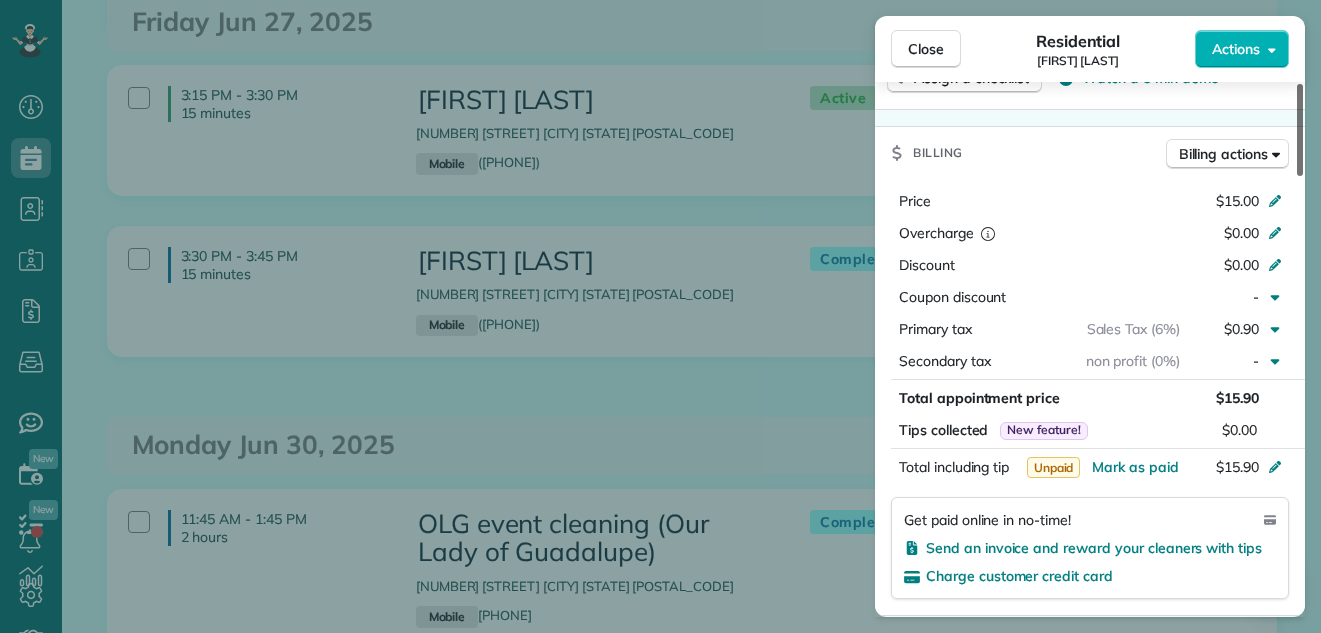 drag, startPoint x: 1298, startPoint y: 107, endPoint x: 1314, endPoint y: 273, distance: 166.7693 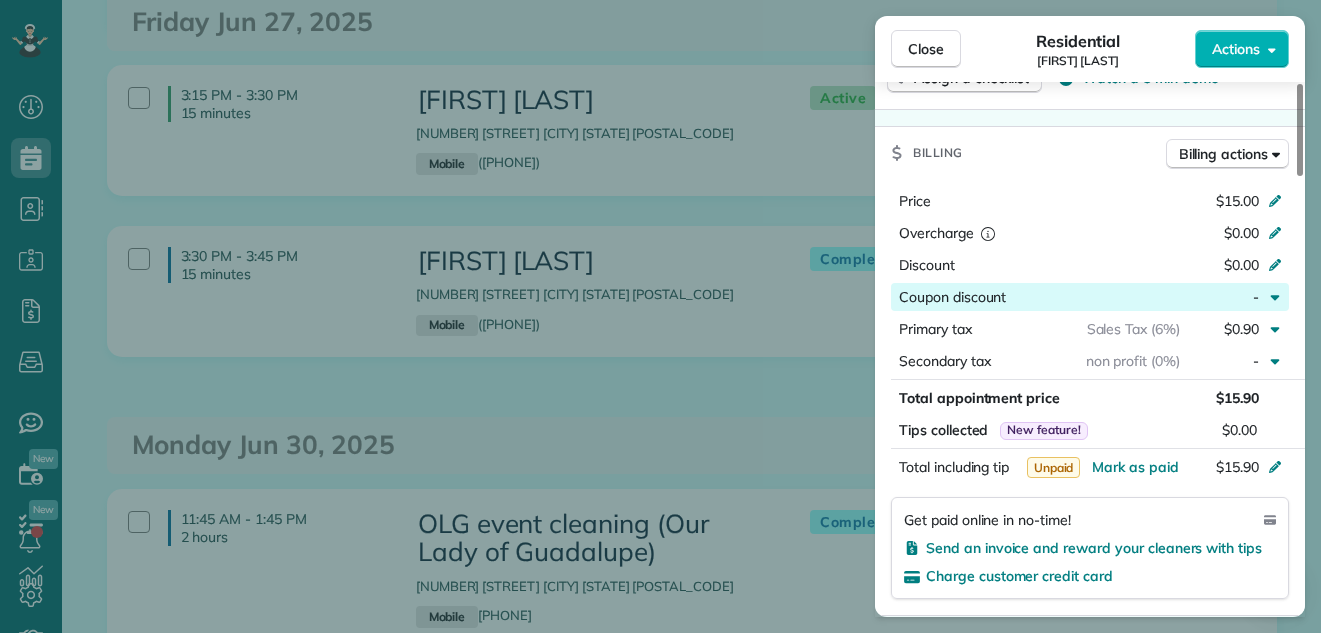 click at bounding box center (1093, 297) 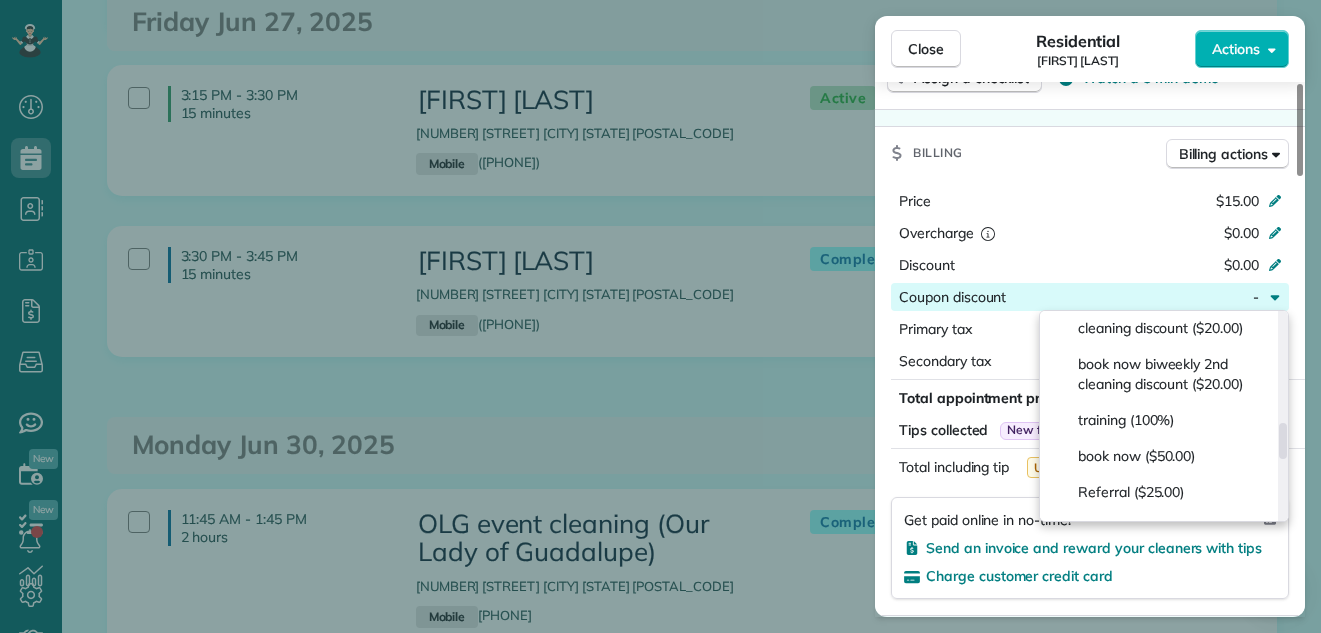 scroll, scrollTop: 643, scrollLeft: 0, axis: vertical 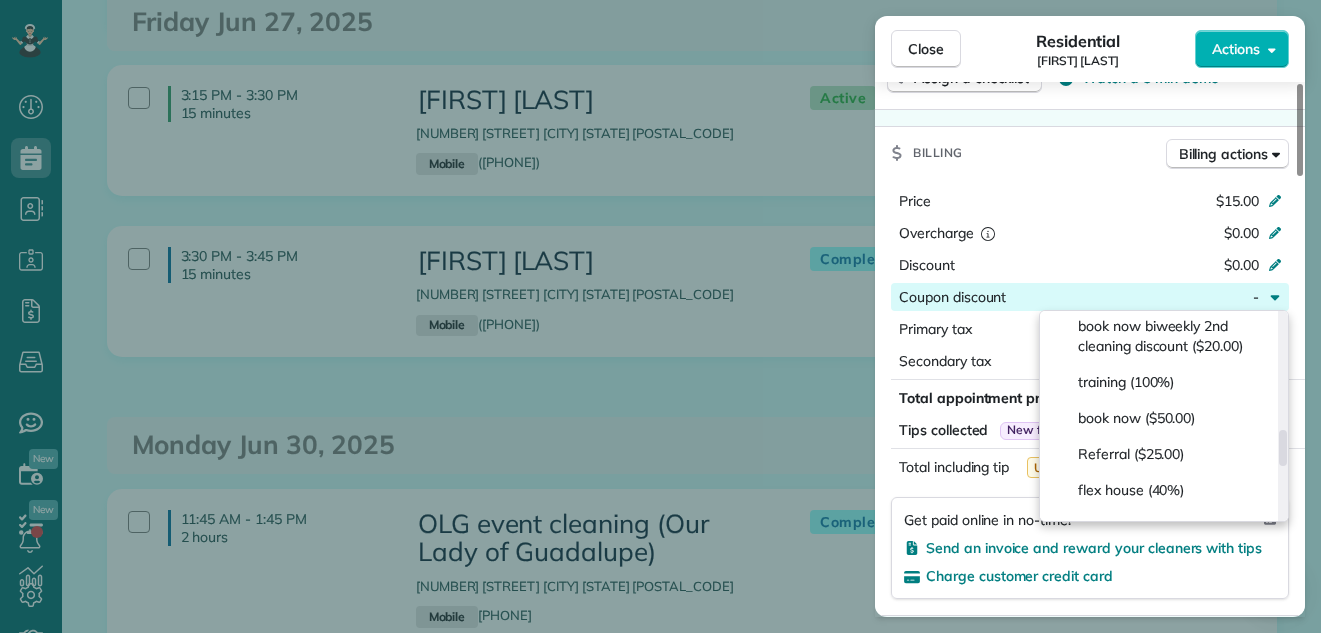 drag, startPoint x: 1285, startPoint y: 325, endPoint x: 1288, endPoint y: 442, distance: 117.03845 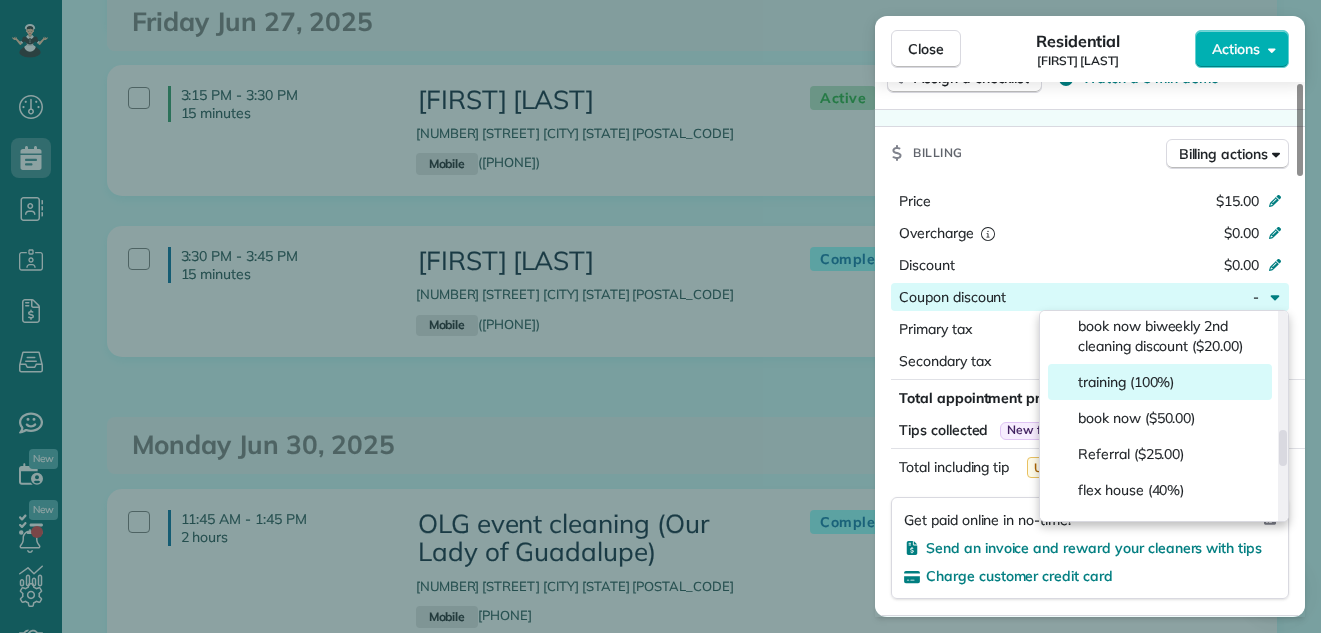 click on "training  (100%)" at bounding box center [1160, 382] 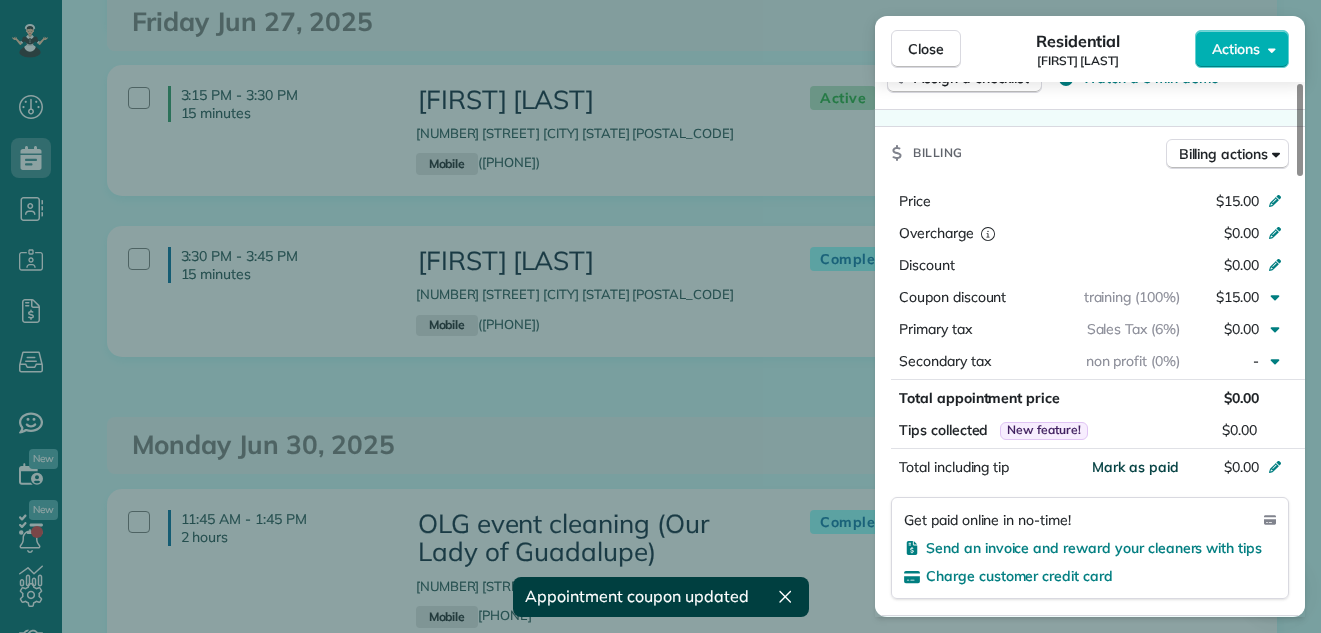 click on "Mark as paid" at bounding box center [1135, 467] 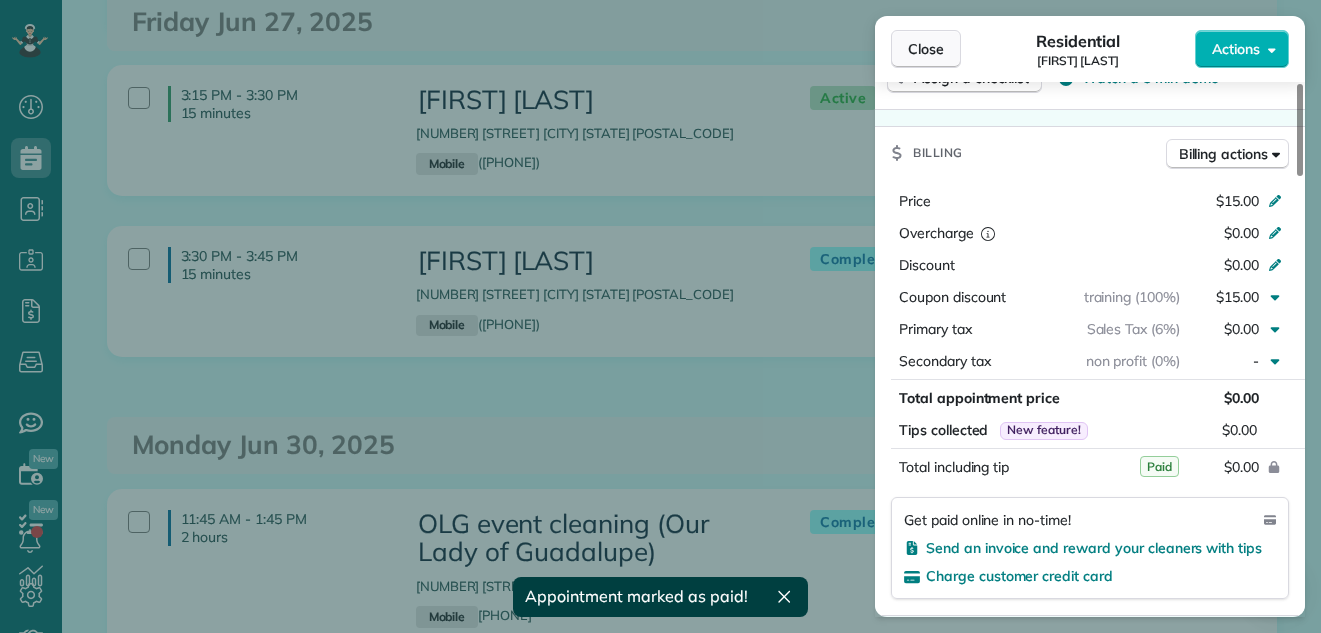 click on "Close" at bounding box center [926, 49] 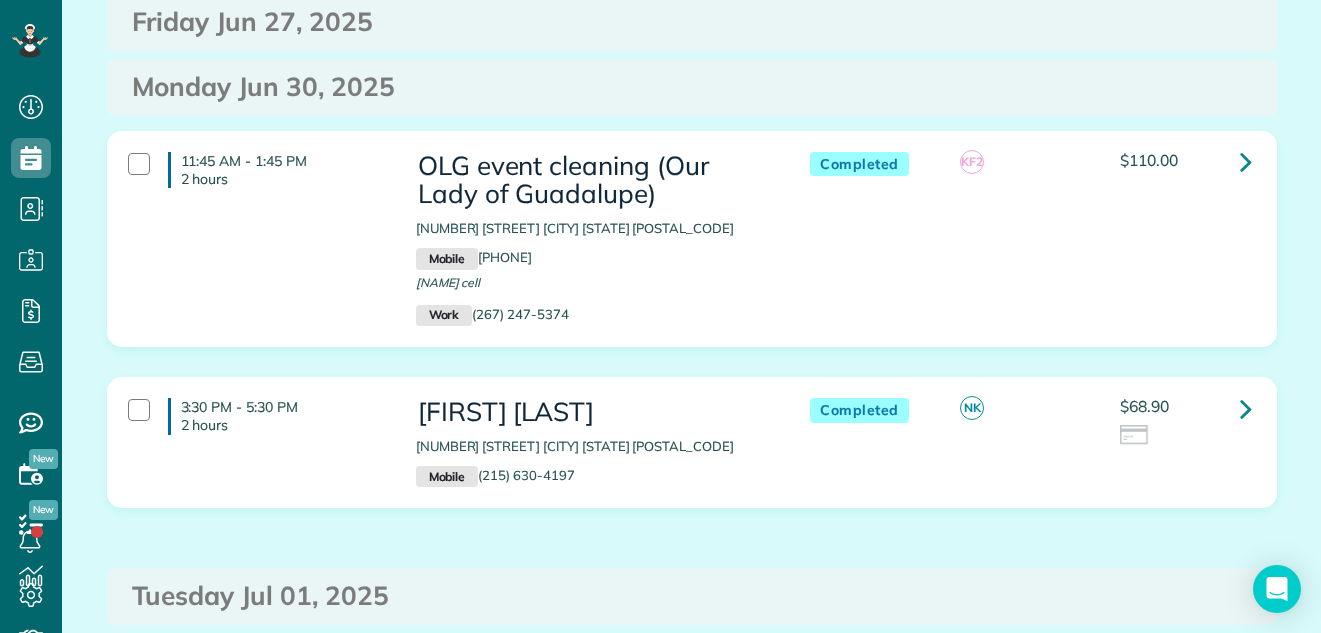scroll, scrollTop: 2062, scrollLeft: 0, axis: vertical 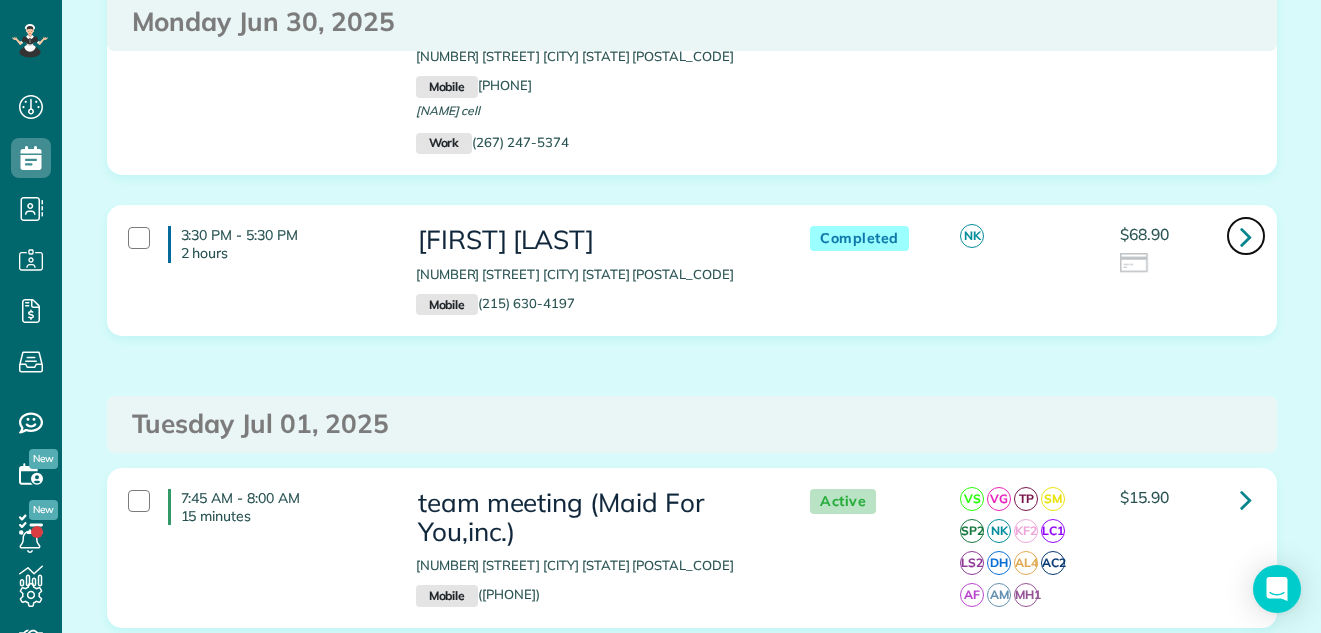 click at bounding box center [1246, 236] 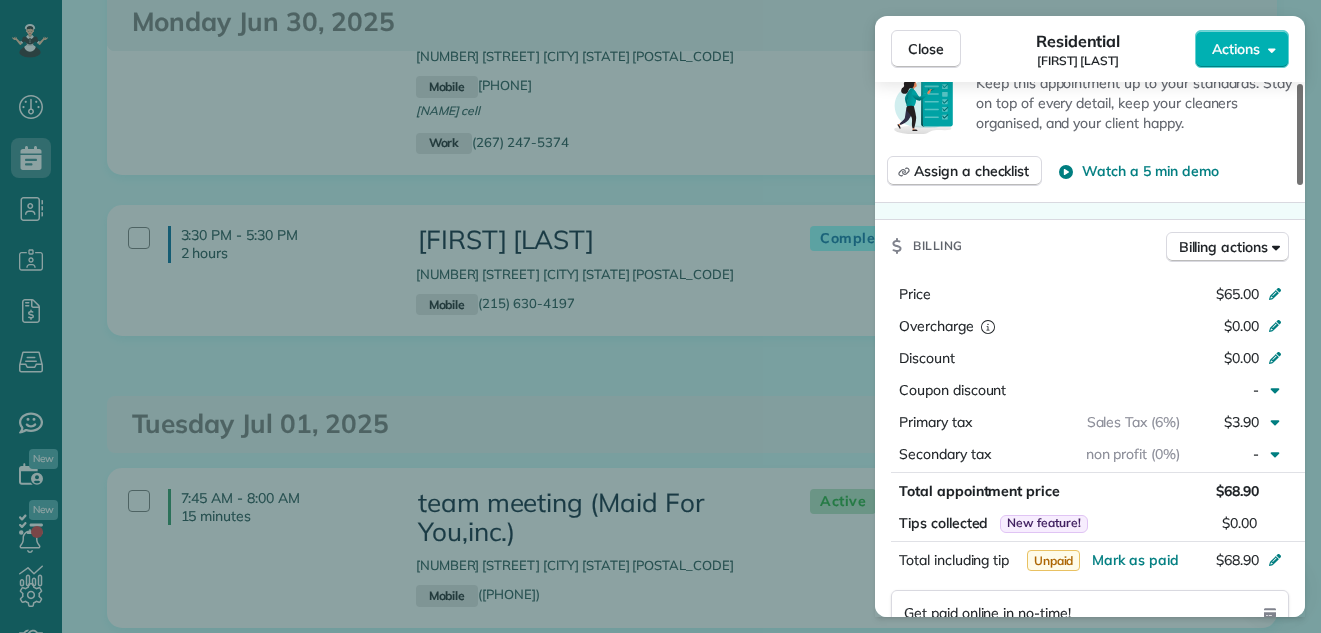 scroll, scrollTop: 860, scrollLeft: 0, axis: vertical 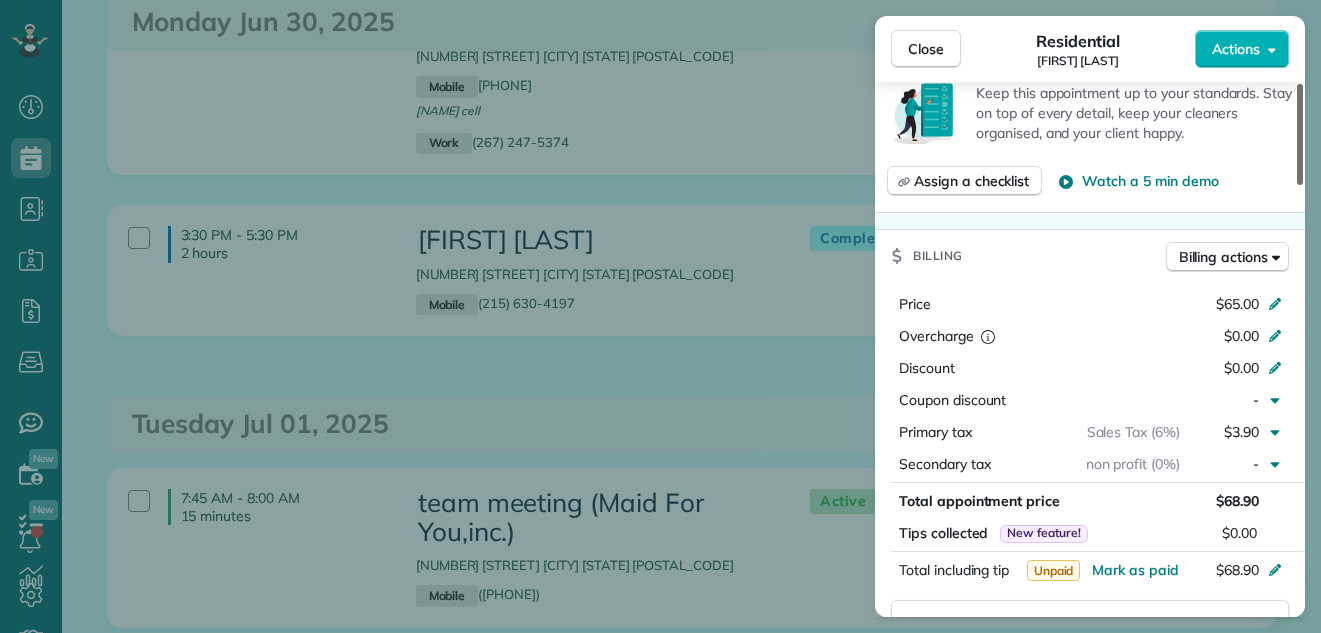 drag, startPoint x: 1297, startPoint y: 127, endPoint x: 1305, endPoint y: 290, distance: 163.1962 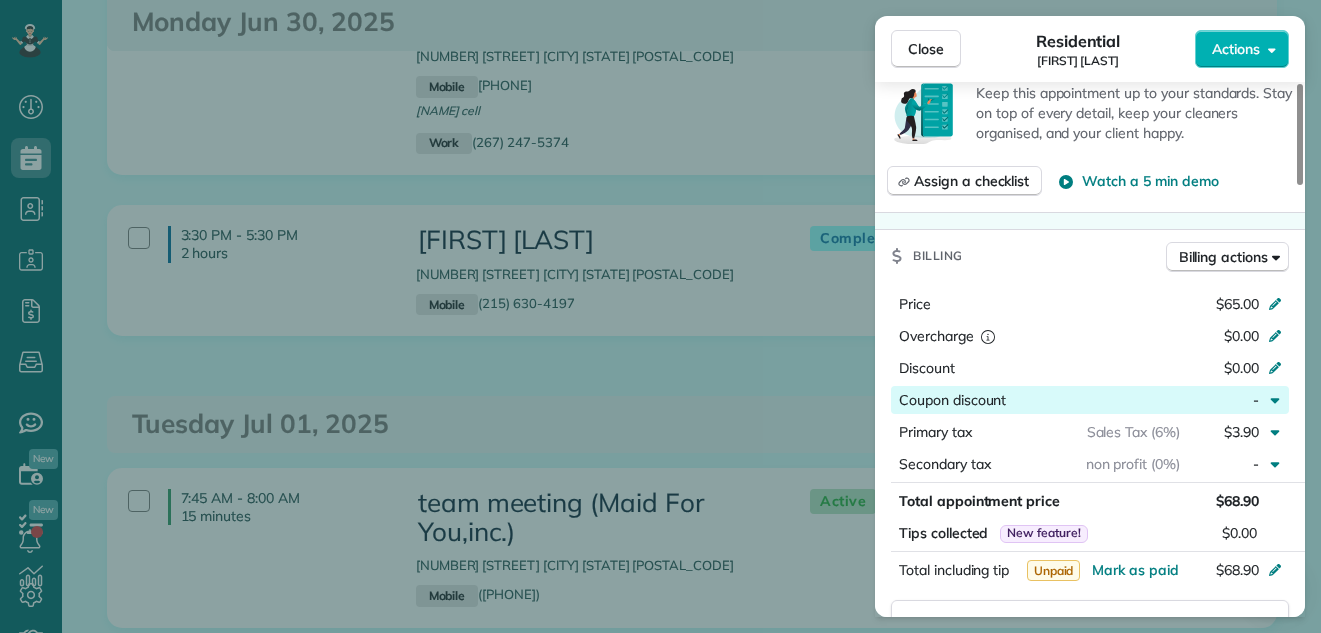 click at bounding box center (1093, 400) 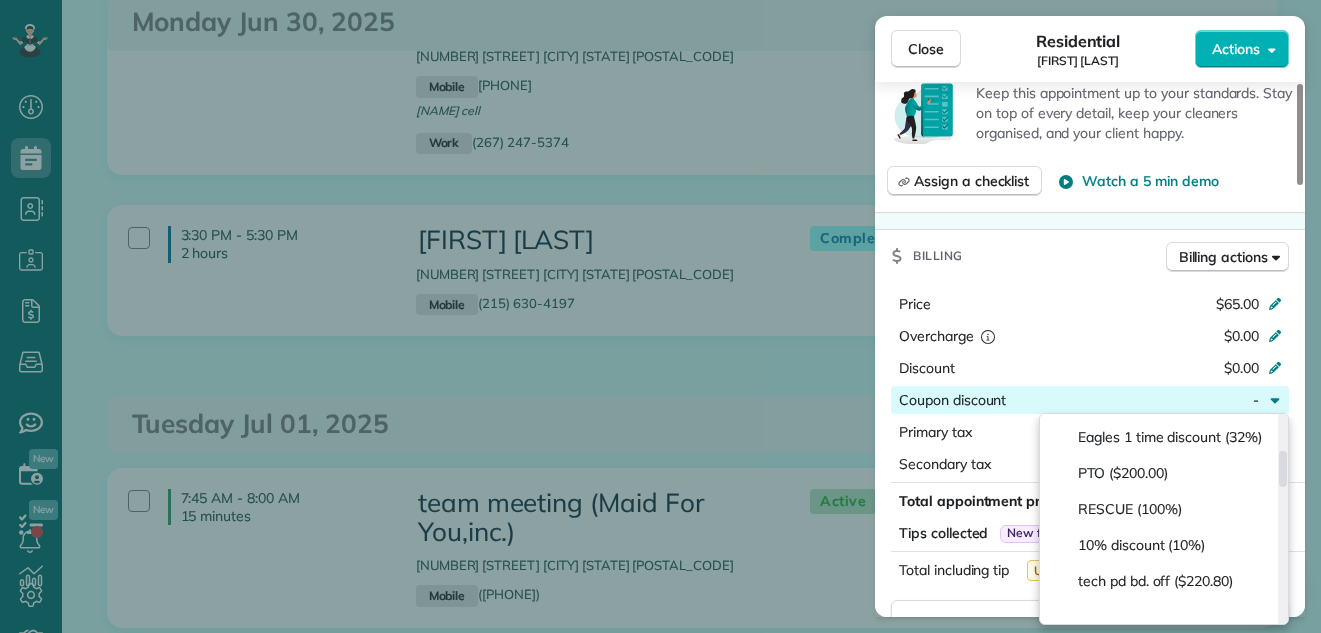 scroll, scrollTop: 202, scrollLeft: 0, axis: vertical 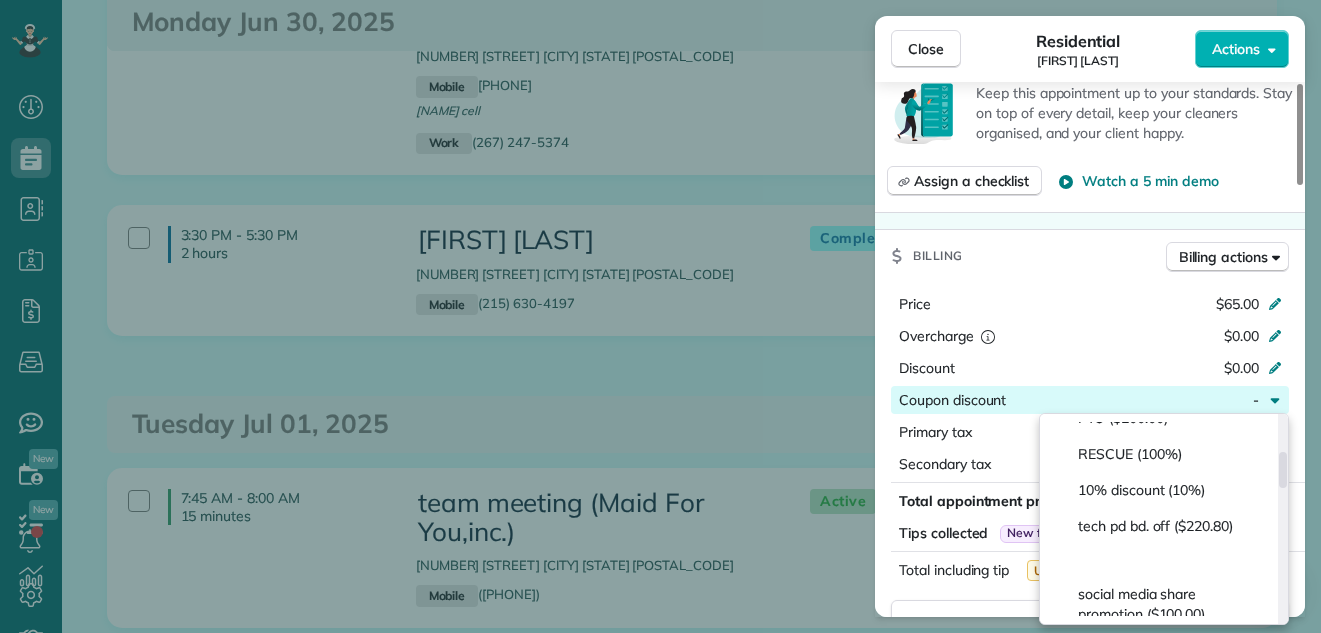 drag, startPoint x: 1282, startPoint y: 432, endPoint x: 1288, endPoint y: 468, distance: 36.496574 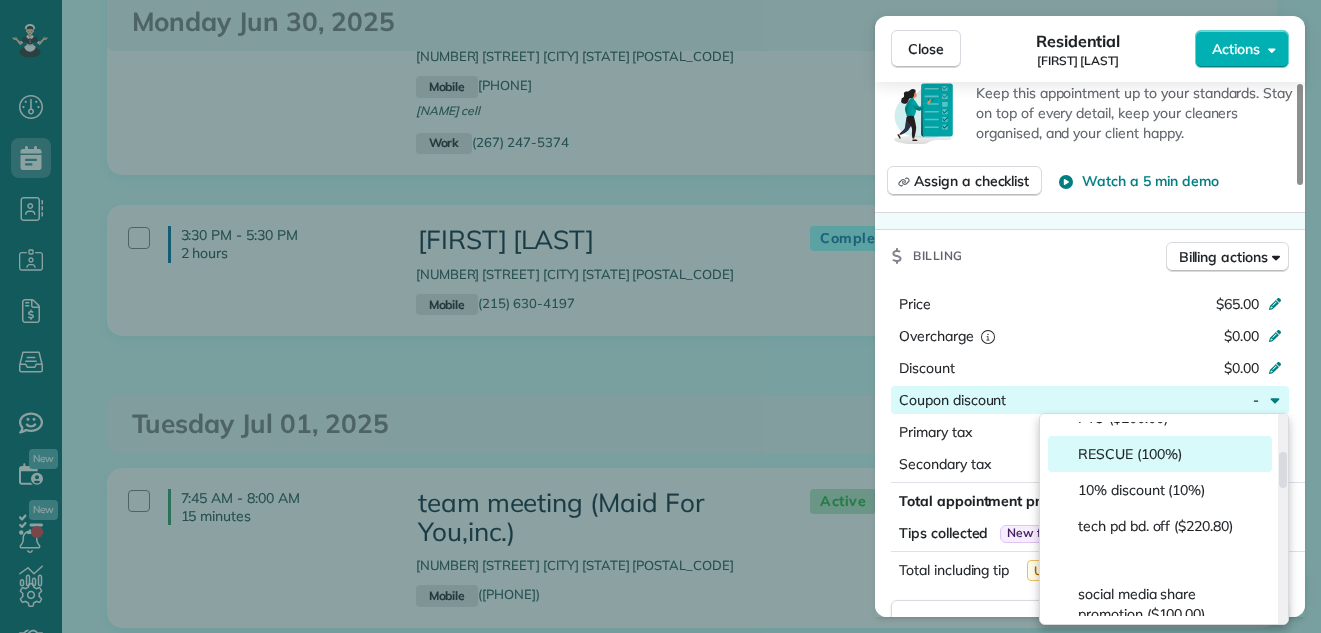 click on "RESCUE (100%)" at bounding box center [1160, 454] 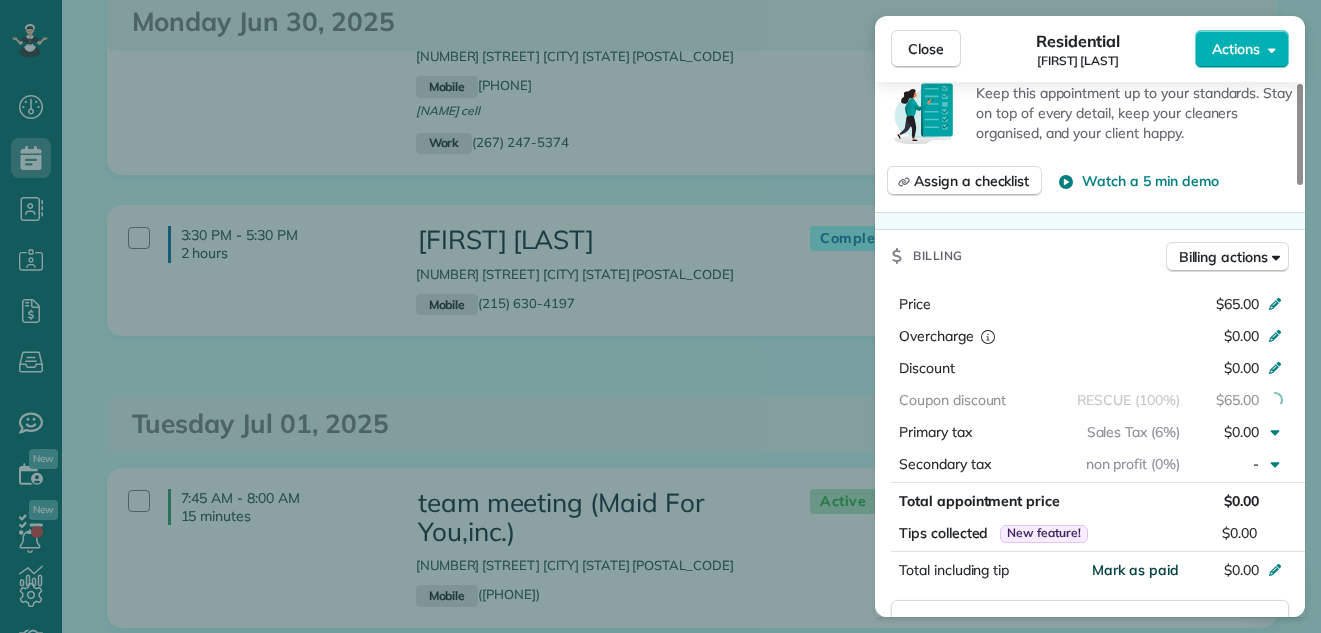 click on "Mark as paid" at bounding box center (1135, 570) 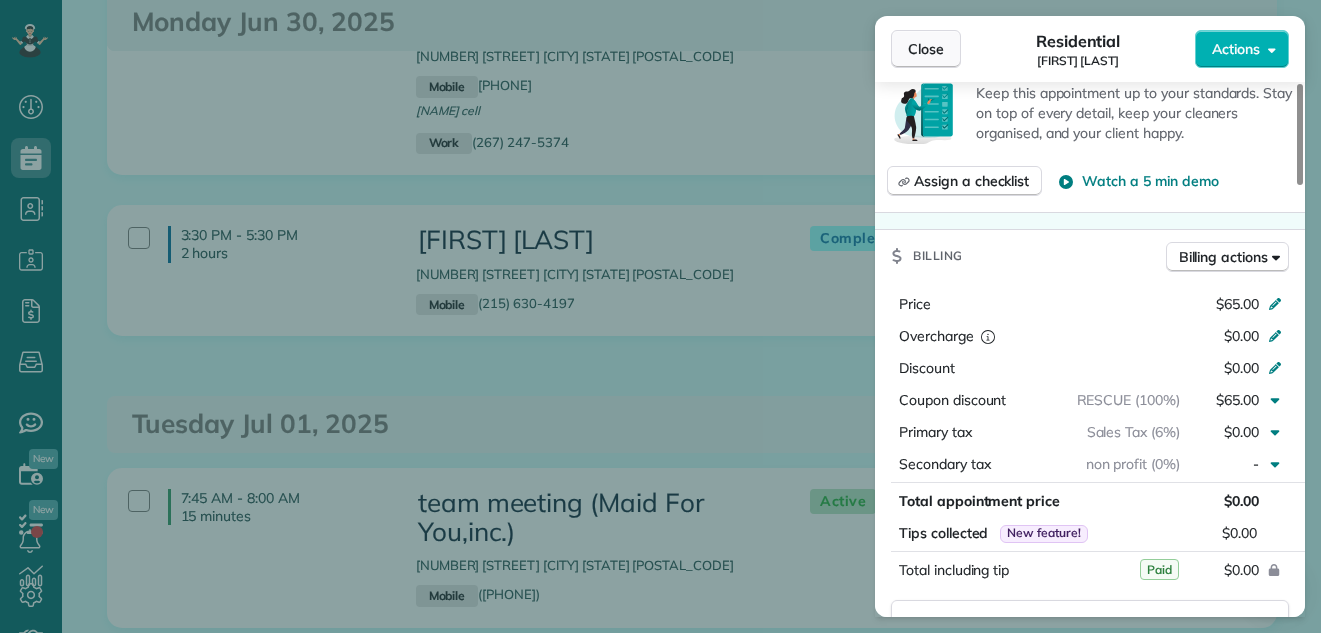 click on "Close" at bounding box center (926, 49) 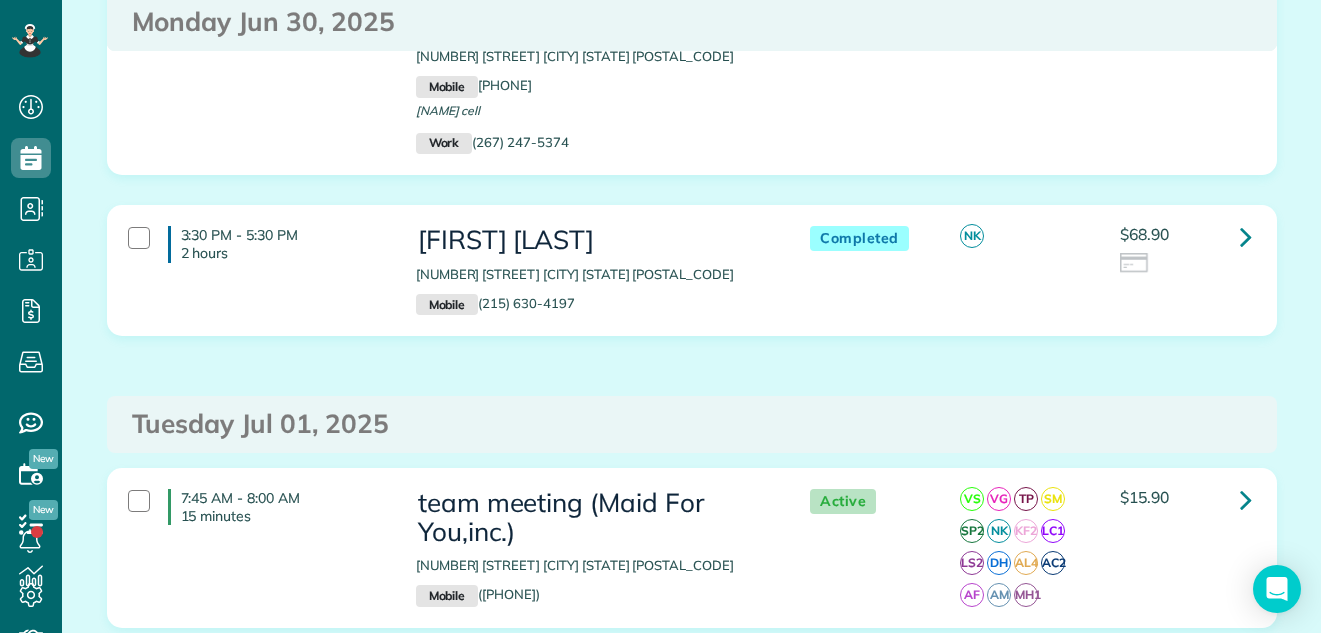 scroll, scrollTop: 2362, scrollLeft: 0, axis: vertical 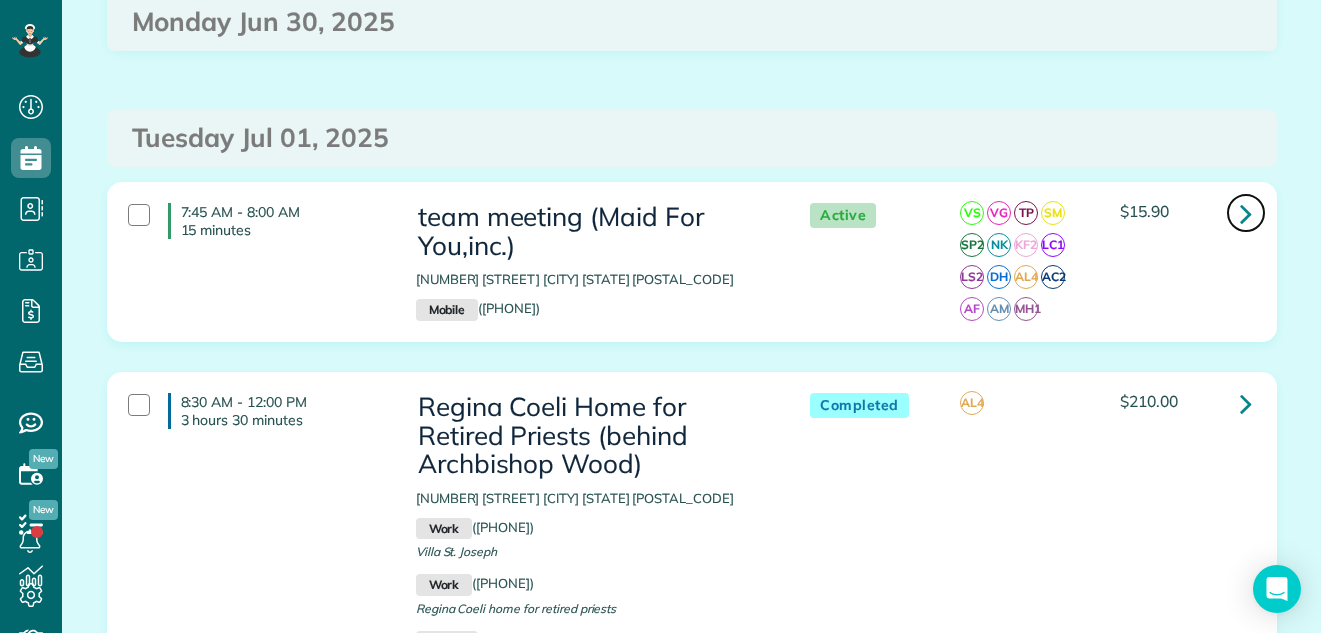 click at bounding box center [1246, 213] 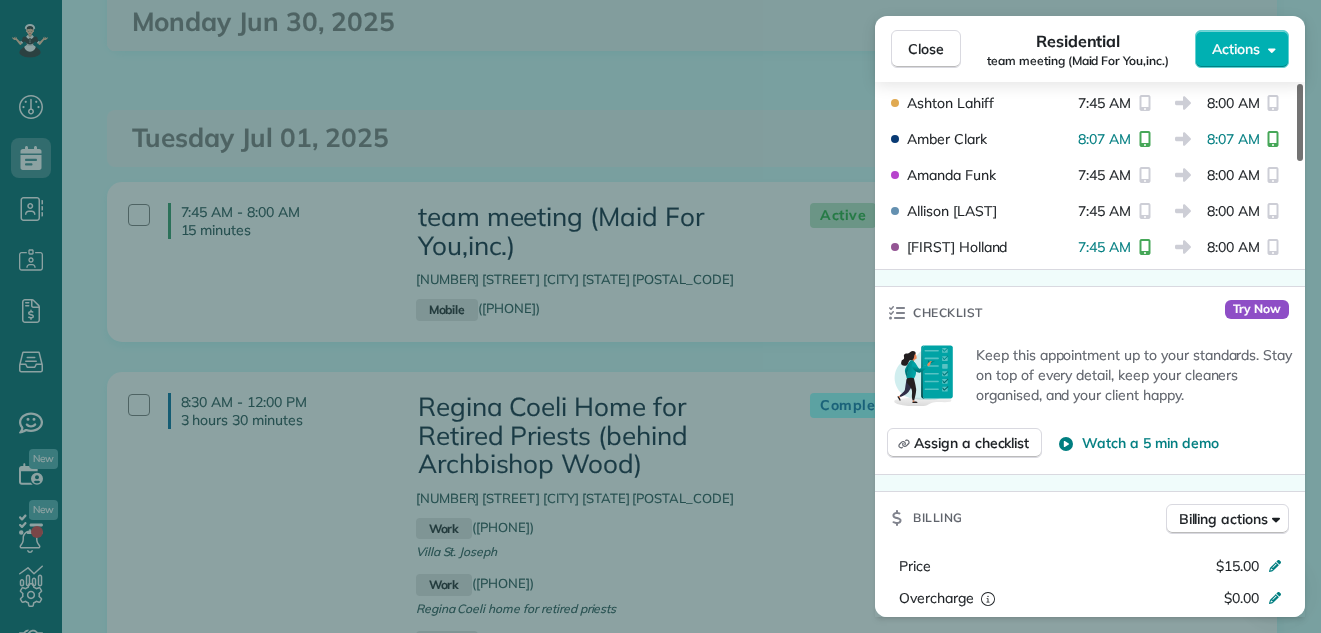 drag, startPoint x: 1300, startPoint y: 129, endPoint x: 1324, endPoint y: 301, distance: 173.66635 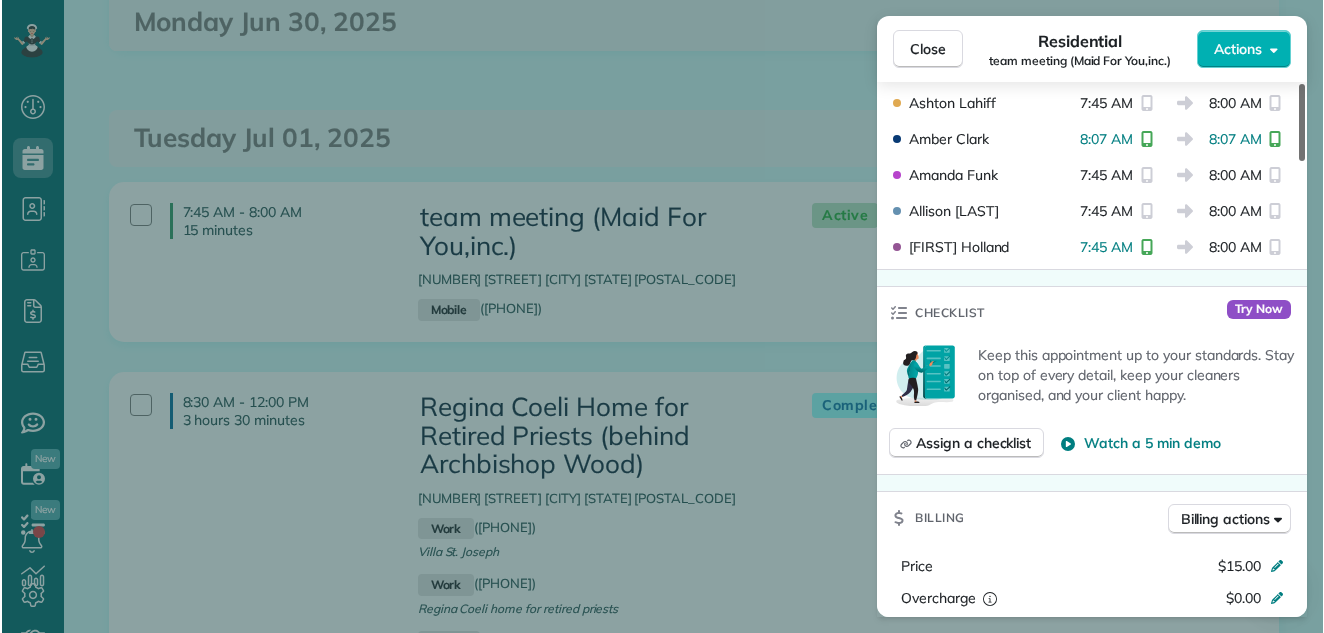 scroll, scrollTop: 1202, scrollLeft: 0, axis: vertical 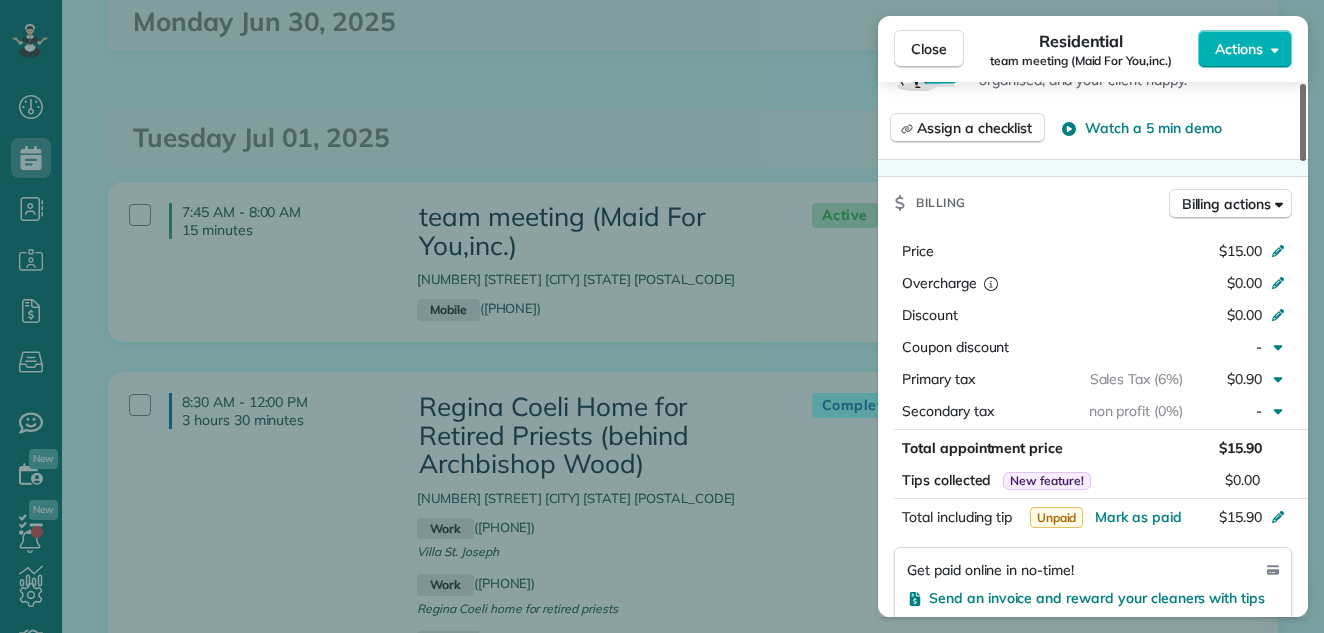 drag, startPoint x: 1302, startPoint y: 304, endPoint x: 1310, endPoint y: 338, distance: 34.928497 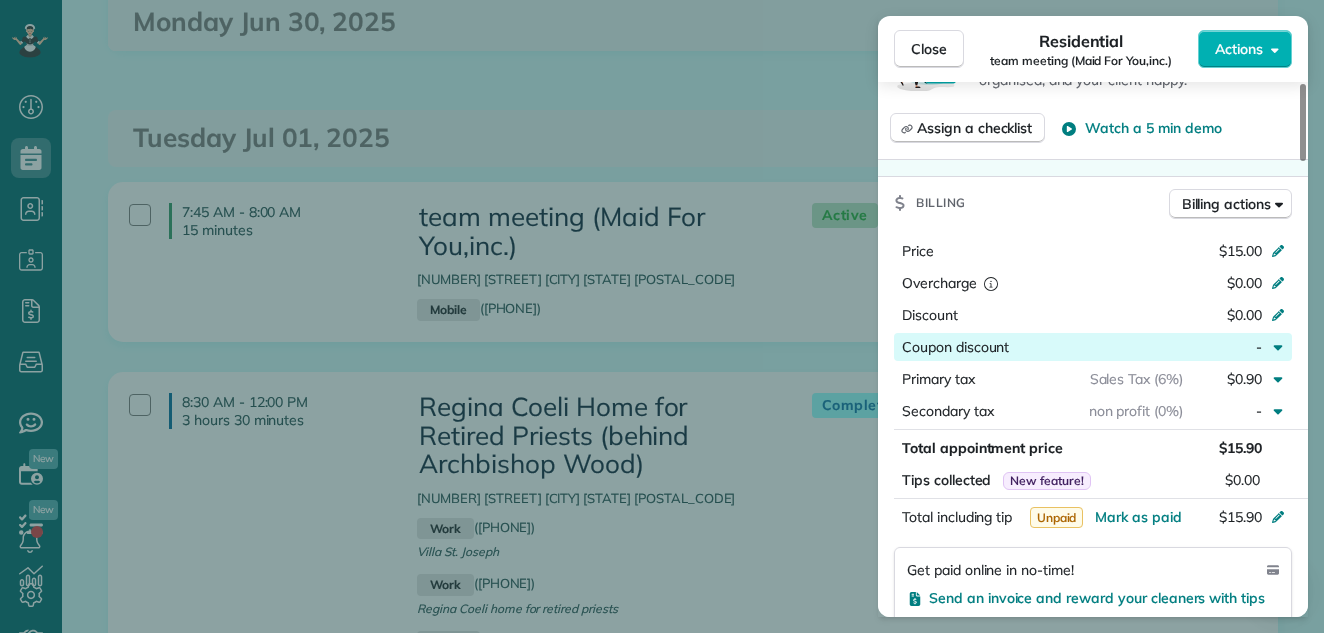 click at bounding box center [1096, 347] 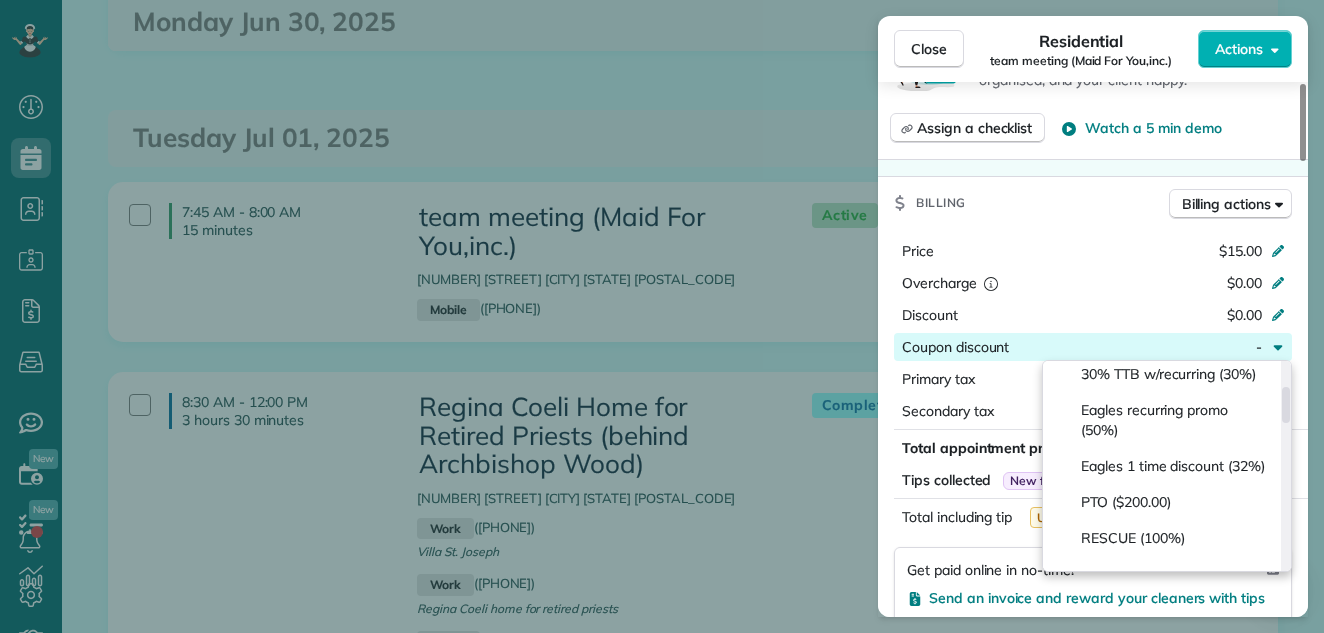 scroll, scrollTop: 136, scrollLeft: 0, axis: vertical 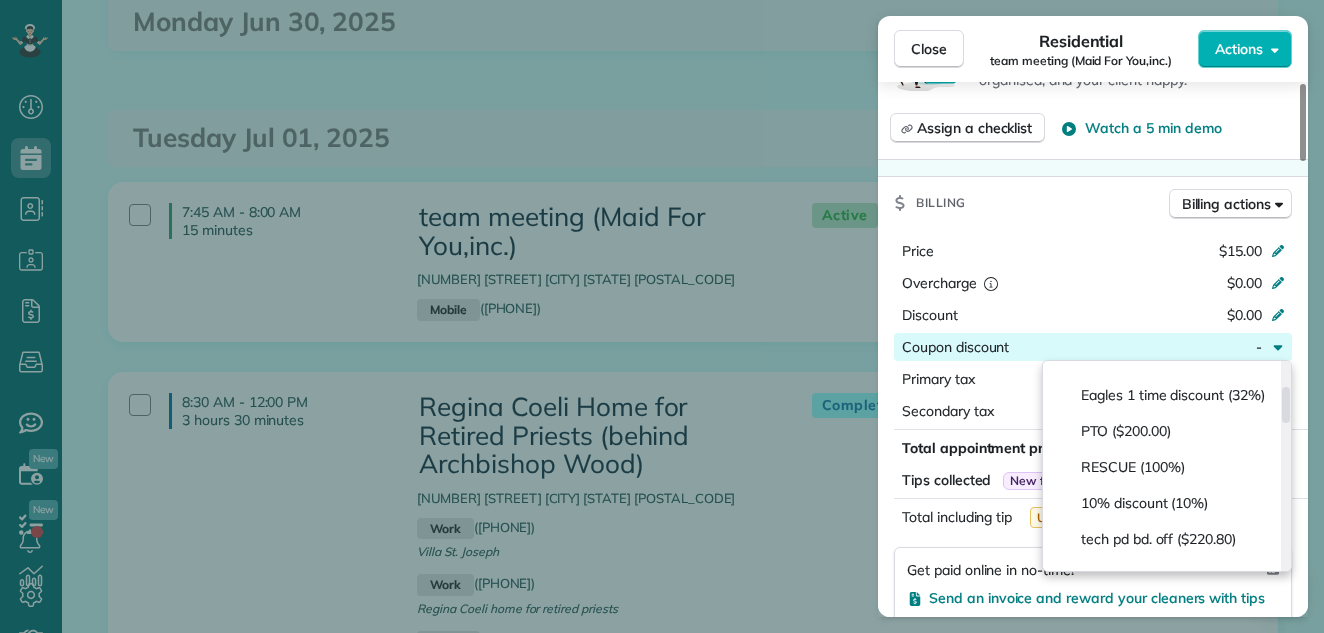 drag, startPoint x: 1284, startPoint y: 382, endPoint x: 1294, endPoint y: 406, distance: 26 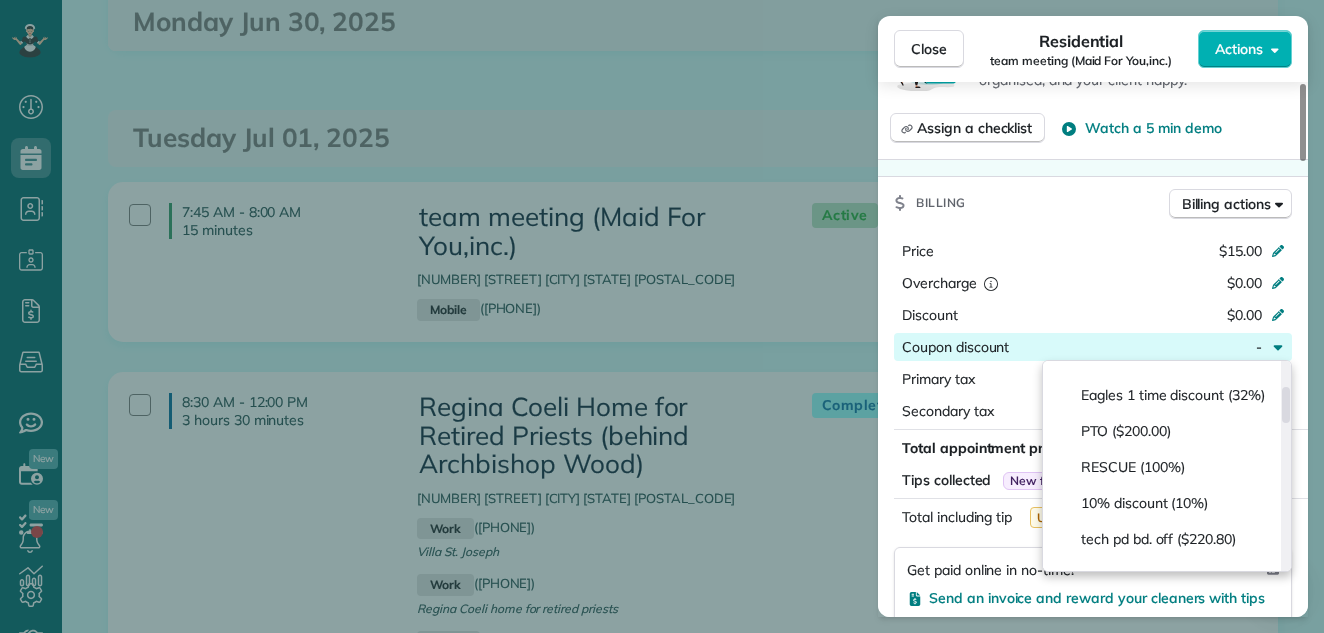 click on "Price $15.00 Overcharge $0.00 Discount $0.00 Coupon discount - Primary tax Sales Tax (6%) $0.90 Secondary tax non profit (0%) -" at bounding box center [1093, 333] 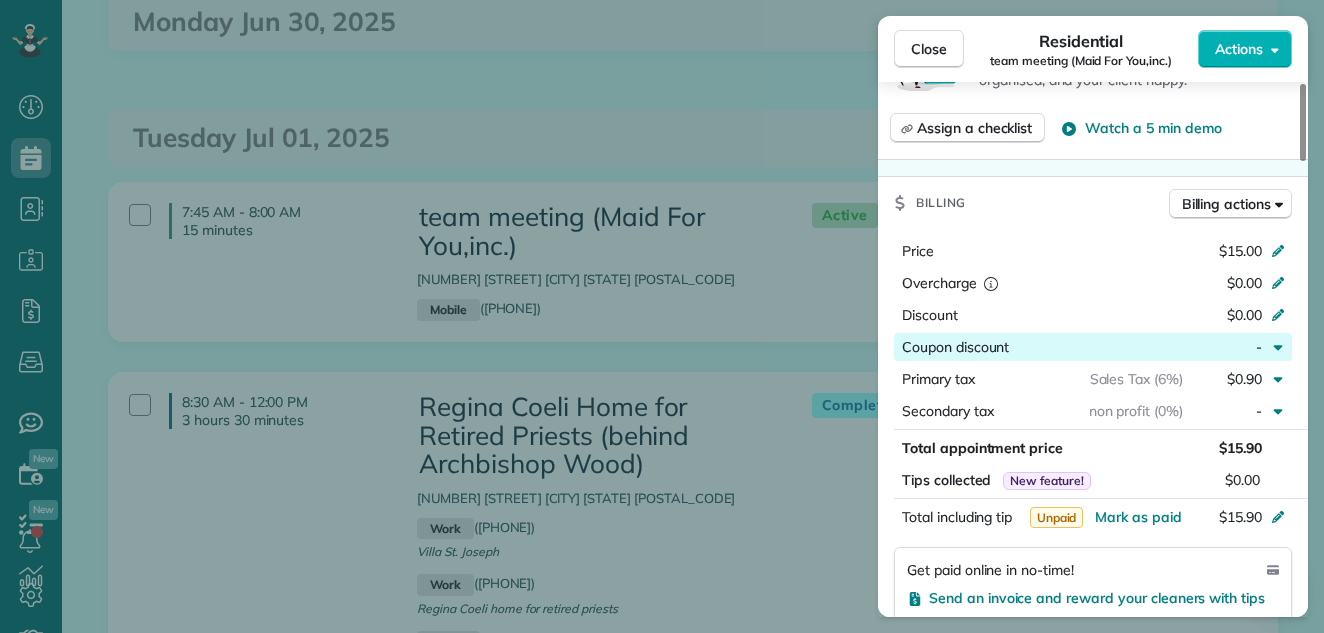 click at bounding box center [1096, 347] 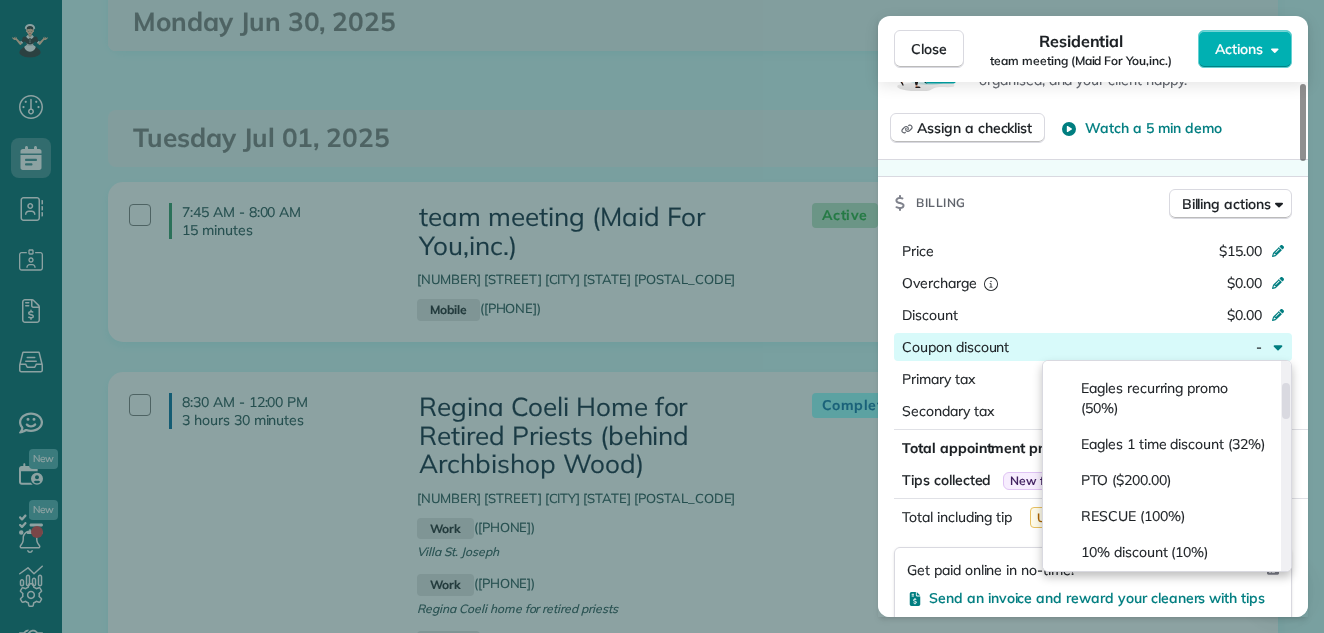 scroll, scrollTop: 169, scrollLeft: 0, axis: vertical 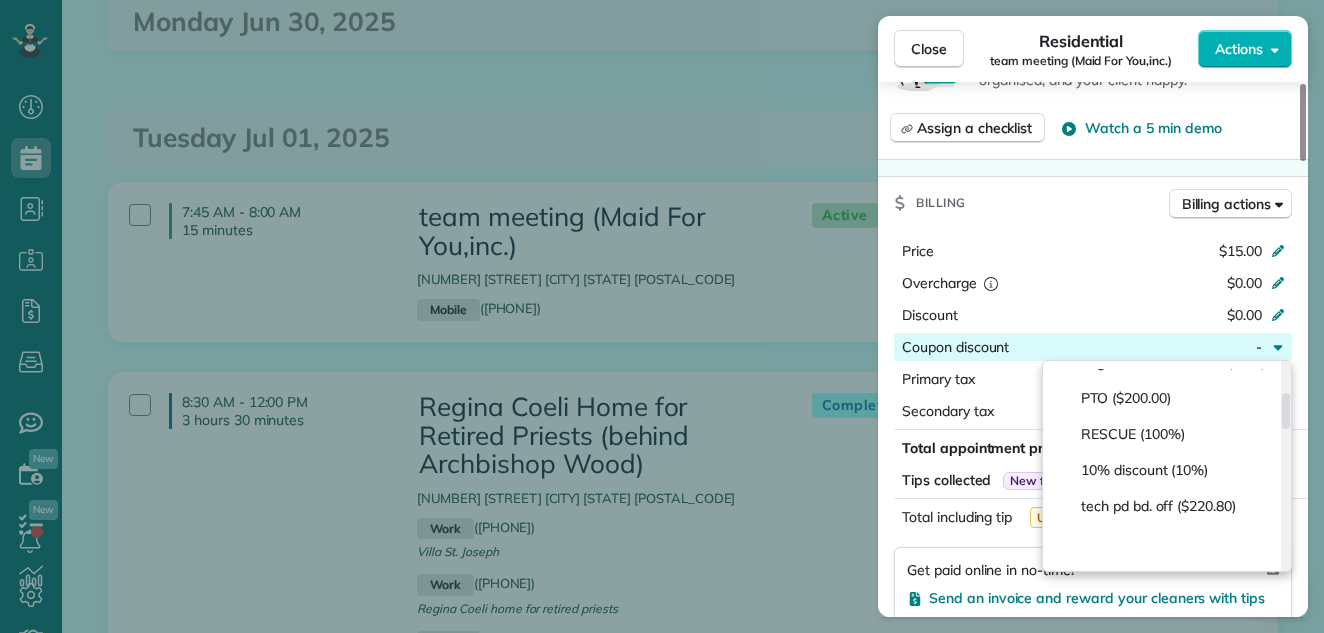 drag, startPoint x: 1283, startPoint y: 380, endPoint x: 1293, endPoint y: 410, distance: 31.622776 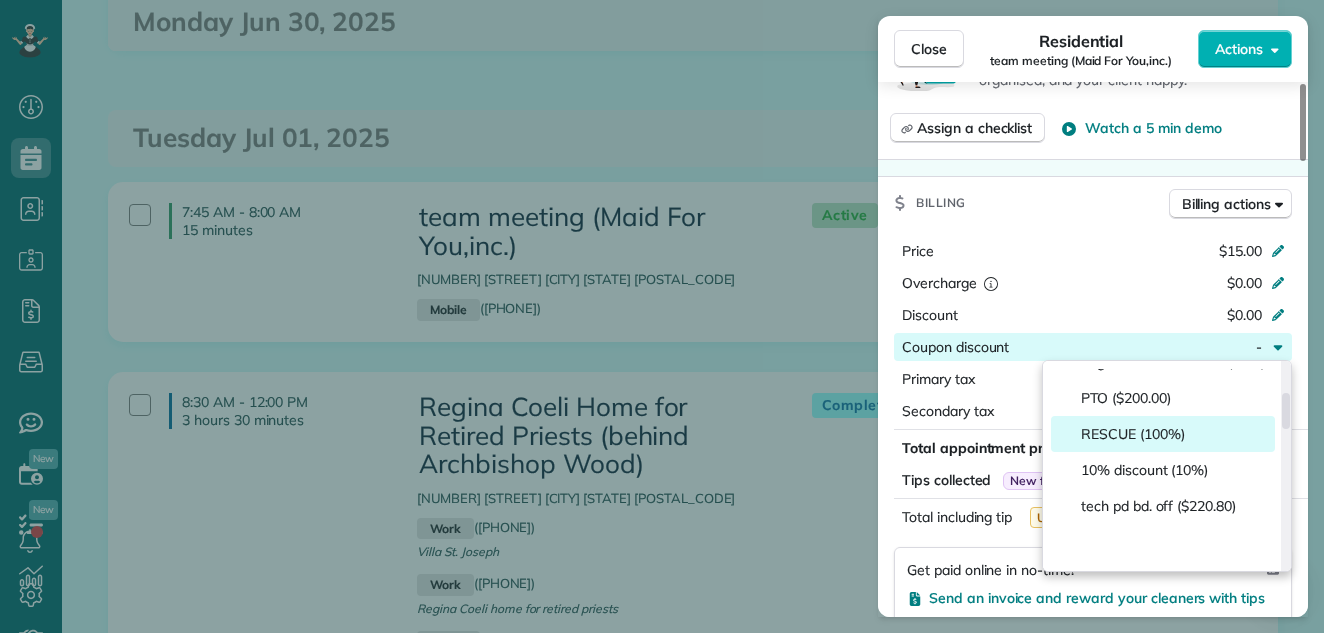click on "RESCUE (100%)" at bounding box center [1163, 434] 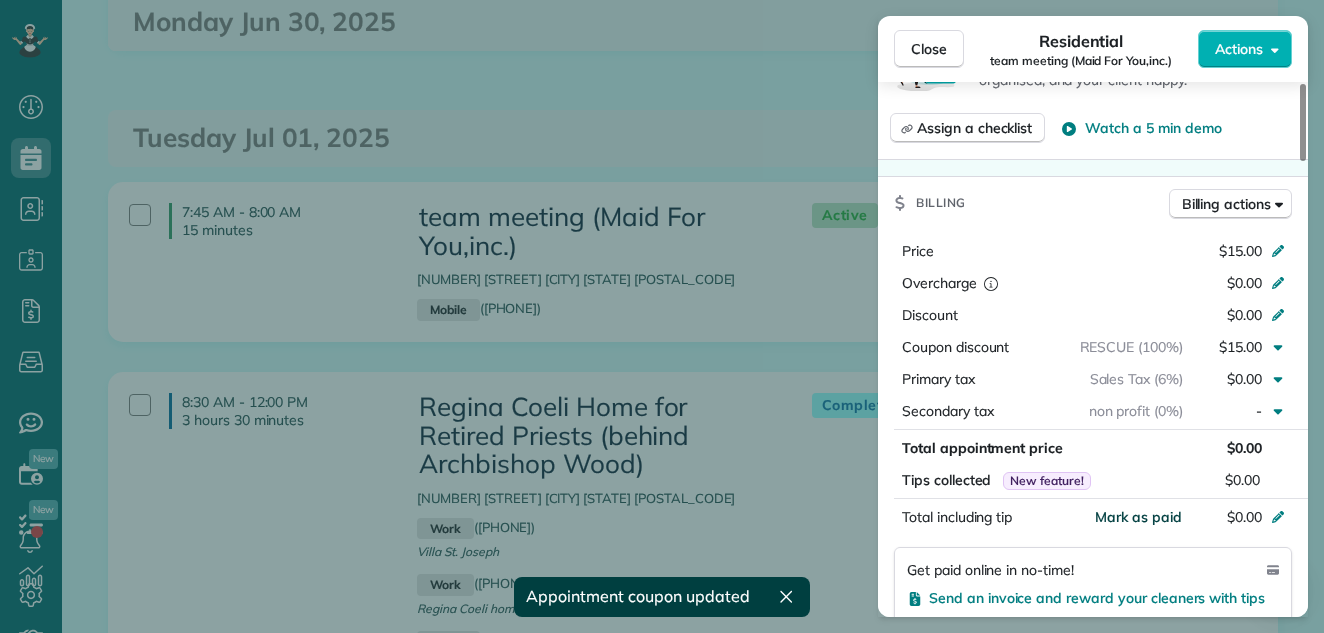 click on "Mark as paid" at bounding box center [1138, 517] 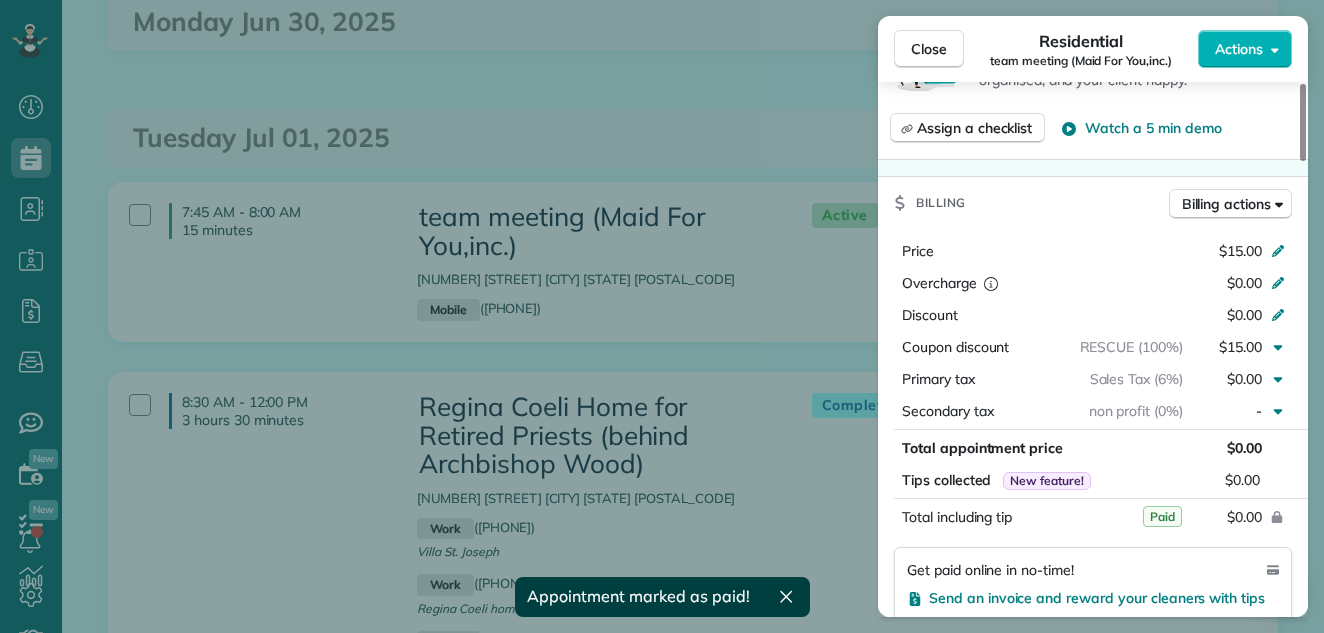 click on "Paid" at bounding box center [1162, 516] 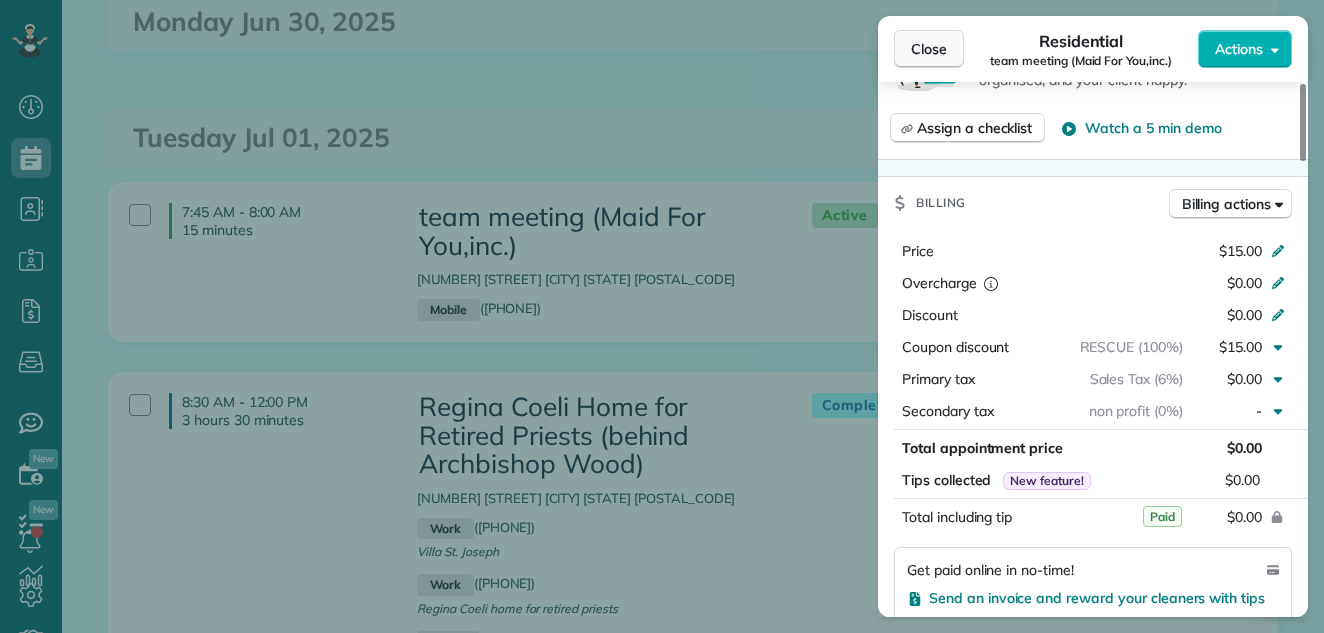 click on "Close" at bounding box center [929, 49] 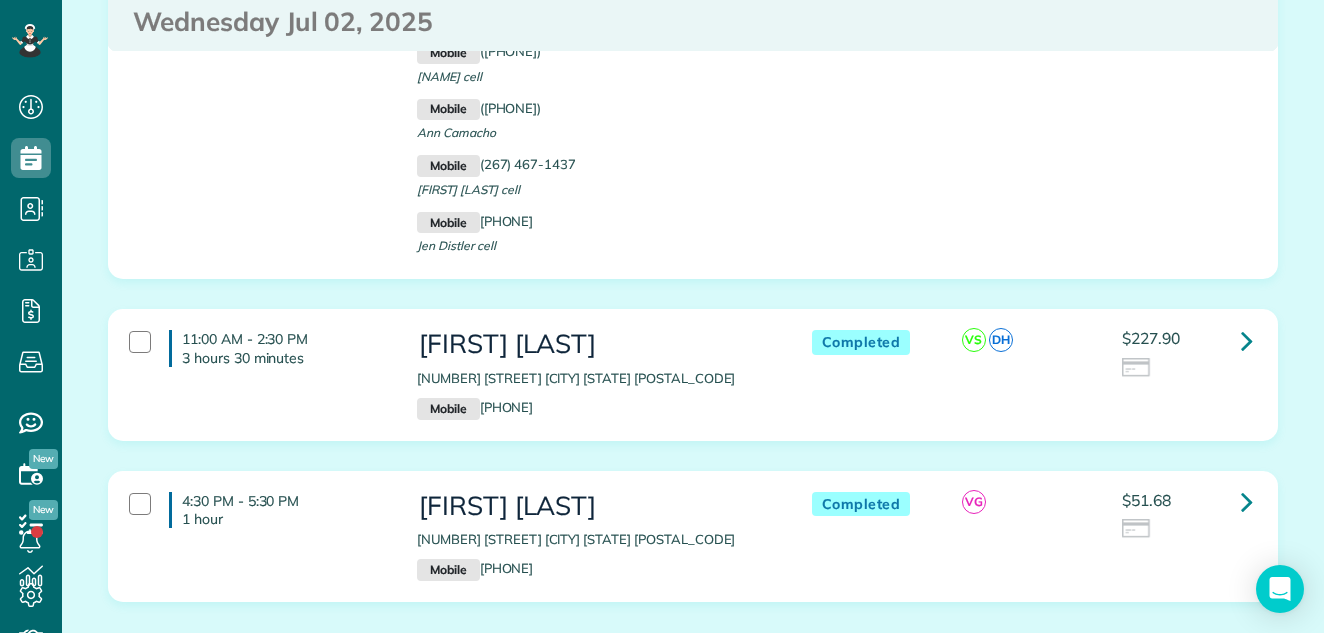 scroll, scrollTop: 3579, scrollLeft: 0, axis: vertical 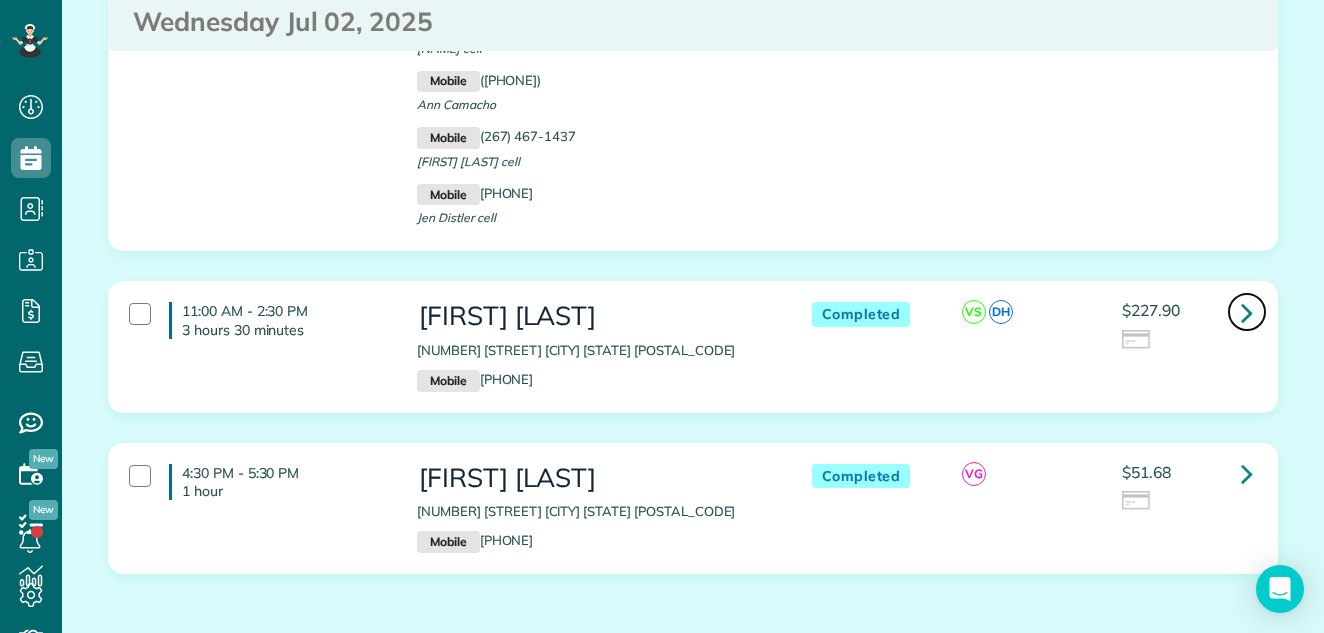 click at bounding box center [1247, 312] 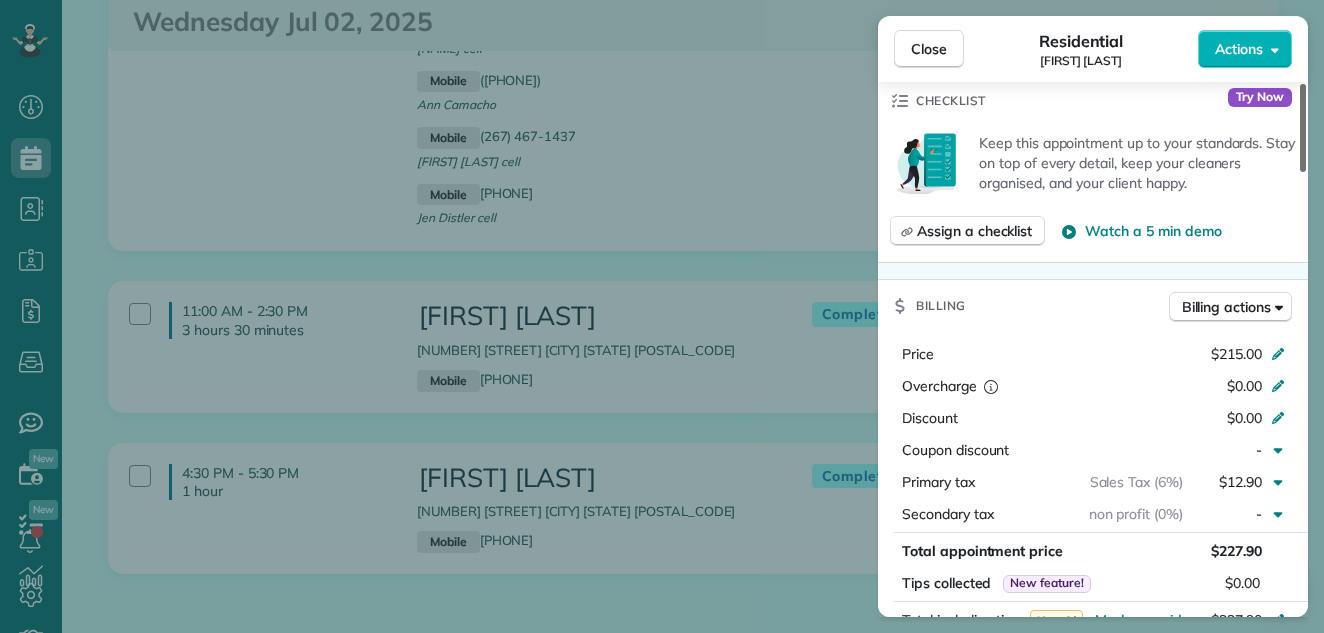 scroll, scrollTop: 892, scrollLeft: 0, axis: vertical 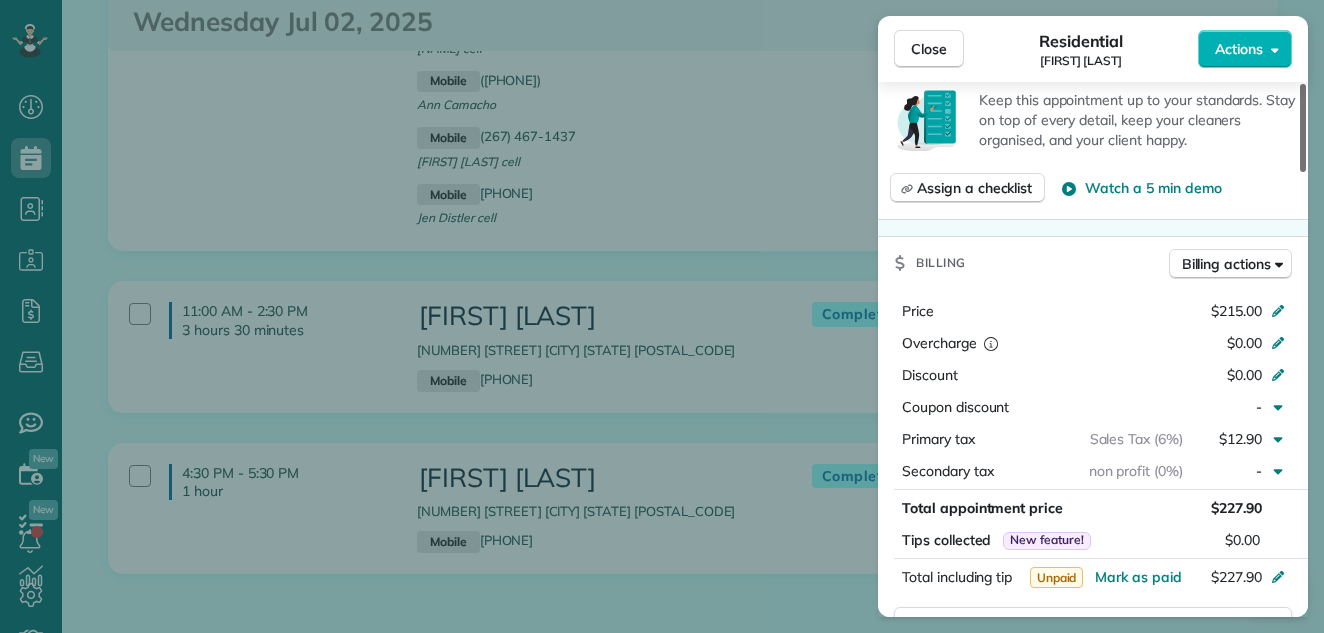drag, startPoint x: 1302, startPoint y: 155, endPoint x: 1323, endPoint y: 301, distance: 147.50255 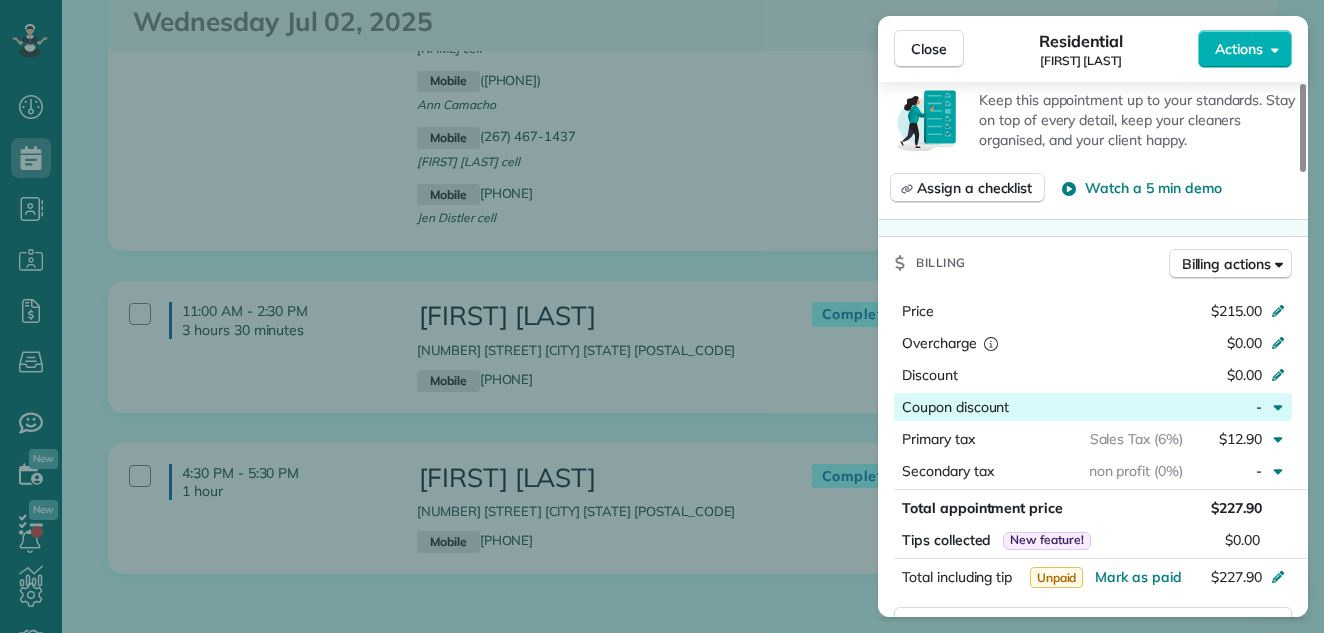 click at bounding box center (1096, 407) 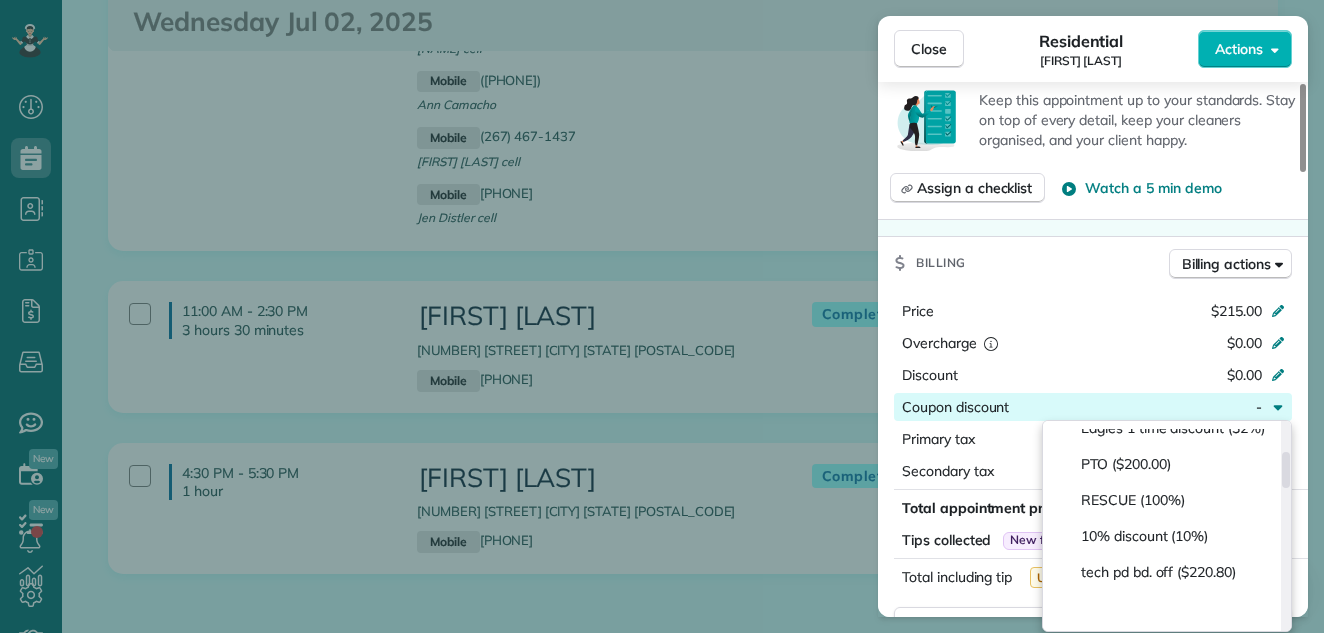 drag, startPoint x: 1283, startPoint y: 431, endPoint x: 1284, endPoint y: 466, distance: 35.014282 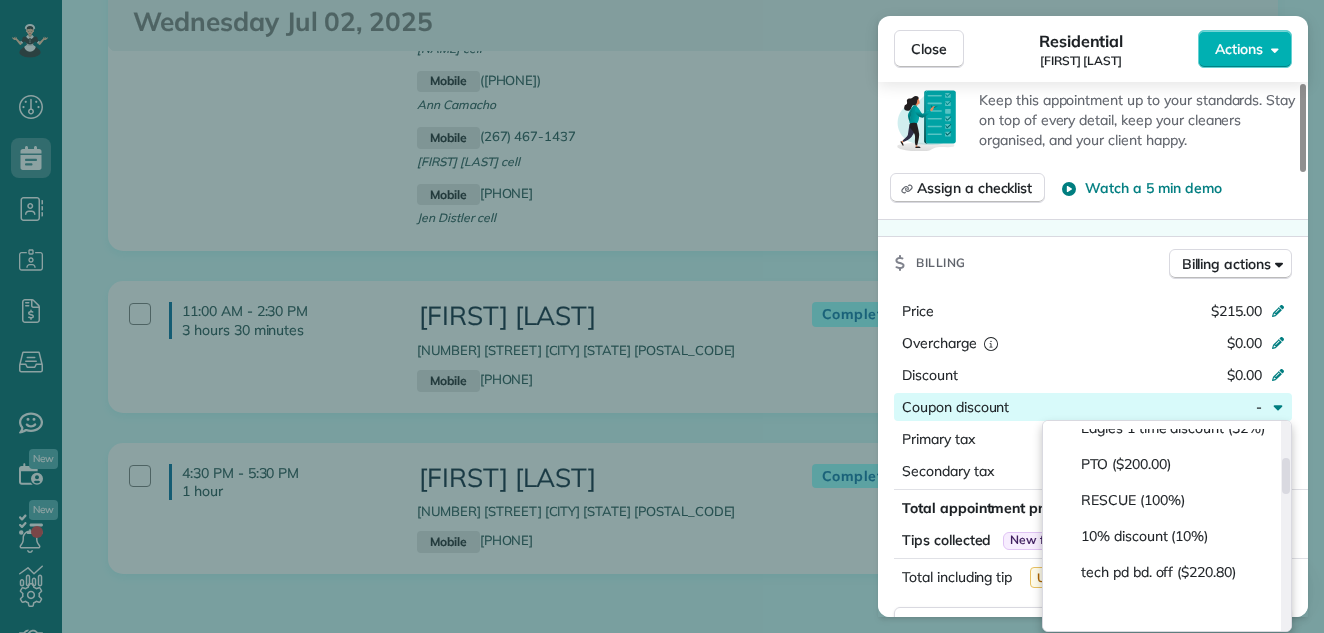 scroll, scrollTop: 196, scrollLeft: 0, axis: vertical 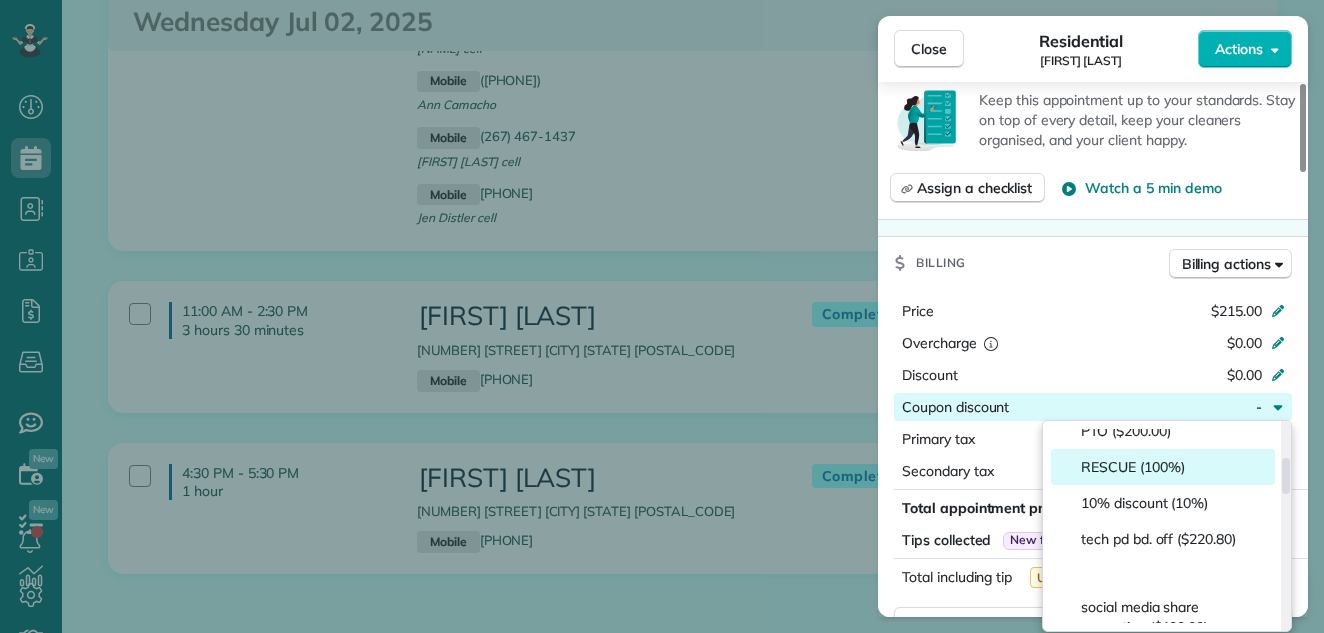 click on "RESCUE (100%)" at bounding box center [1133, 467] 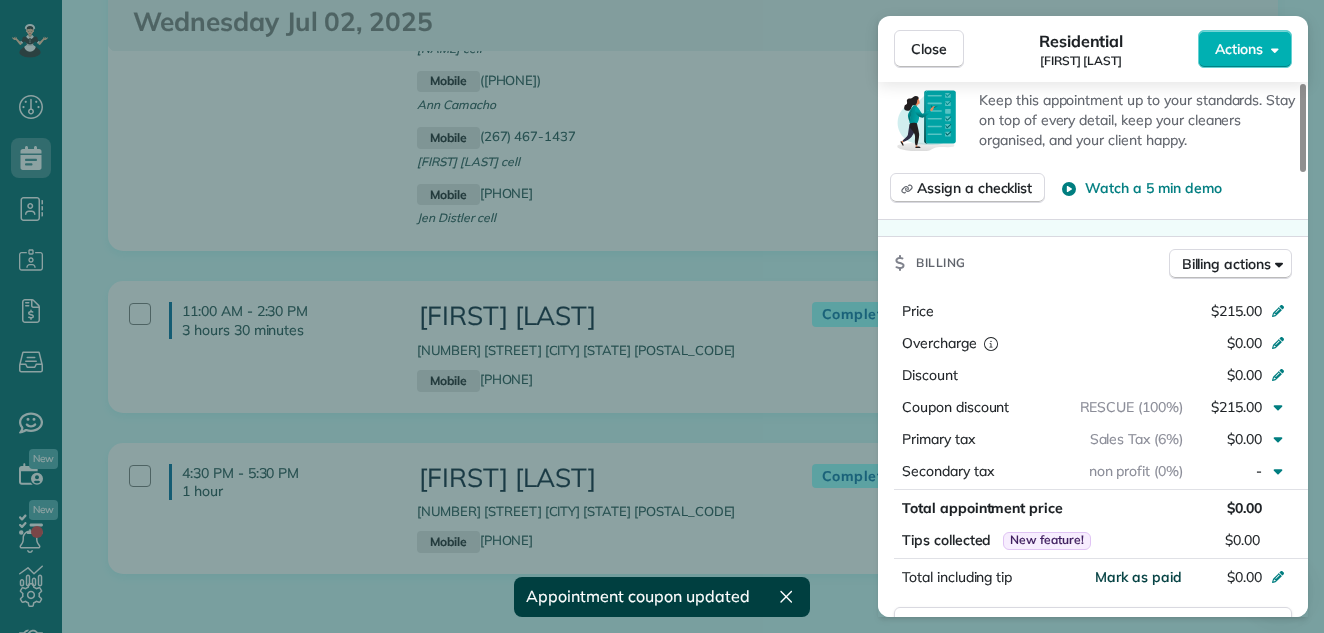 click on "Mark as paid" at bounding box center [1138, 577] 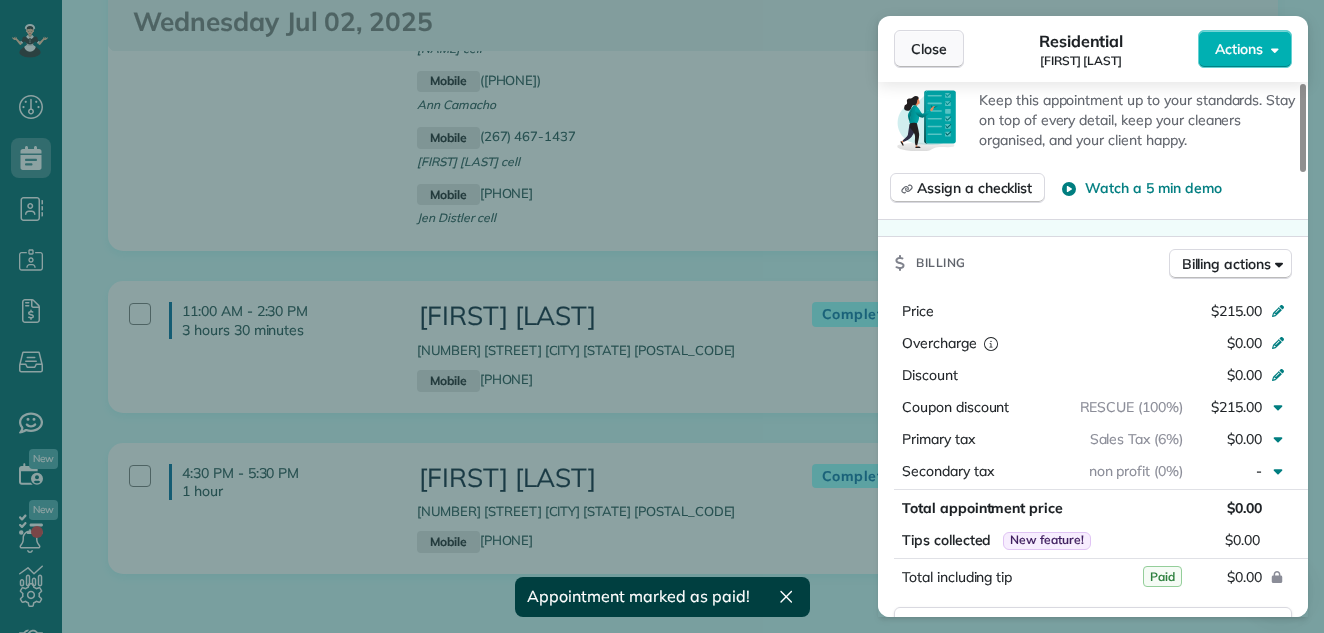 click on "Close" at bounding box center (929, 49) 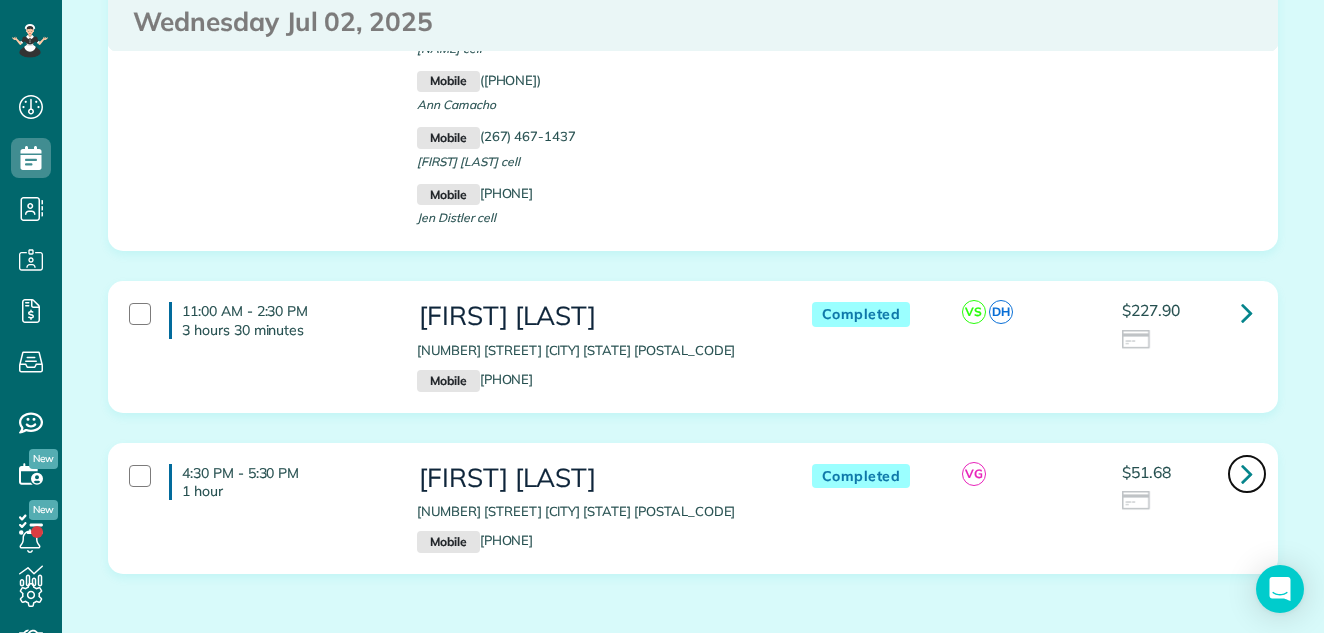 click at bounding box center [1247, 474] 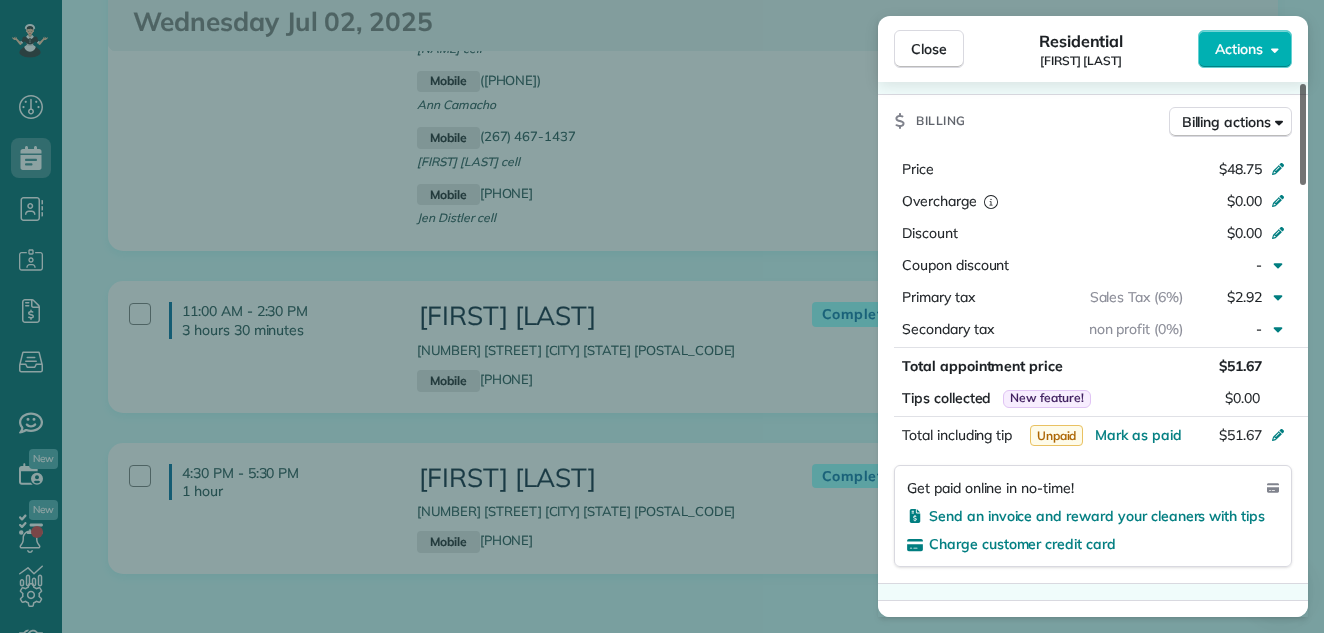 drag, startPoint x: 1303, startPoint y: 149, endPoint x: 1308, endPoint y: 339, distance: 190.06578 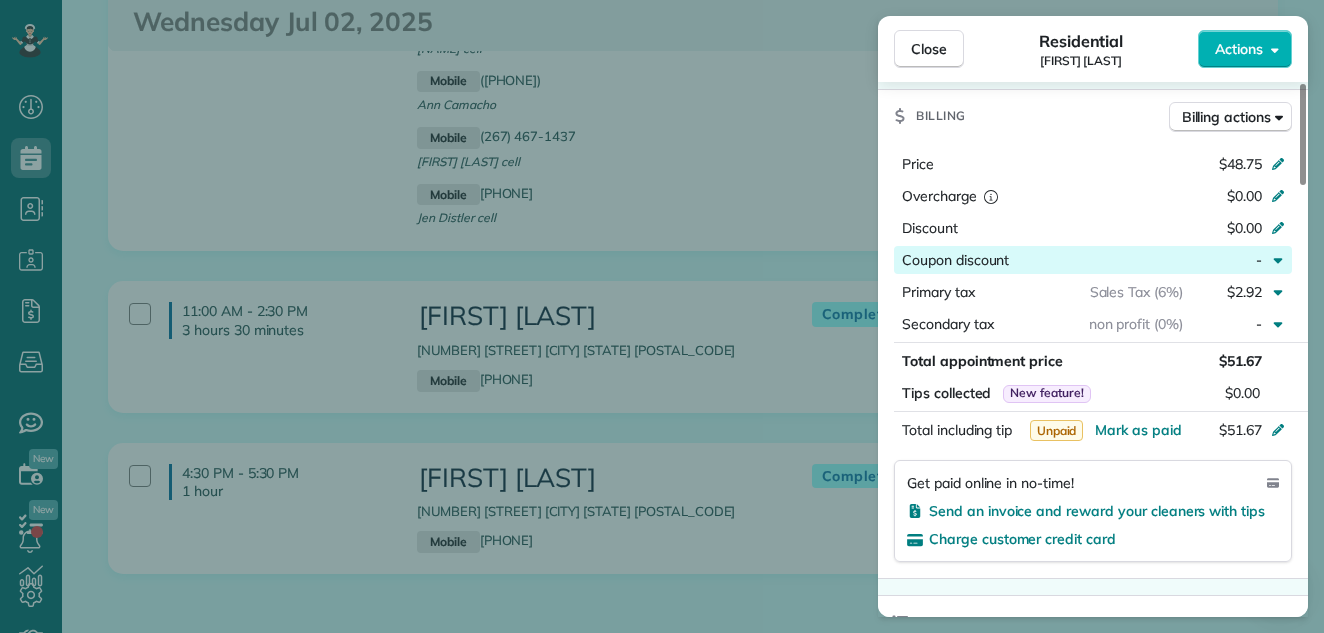 click at bounding box center [1096, 260] 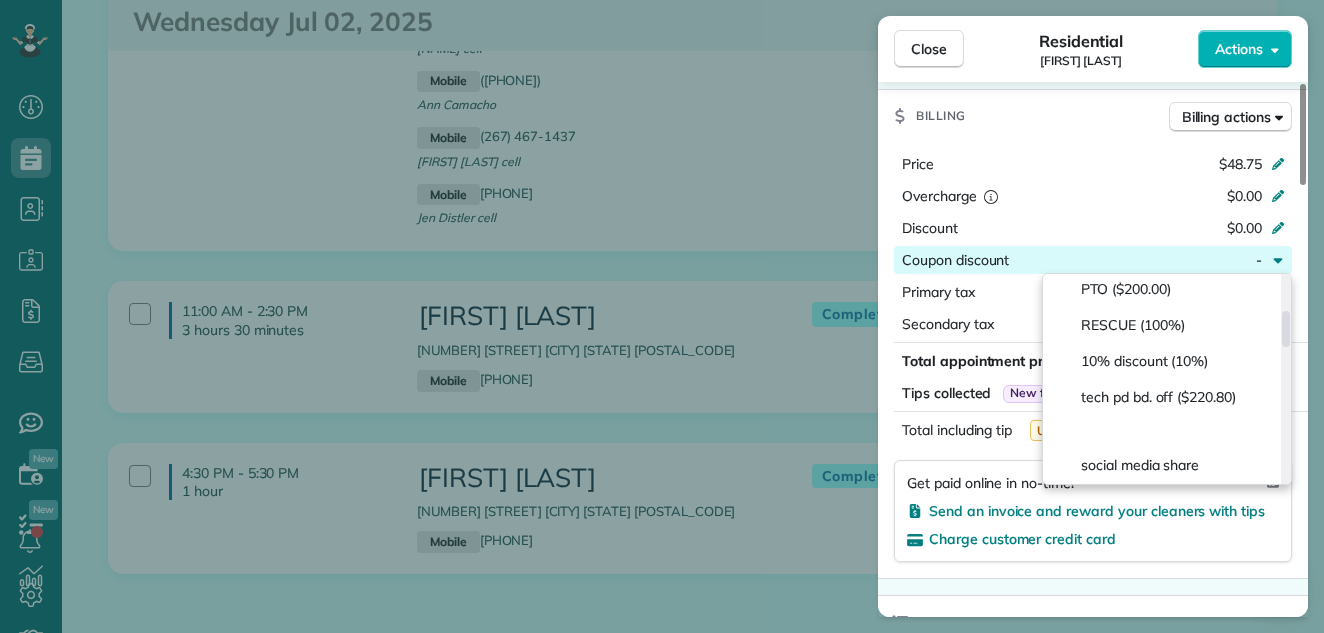 scroll, scrollTop: 196, scrollLeft: 0, axis: vertical 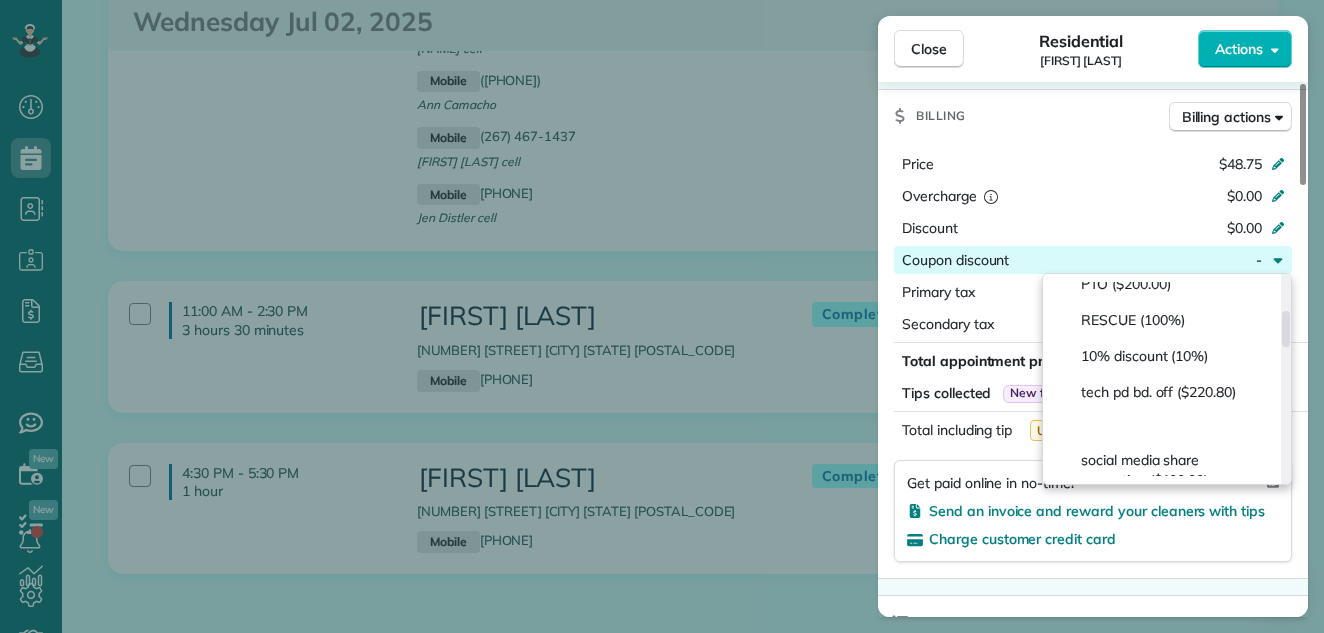 drag, startPoint x: 1283, startPoint y: 283, endPoint x: 1279, endPoint y: 318, distance: 35.22783 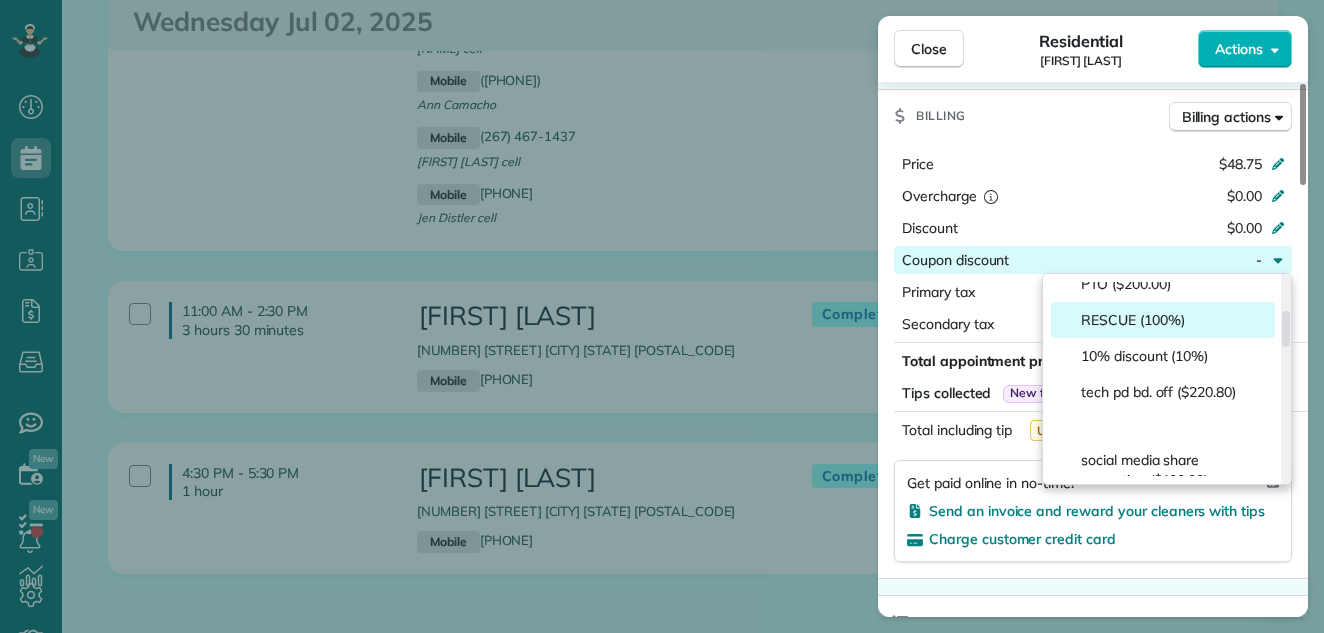 click on "RESCUE (100%)" at bounding box center [1163, 320] 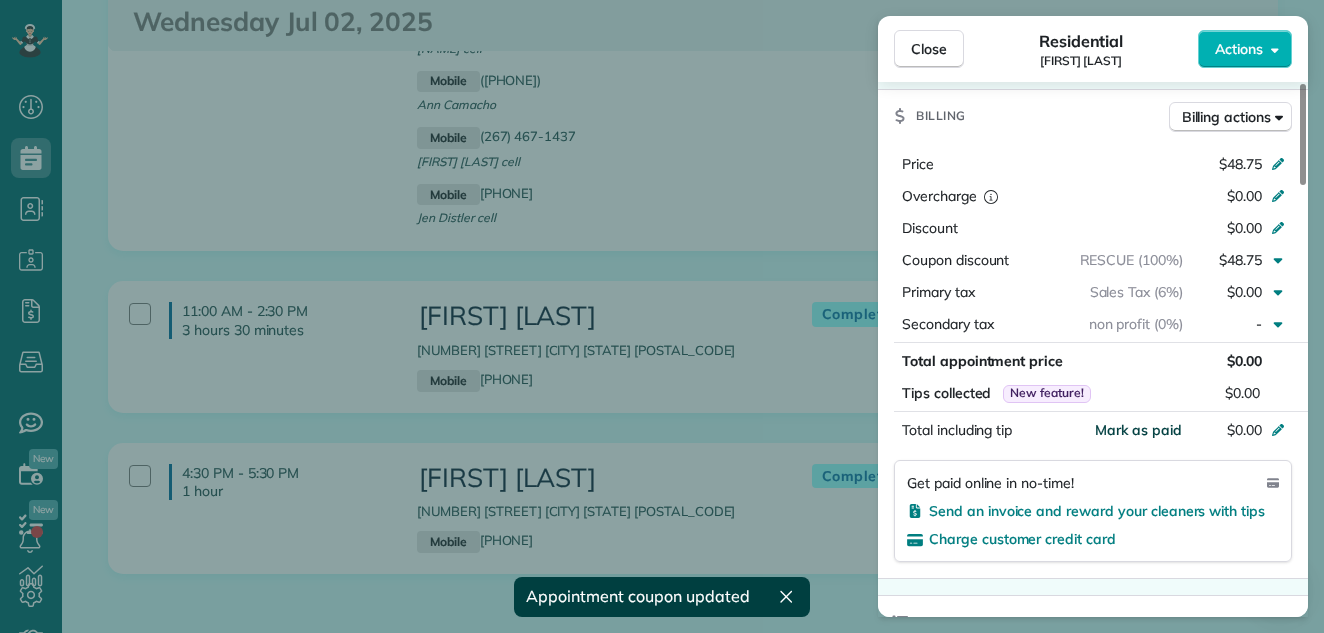 click on "Mark as paid" at bounding box center (1138, 430) 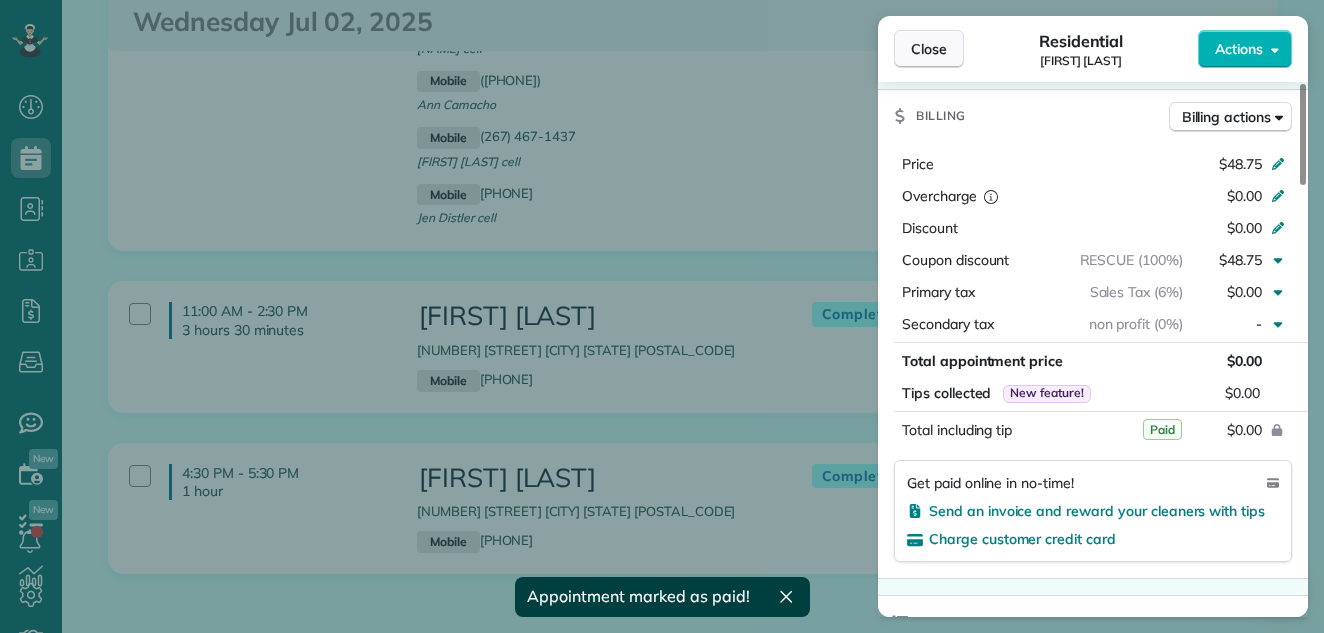 click on "Close" at bounding box center (929, 49) 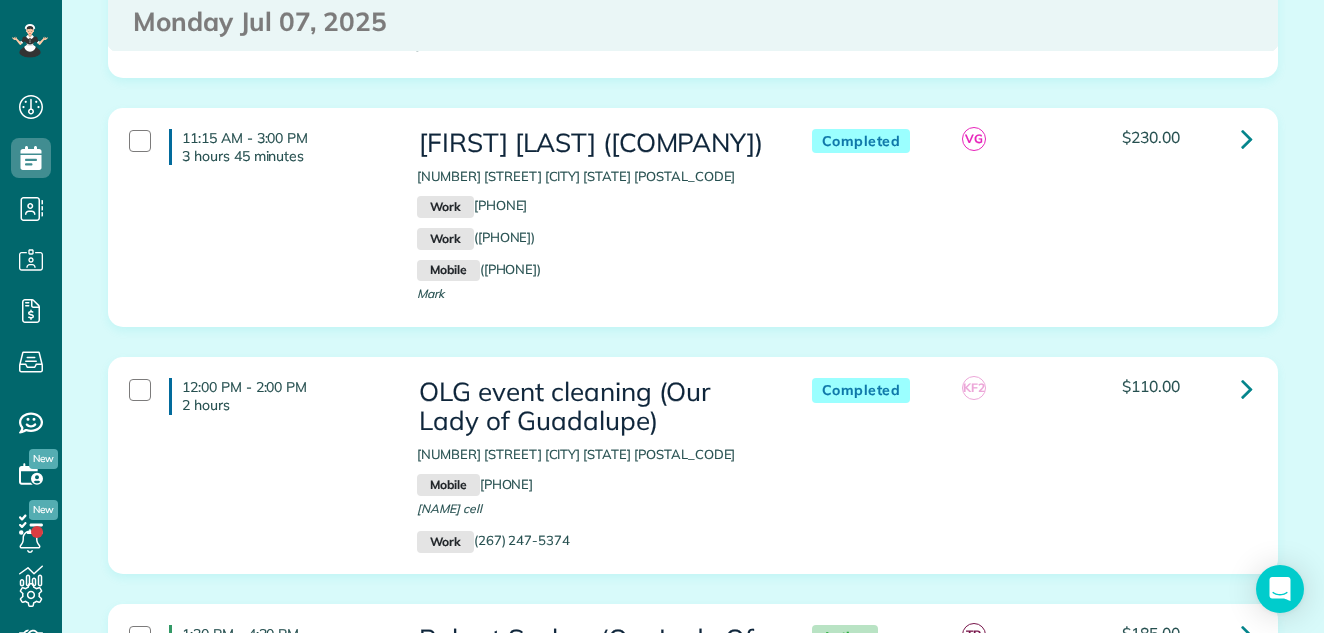 scroll, scrollTop: 5297, scrollLeft: 0, axis: vertical 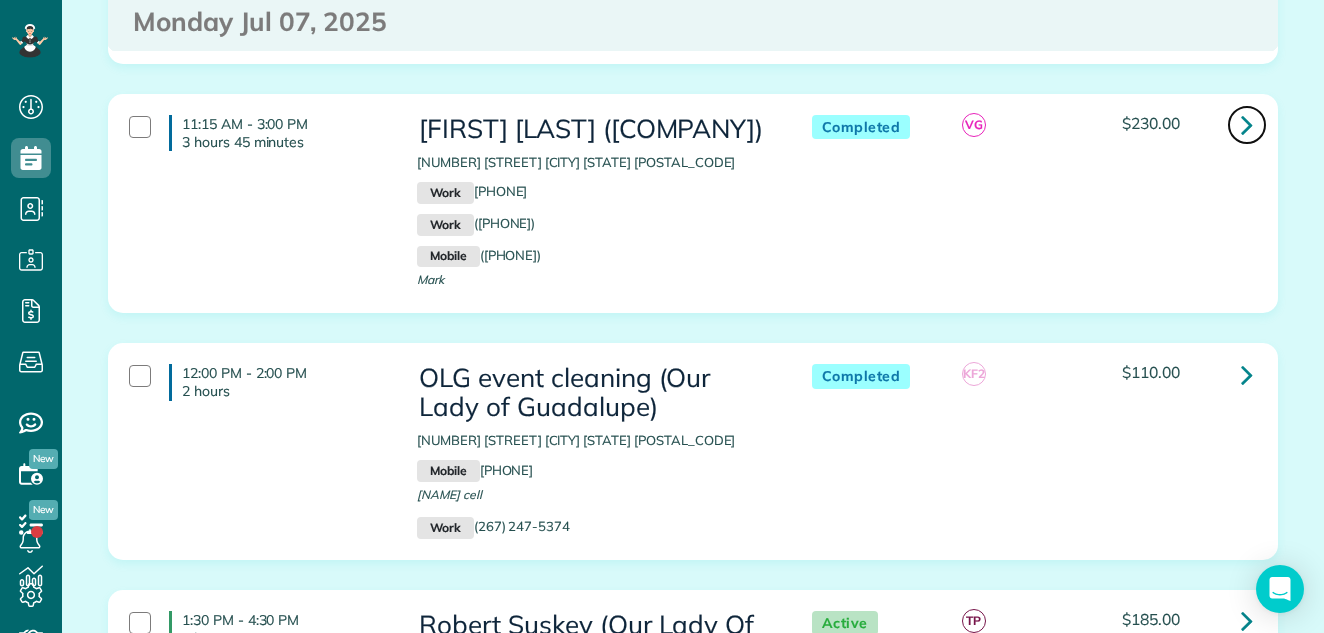 click at bounding box center [1247, 124] 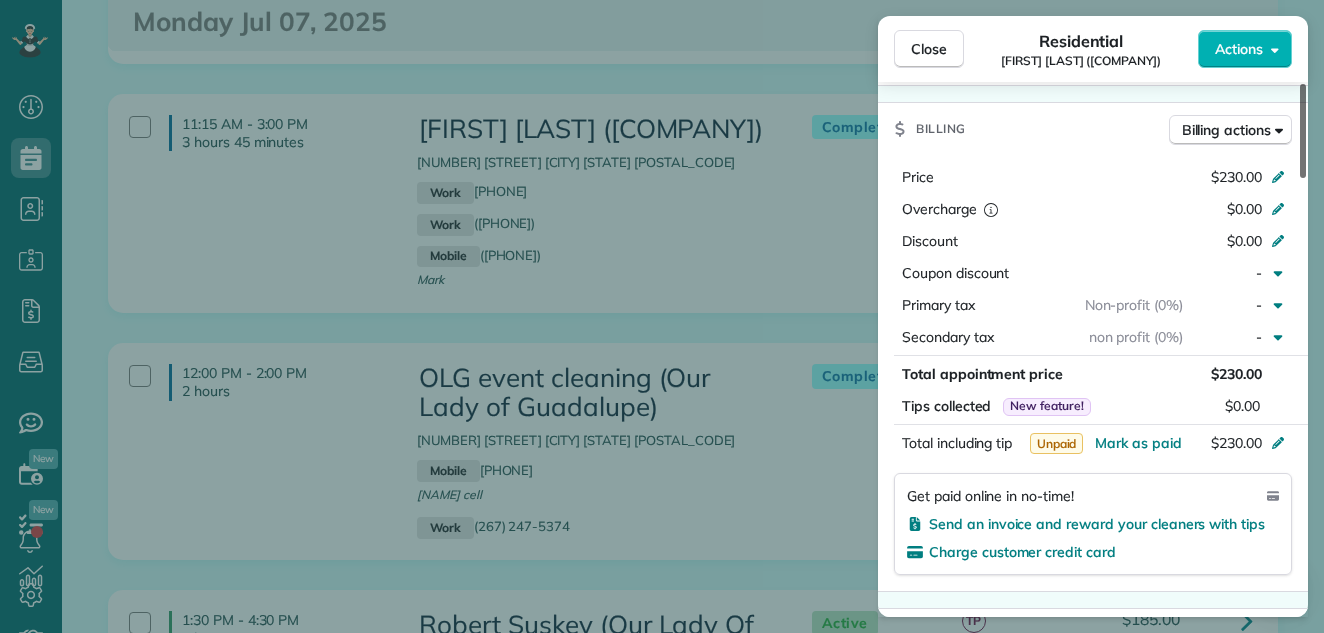 scroll, scrollTop: 1061, scrollLeft: 0, axis: vertical 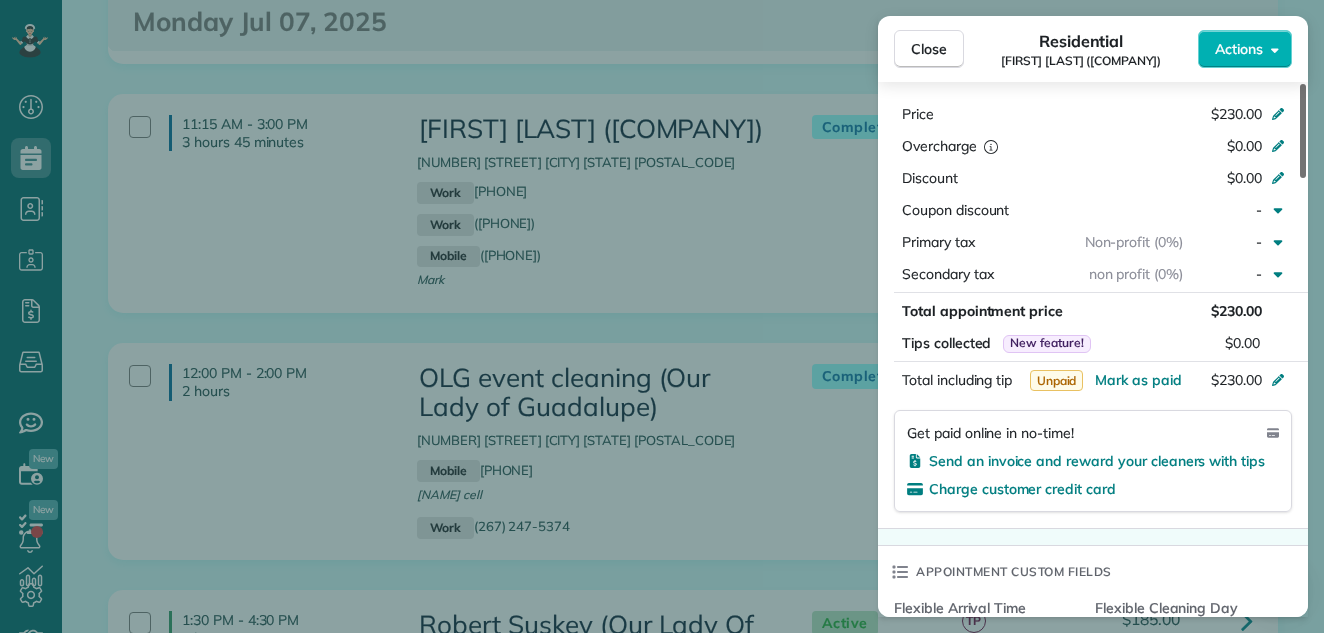 drag, startPoint x: 1302, startPoint y: 141, endPoint x: 1306, endPoint y: 327, distance: 186.043 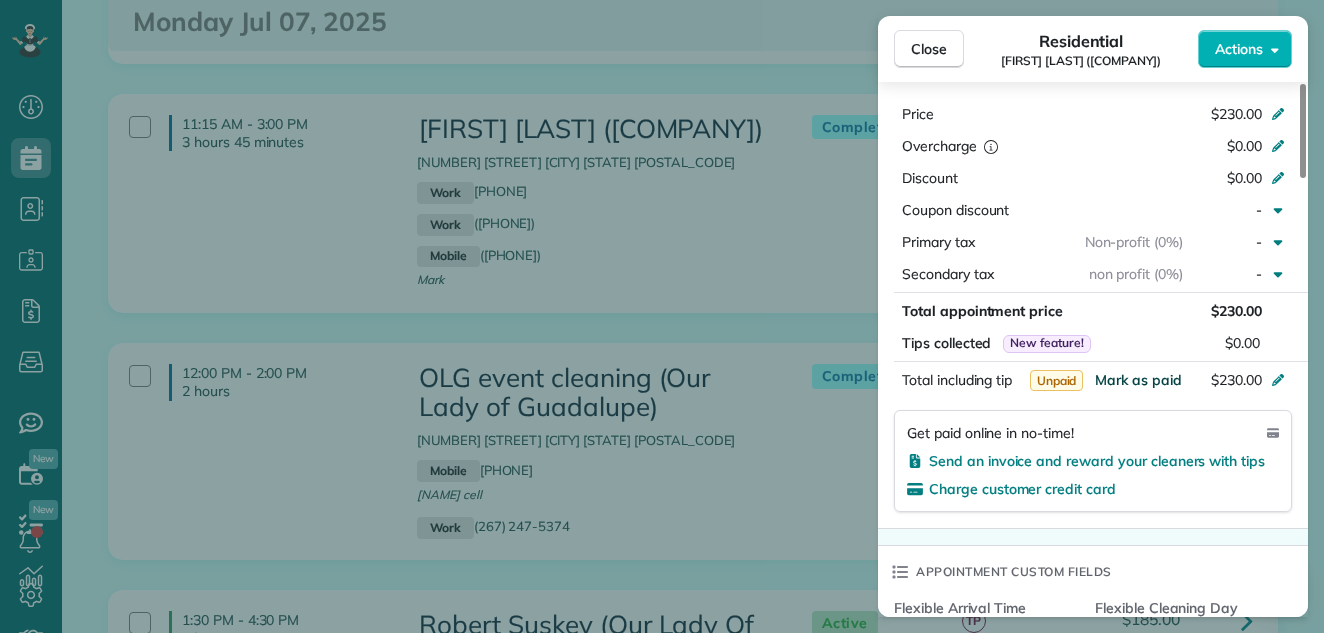 click on "Mark as paid" at bounding box center (1138, 380) 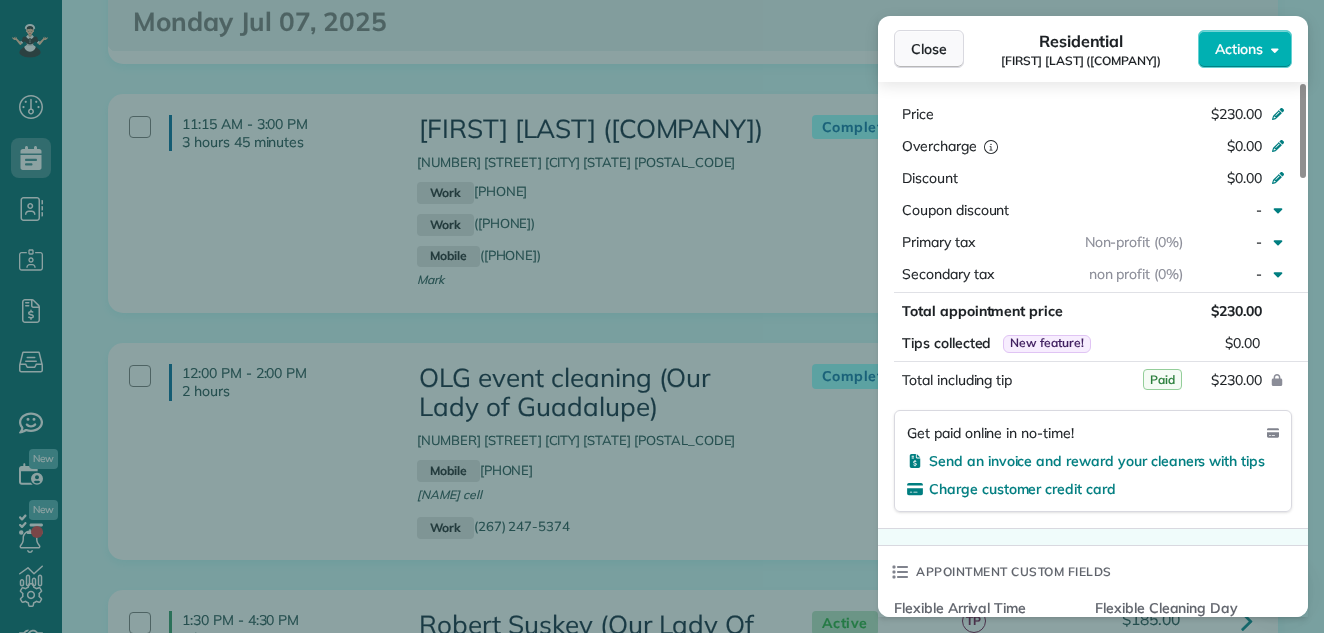 click on "Close" at bounding box center (929, 49) 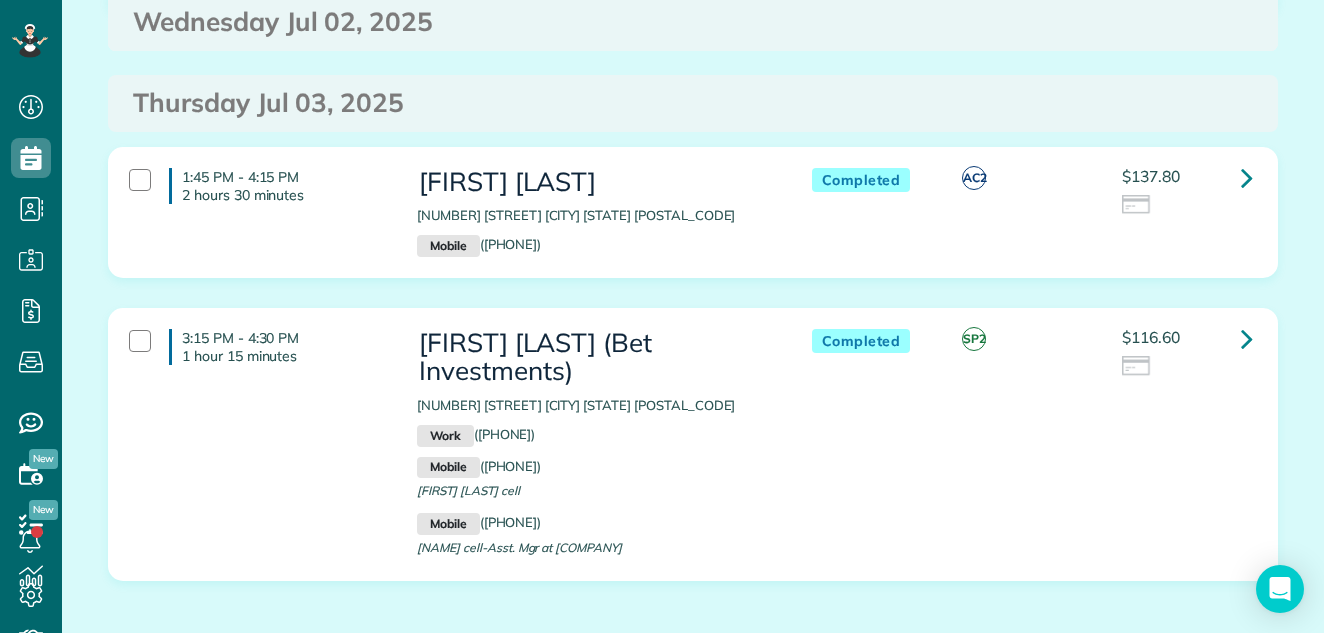 scroll, scrollTop: 4180, scrollLeft: 0, axis: vertical 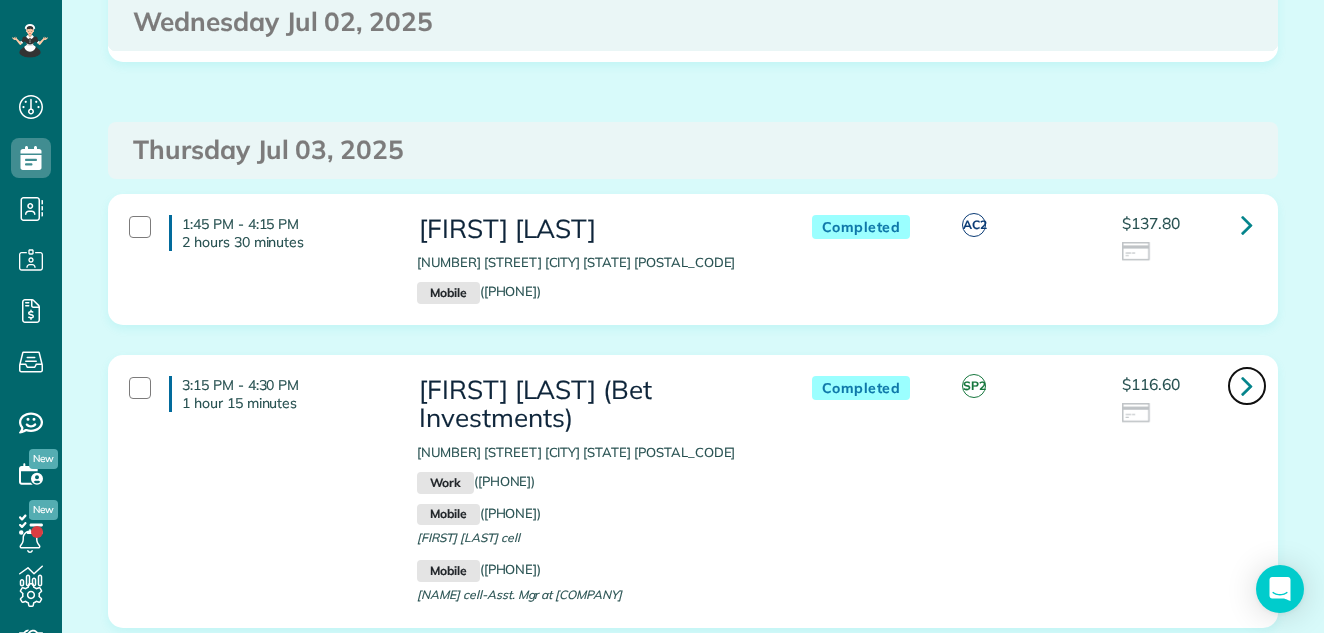 click at bounding box center [1247, 385] 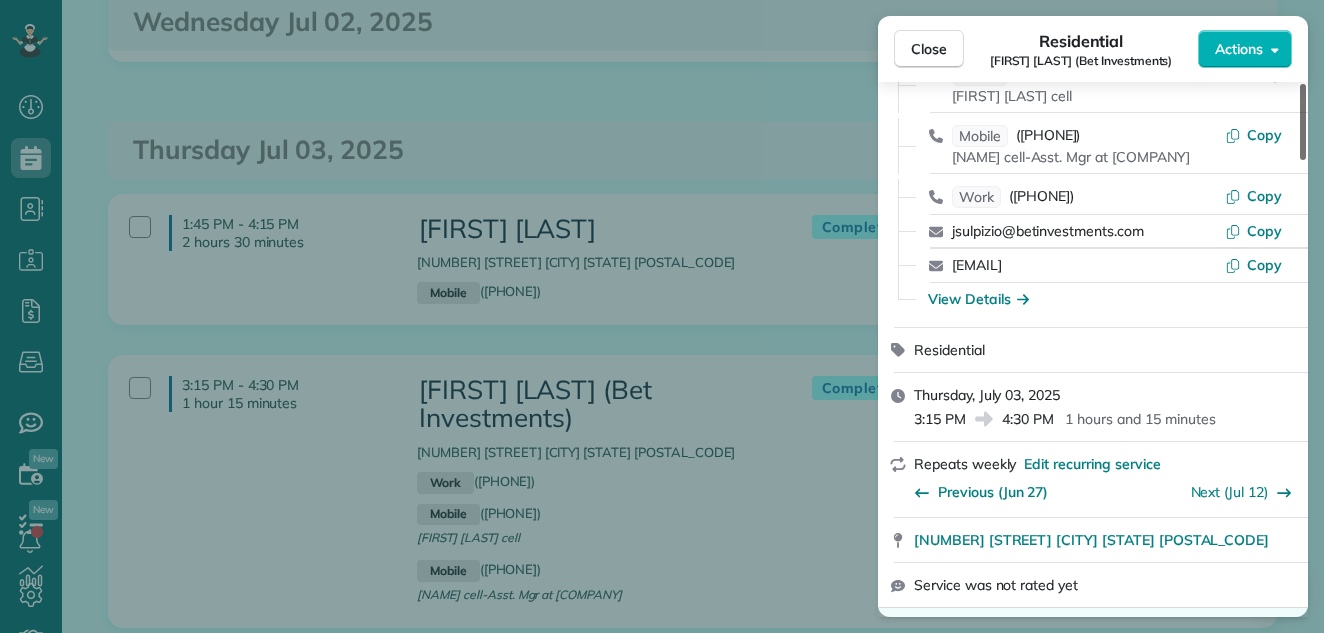 scroll, scrollTop: 0, scrollLeft: 0, axis: both 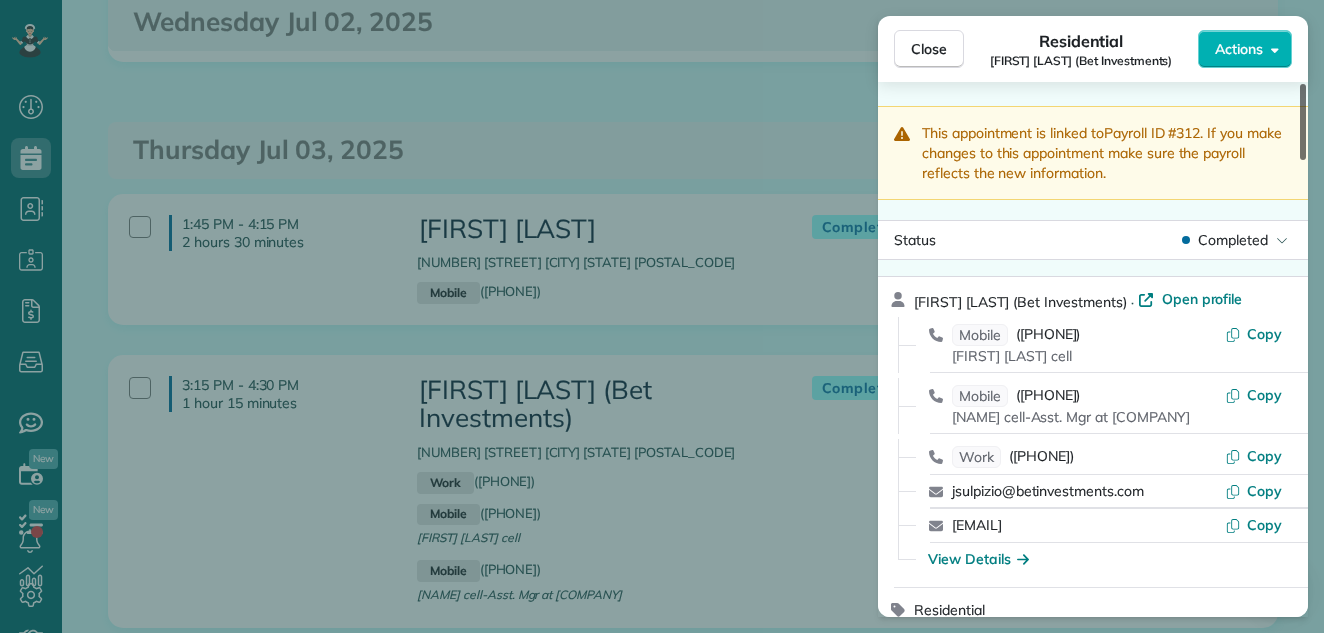 drag, startPoint x: 1301, startPoint y: 148, endPoint x: 1306, endPoint y: 116, distance: 32.38827 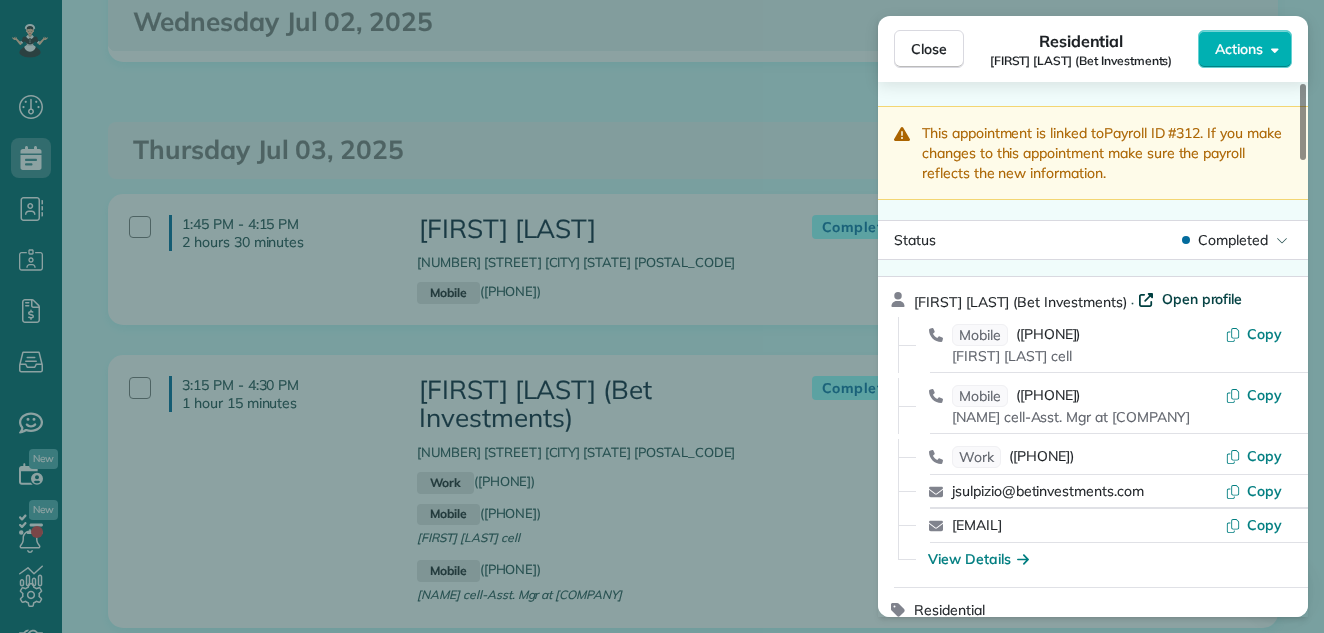 click on "Open profile" at bounding box center (1202, 299) 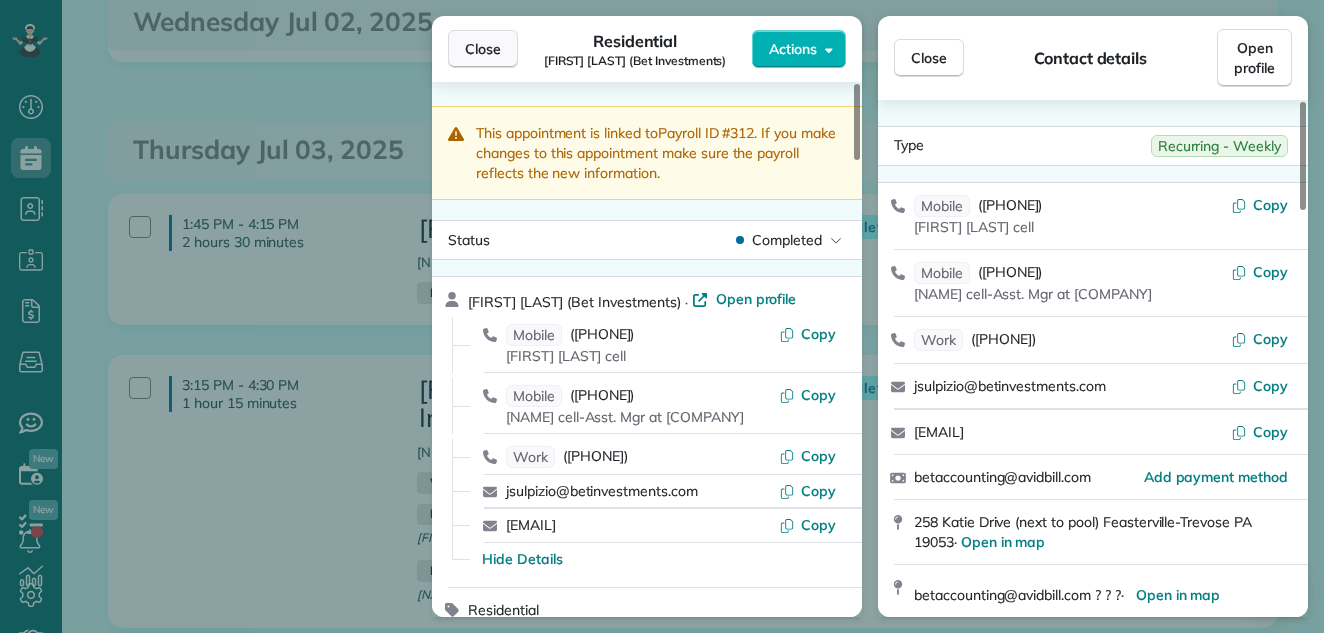 click on "Close" at bounding box center (483, 49) 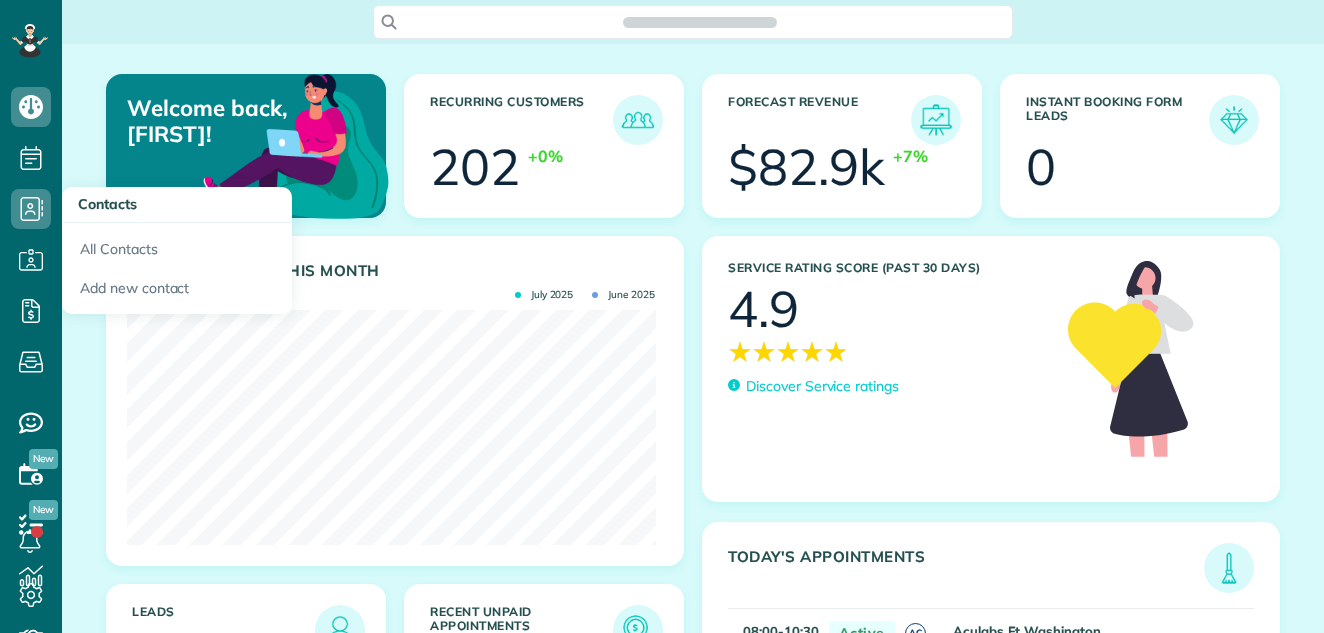 scroll, scrollTop: 0, scrollLeft: 0, axis: both 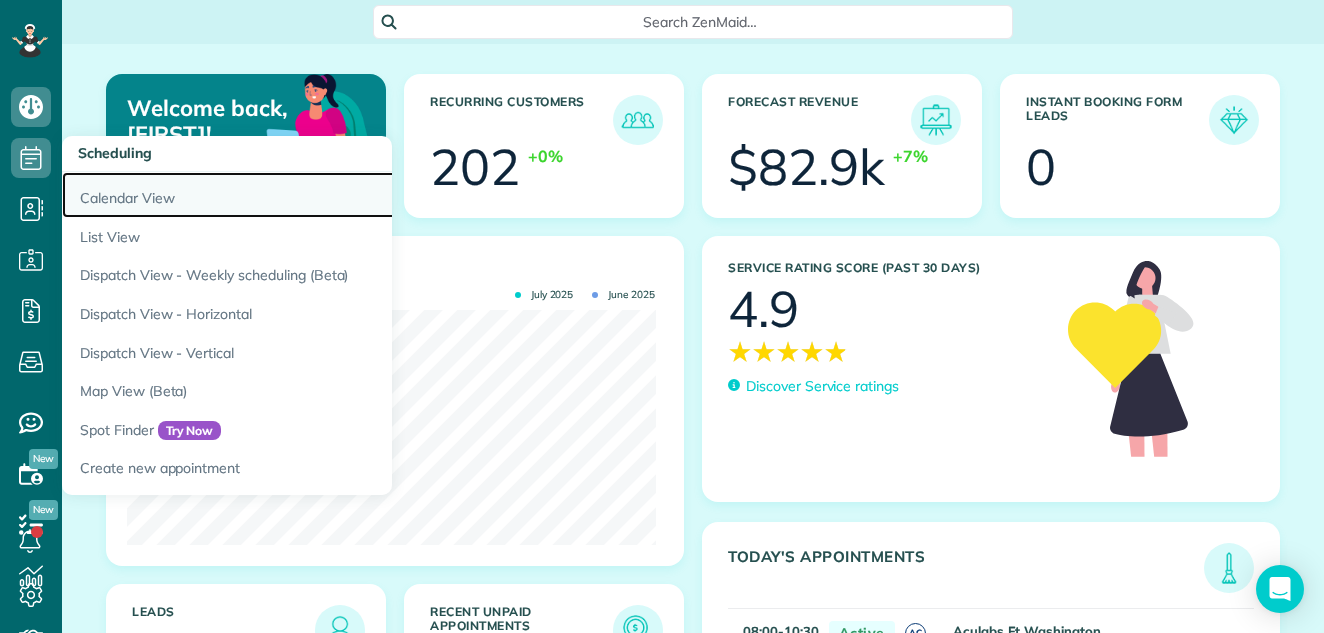 click on "Calendar View" at bounding box center (312, 195) 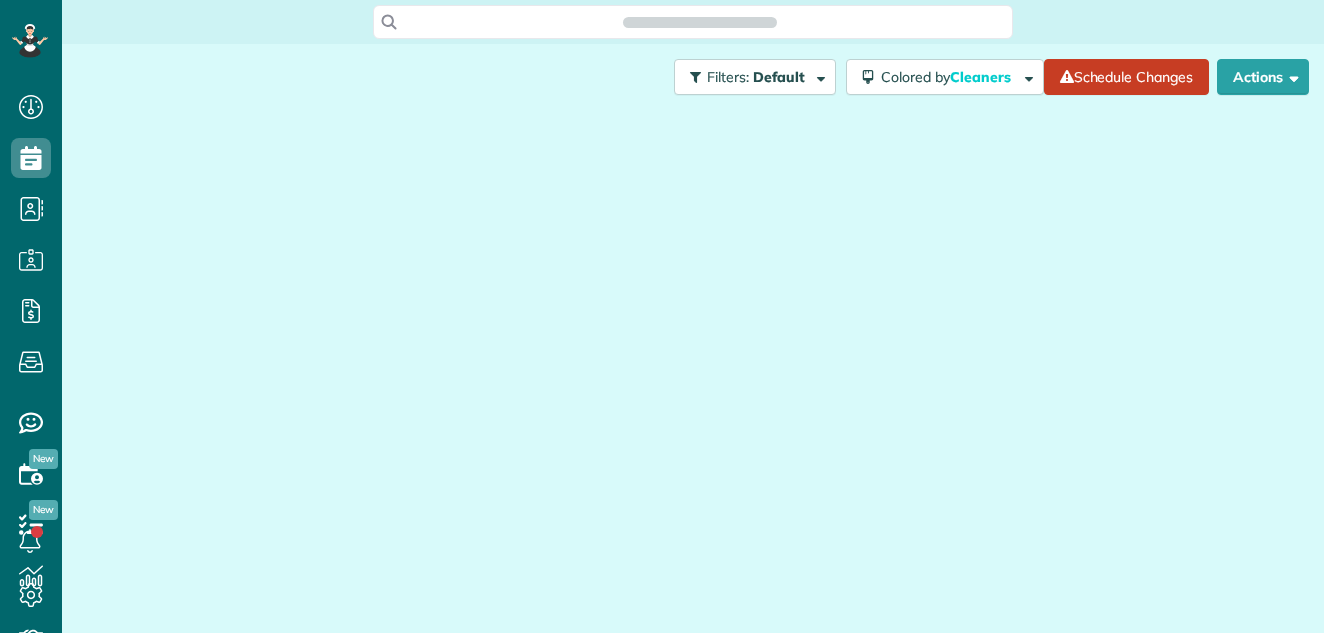 scroll, scrollTop: 0, scrollLeft: 0, axis: both 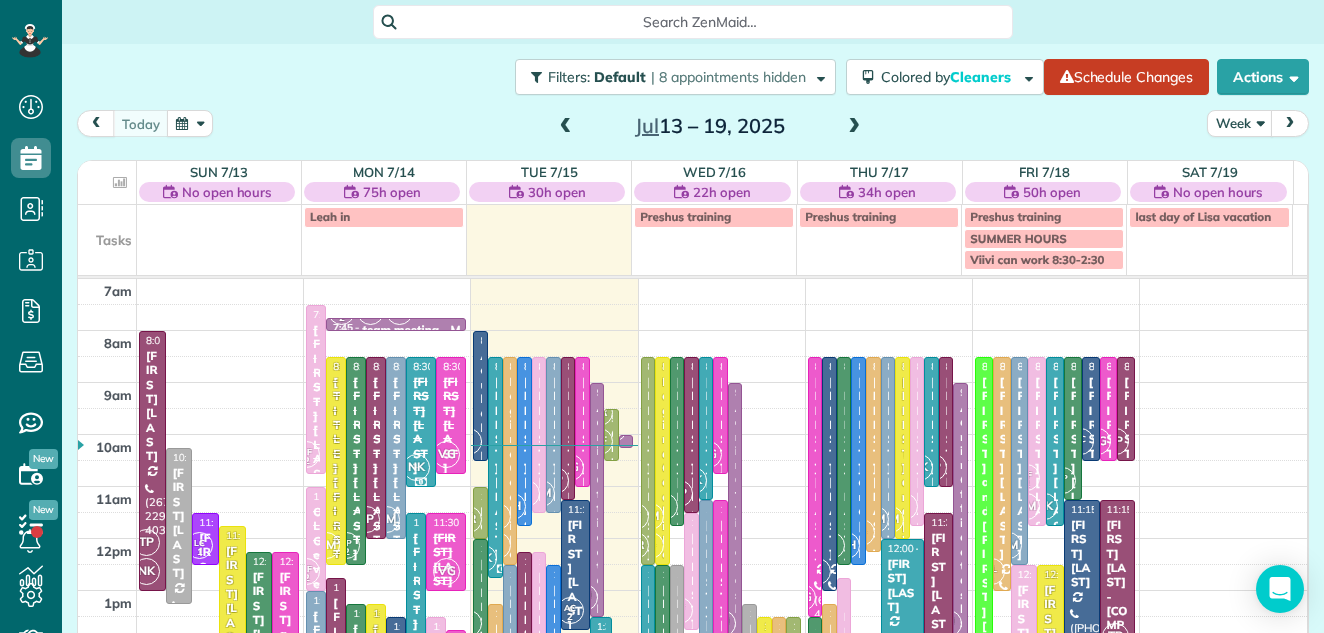 click at bounding box center (566, 127) 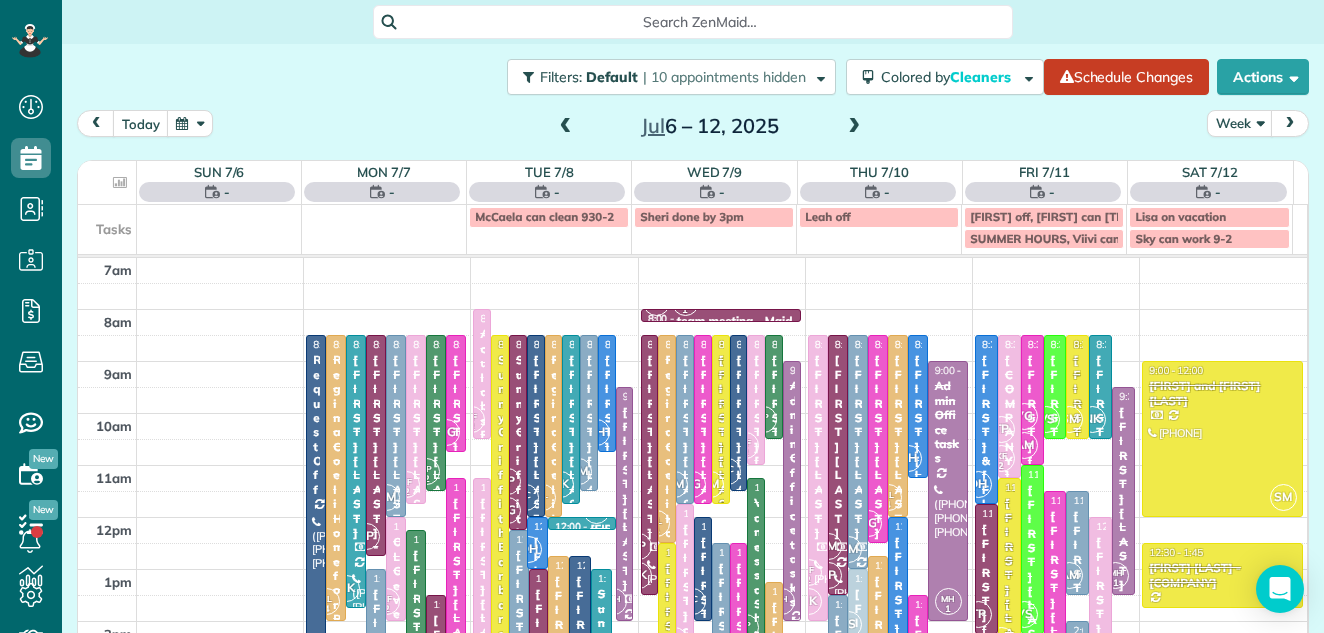 click at bounding box center [566, 127] 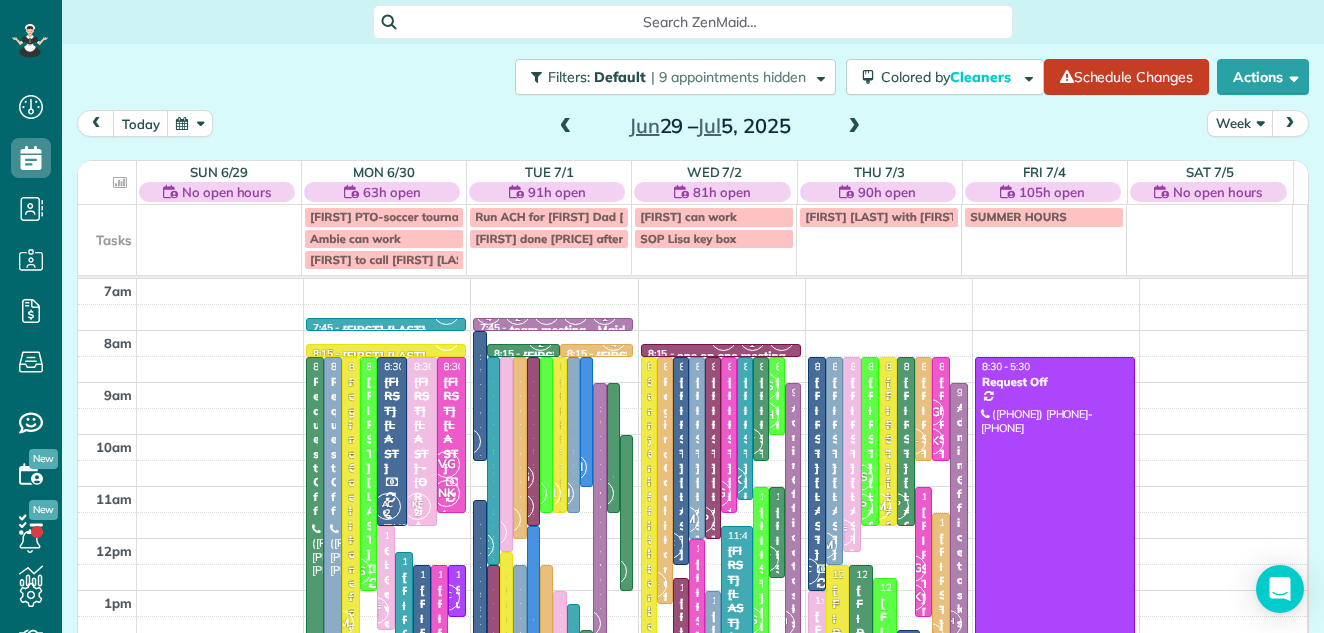 click on "Week" at bounding box center (1240, 123) 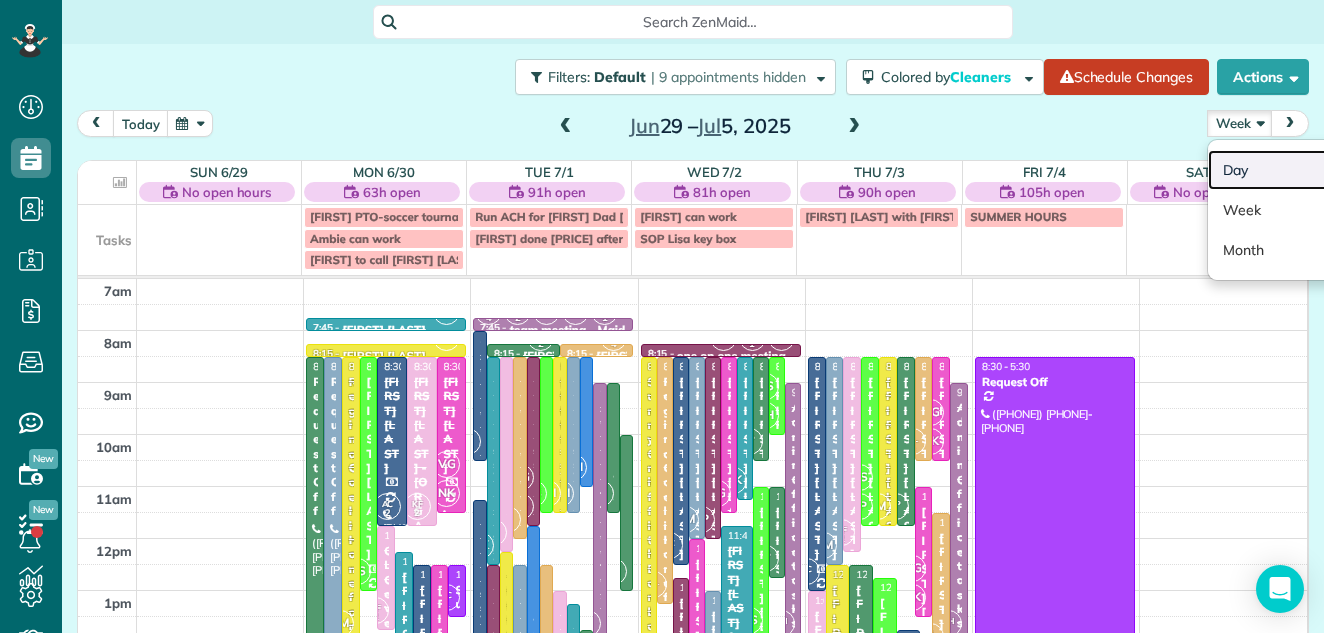 click on "Day" at bounding box center [1287, 170] 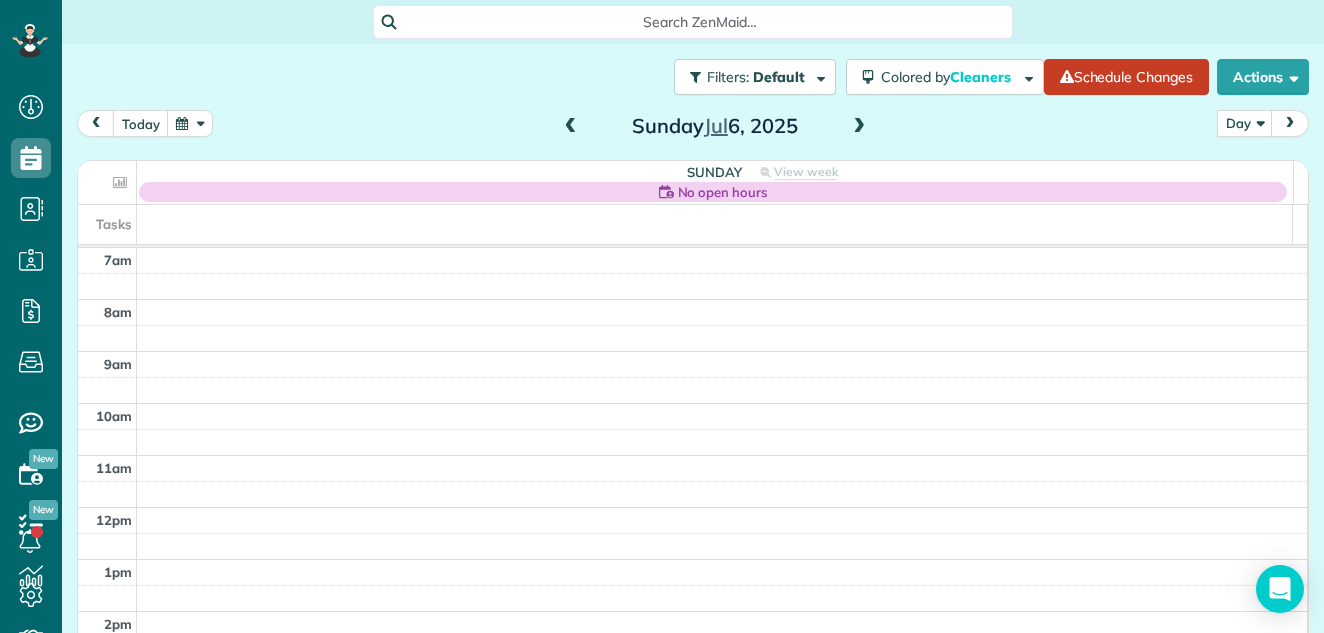click at bounding box center [859, 127] 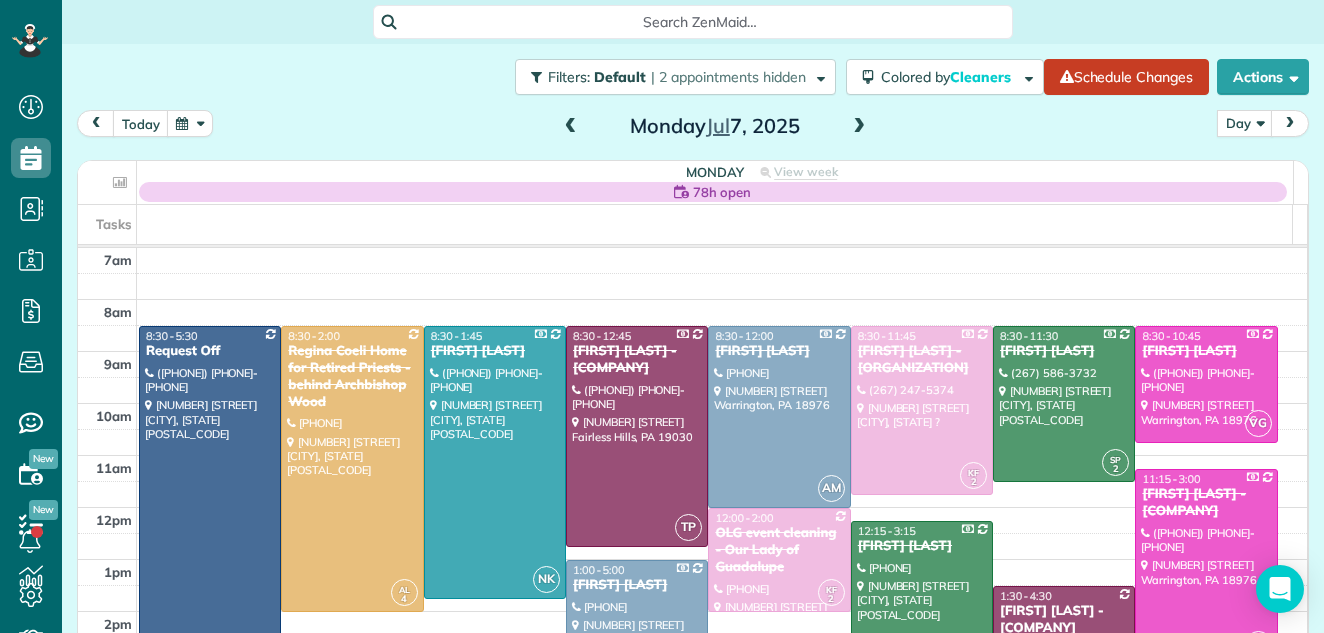 click at bounding box center [859, 127] 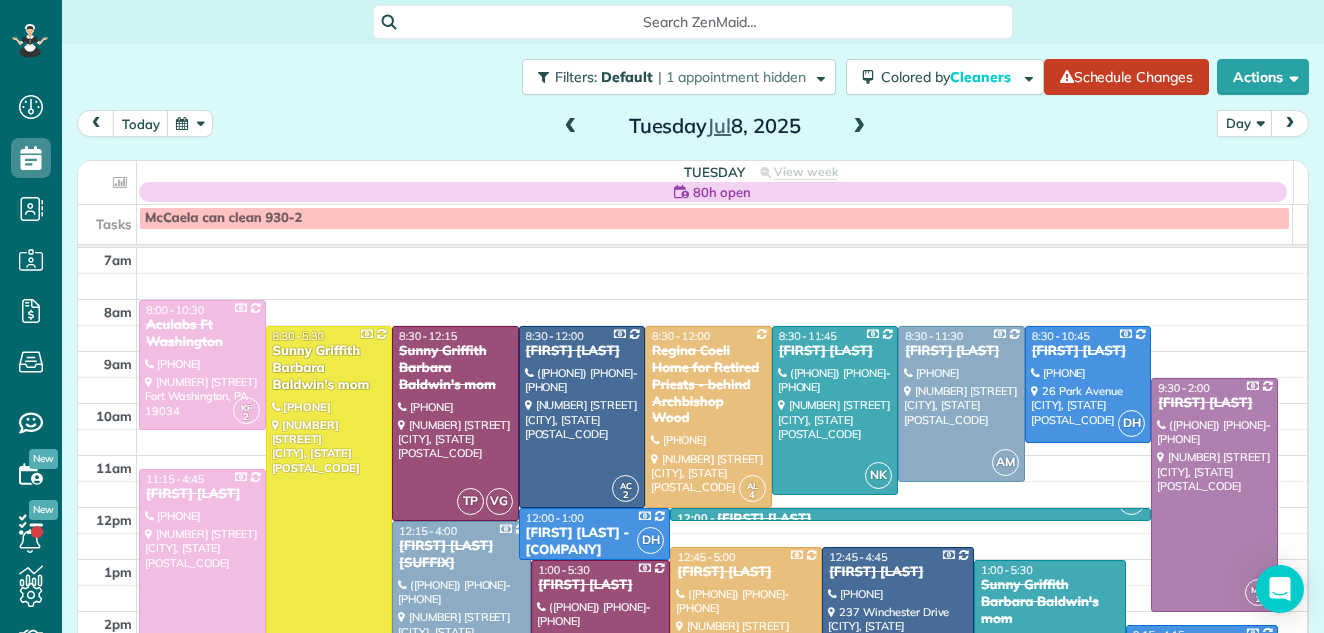 click at bounding box center (571, 127) 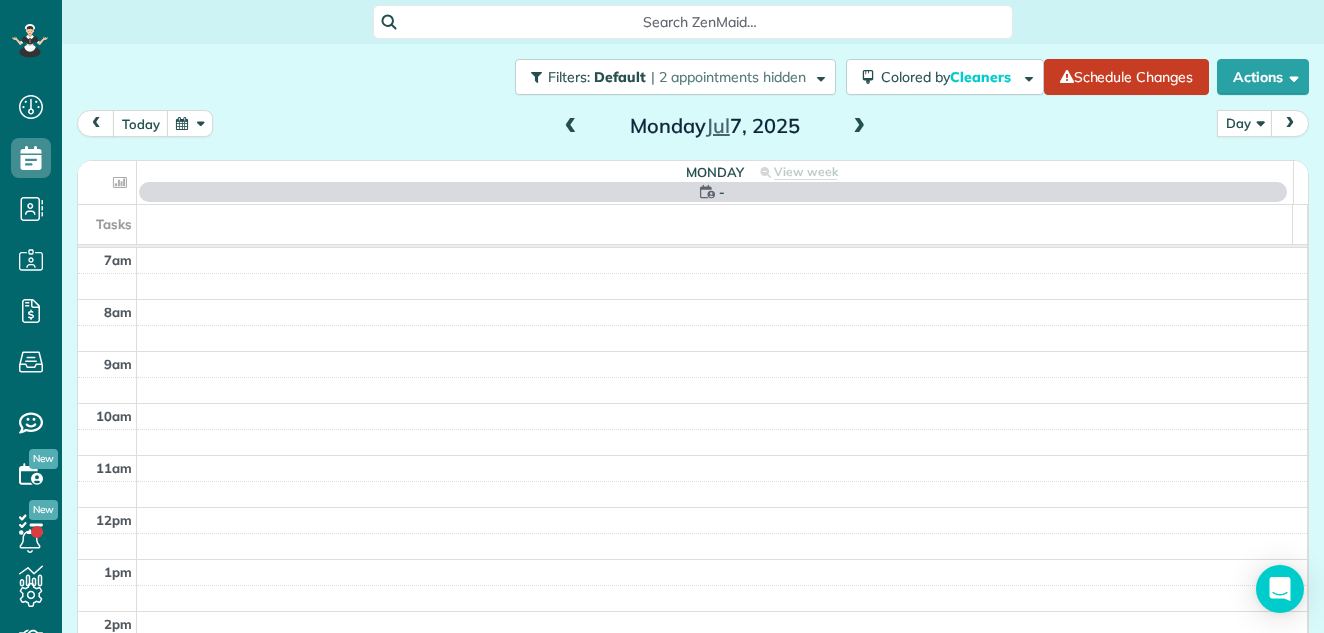 click at bounding box center (571, 127) 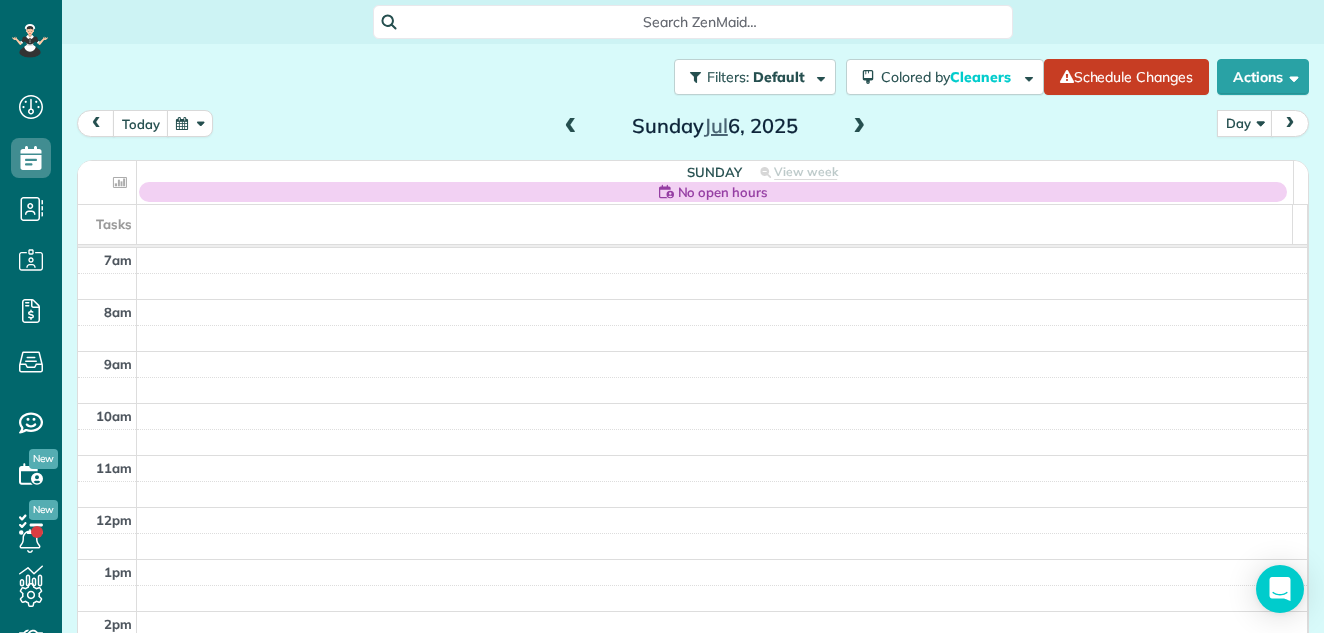 click at bounding box center (571, 127) 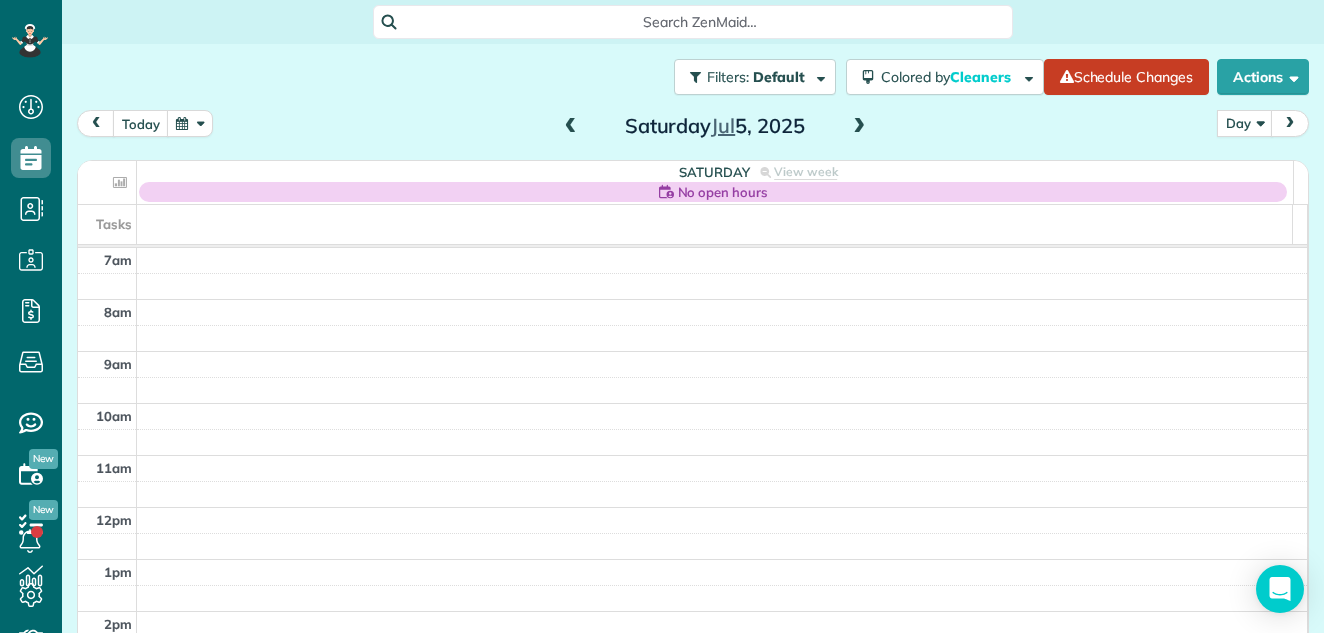 click at bounding box center (571, 127) 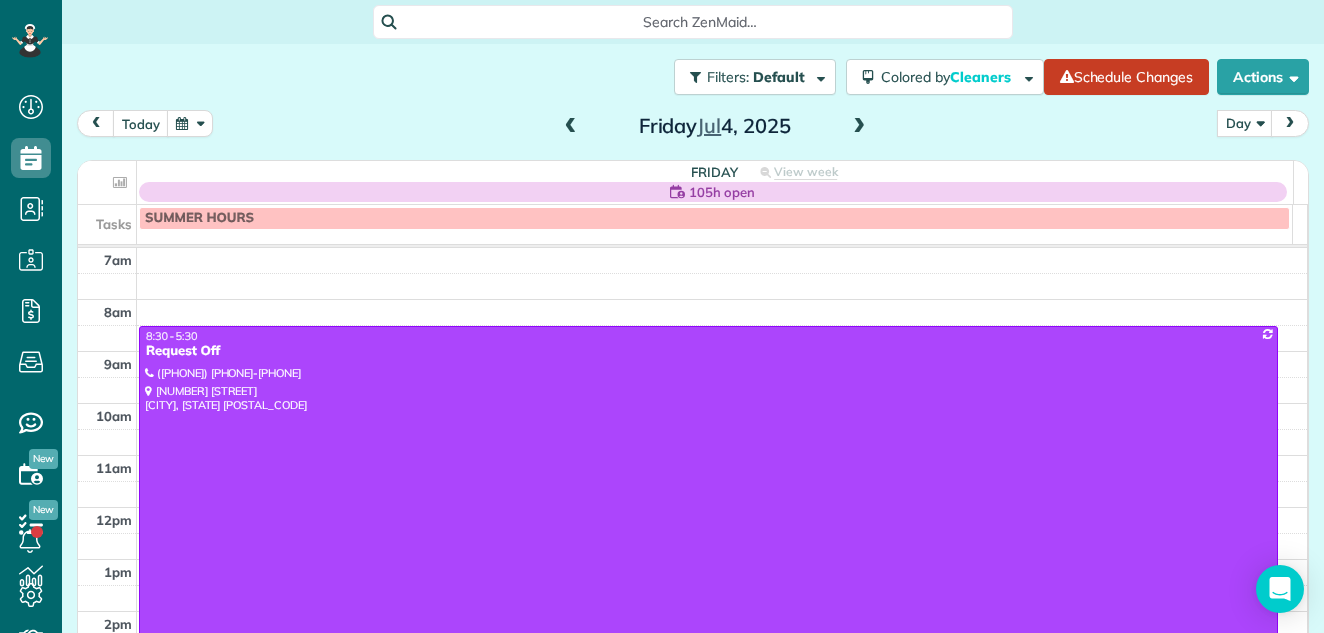 click at bounding box center [571, 127] 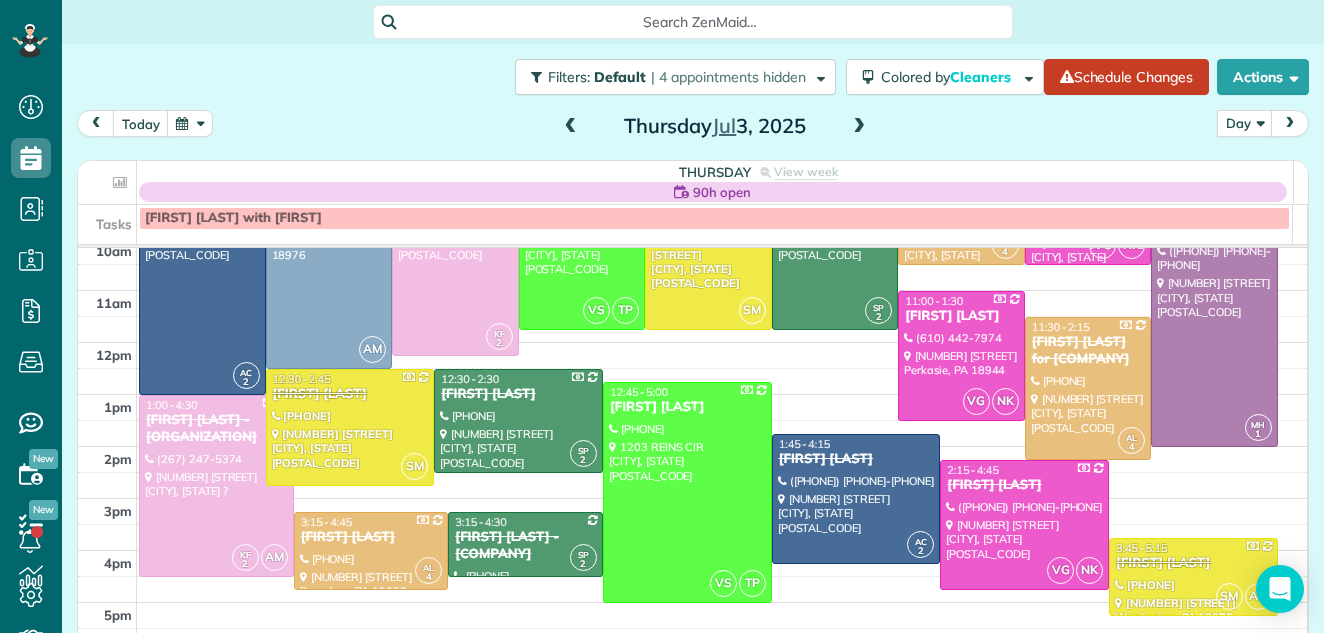 scroll, scrollTop: 174, scrollLeft: 0, axis: vertical 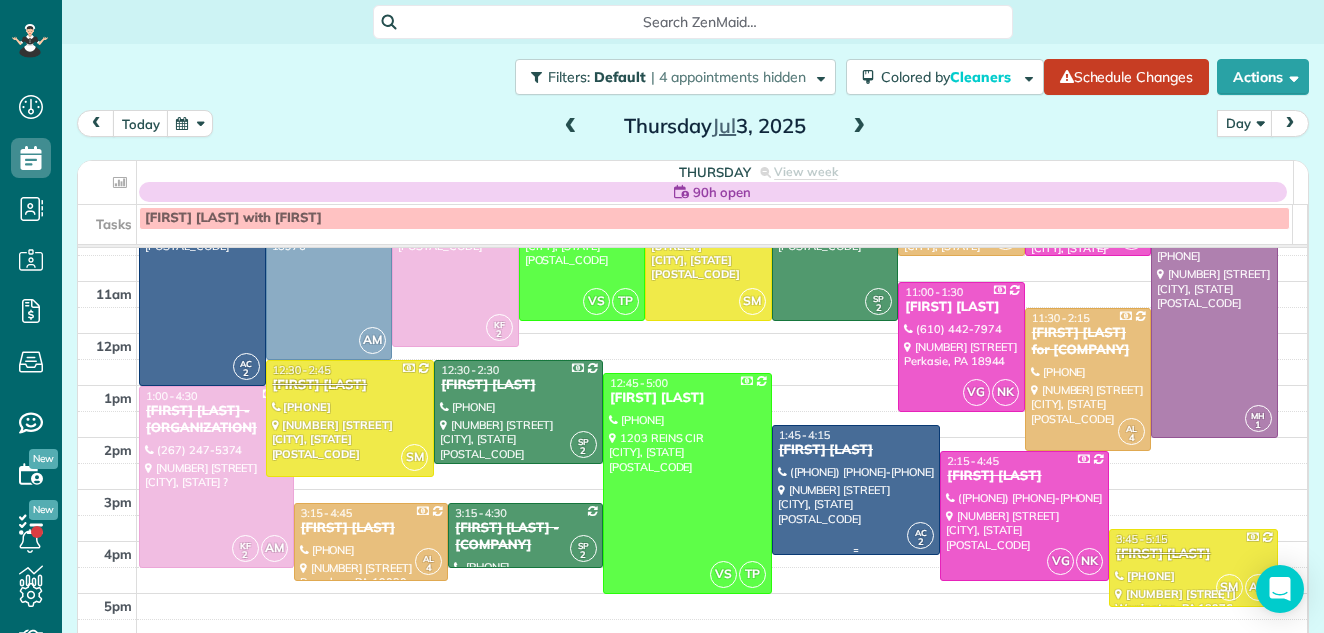 click at bounding box center (856, 490) 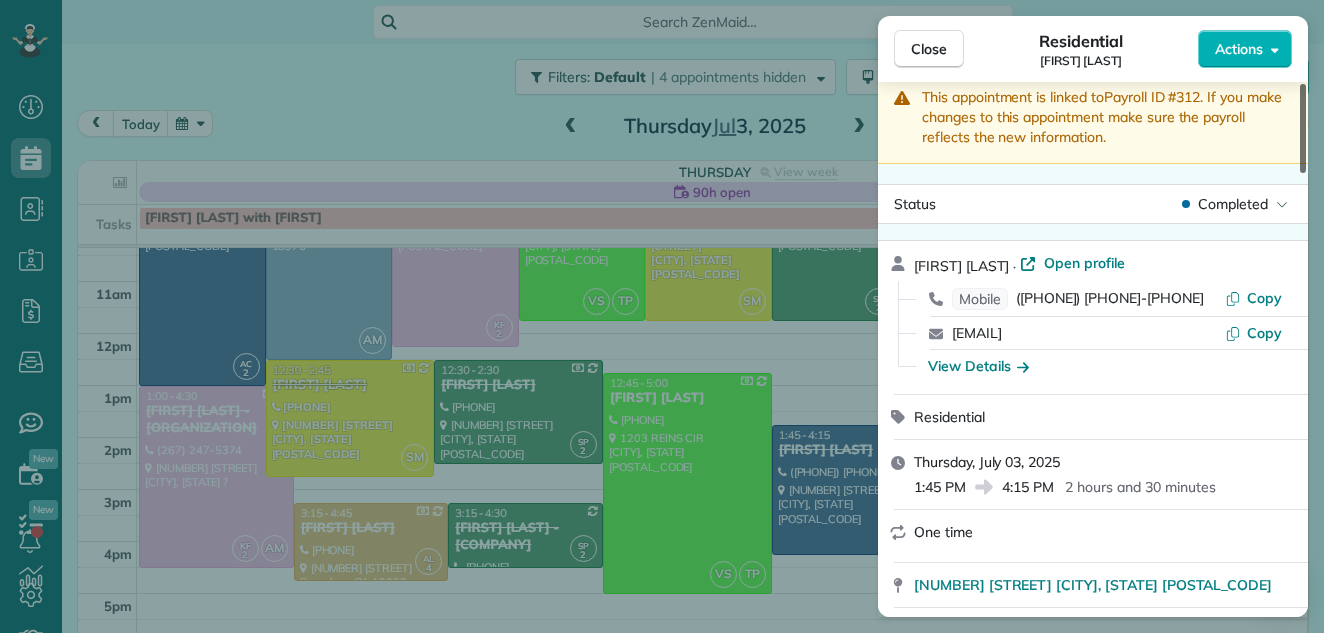 scroll, scrollTop: 0, scrollLeft: 0, axis: both 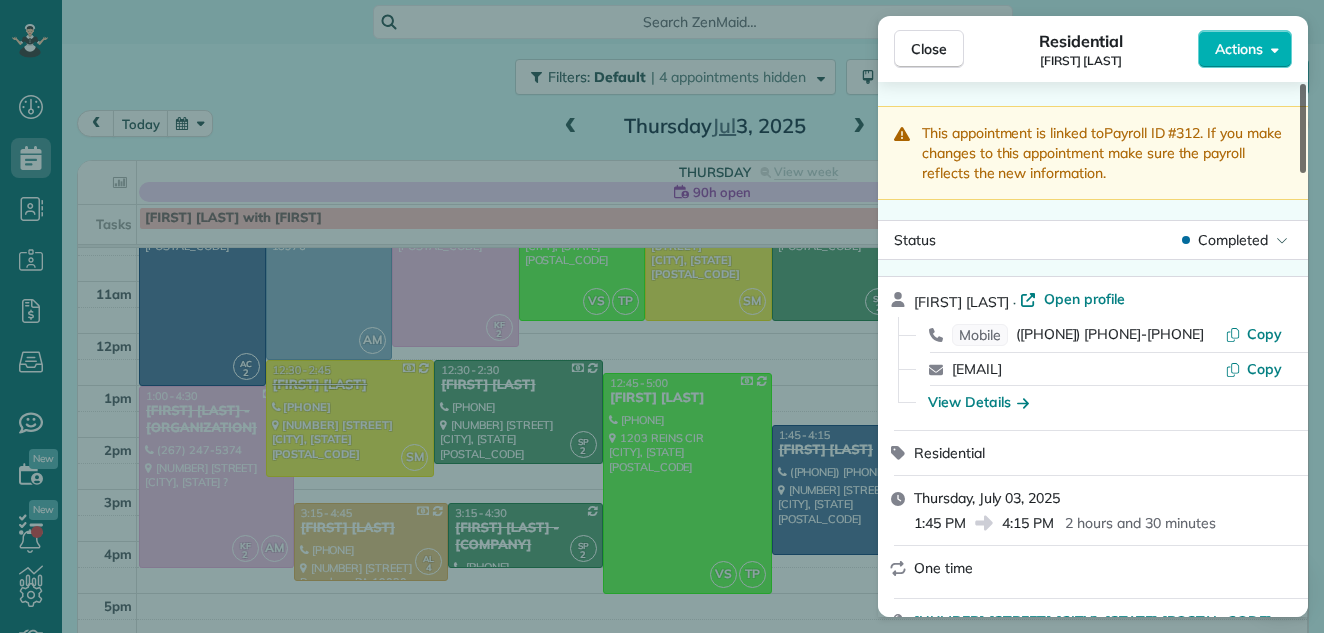 drag, startPoint x: 1304, startPoint y: 141, endPoint x: 1302, endPoint y: 99, distance: 42.047592 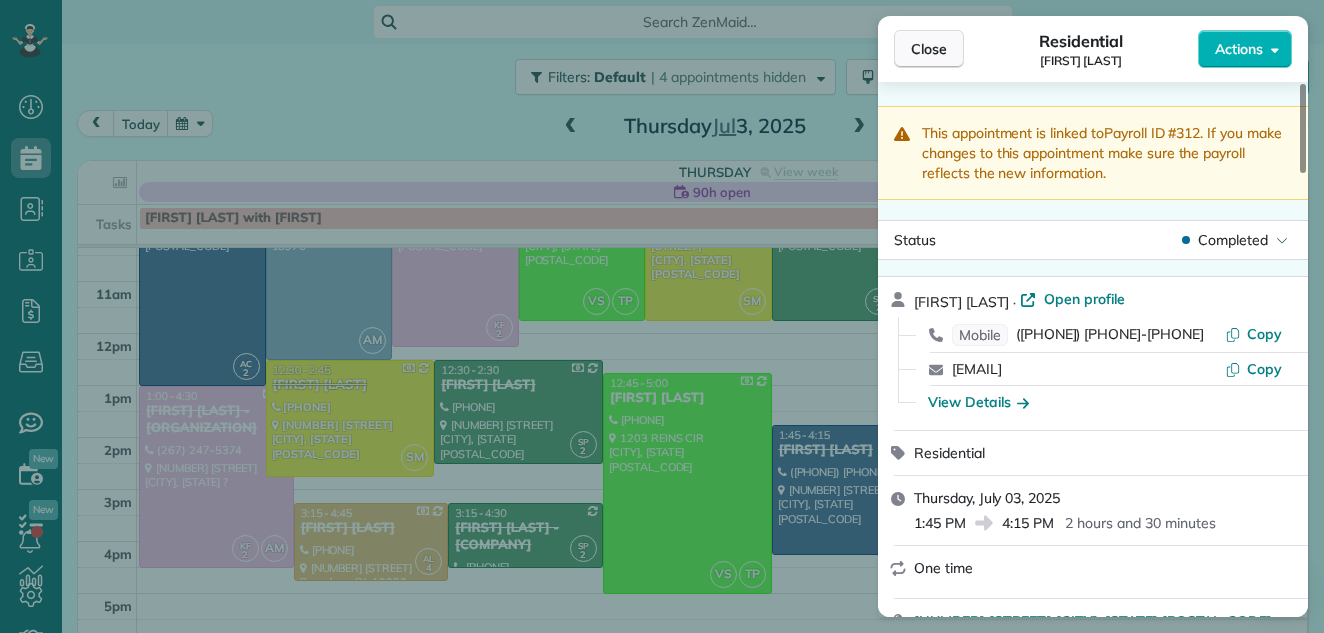 click on "Close" at bounding box center (929, 49) 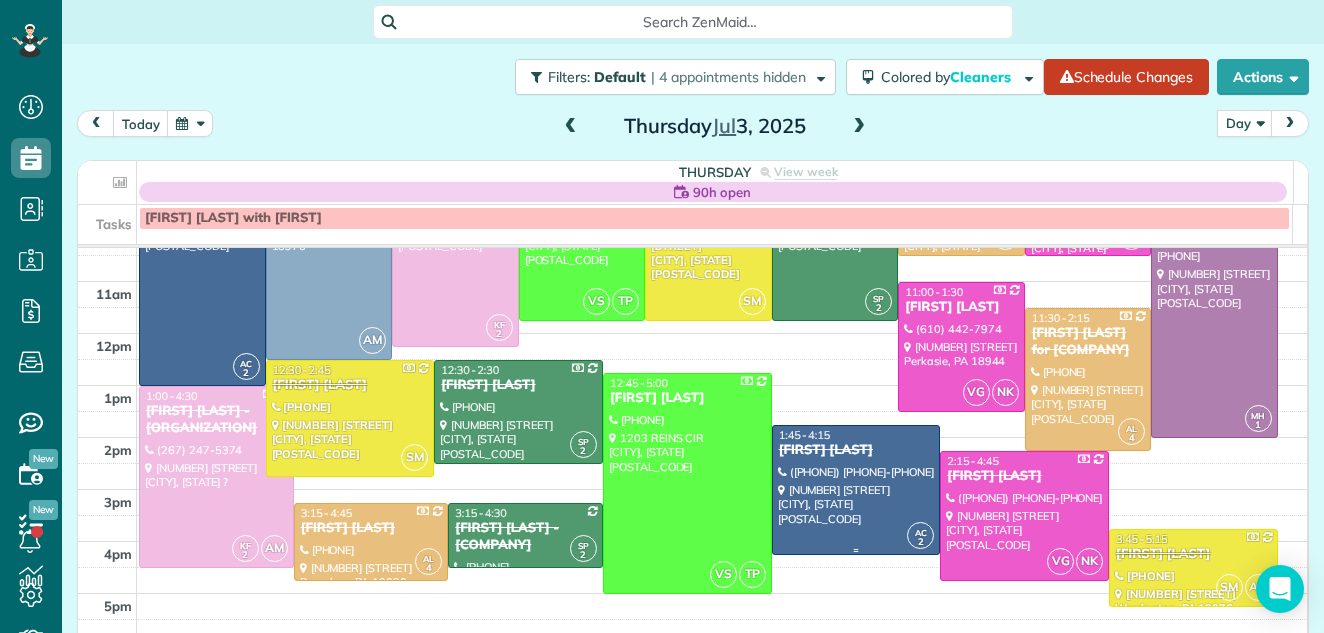 click at bounding box center (856, 490) 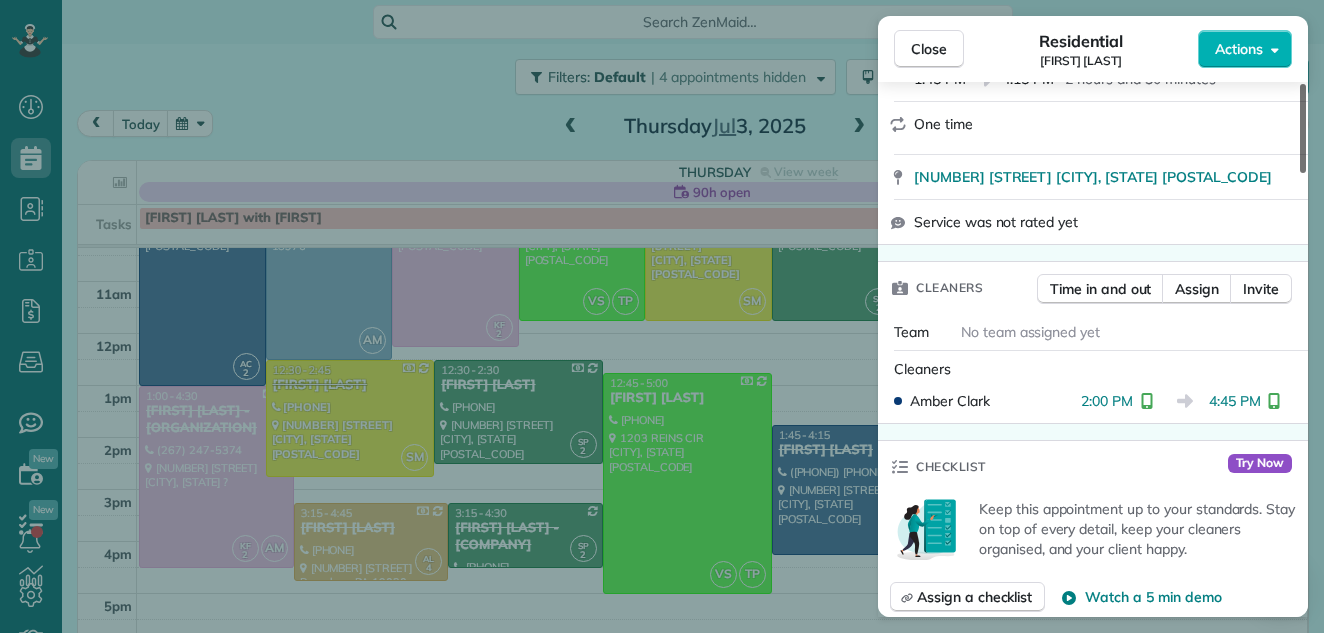 scroll, scrollTop: 324, scrollLeft: 0, axis: vertical 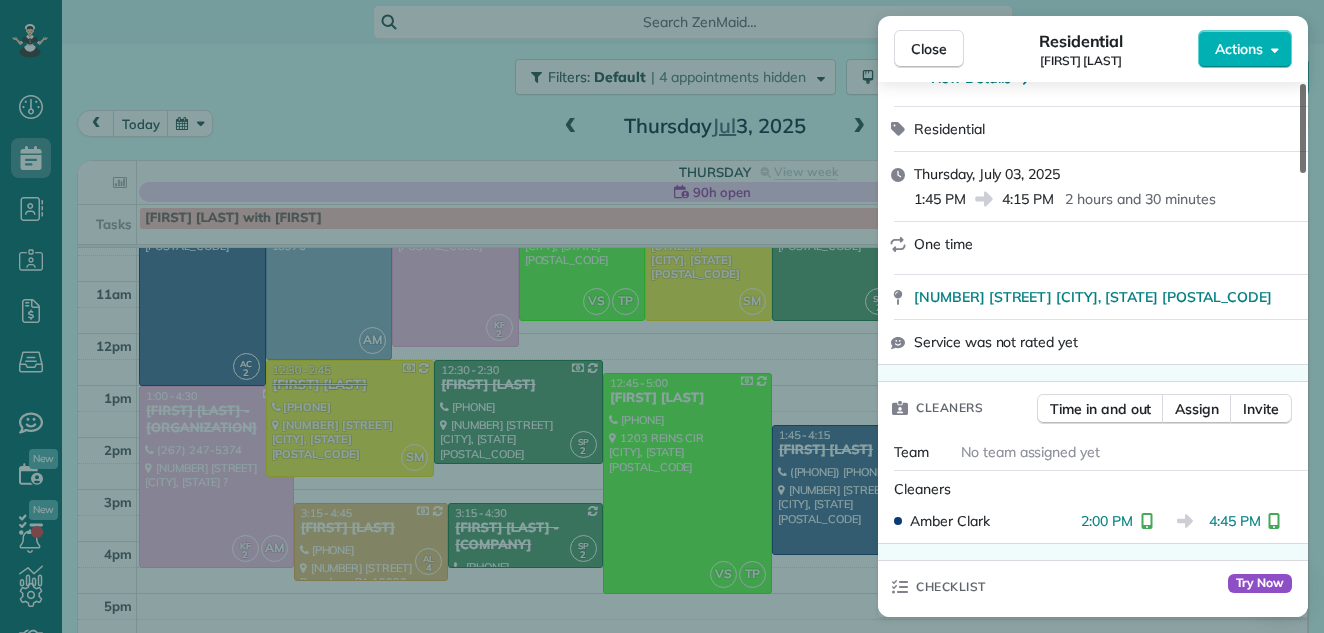 drag, startPoint x: 1303, startPoint y: 112, endPoint x: 1299, endPoint y: 166, distance: 54.147945 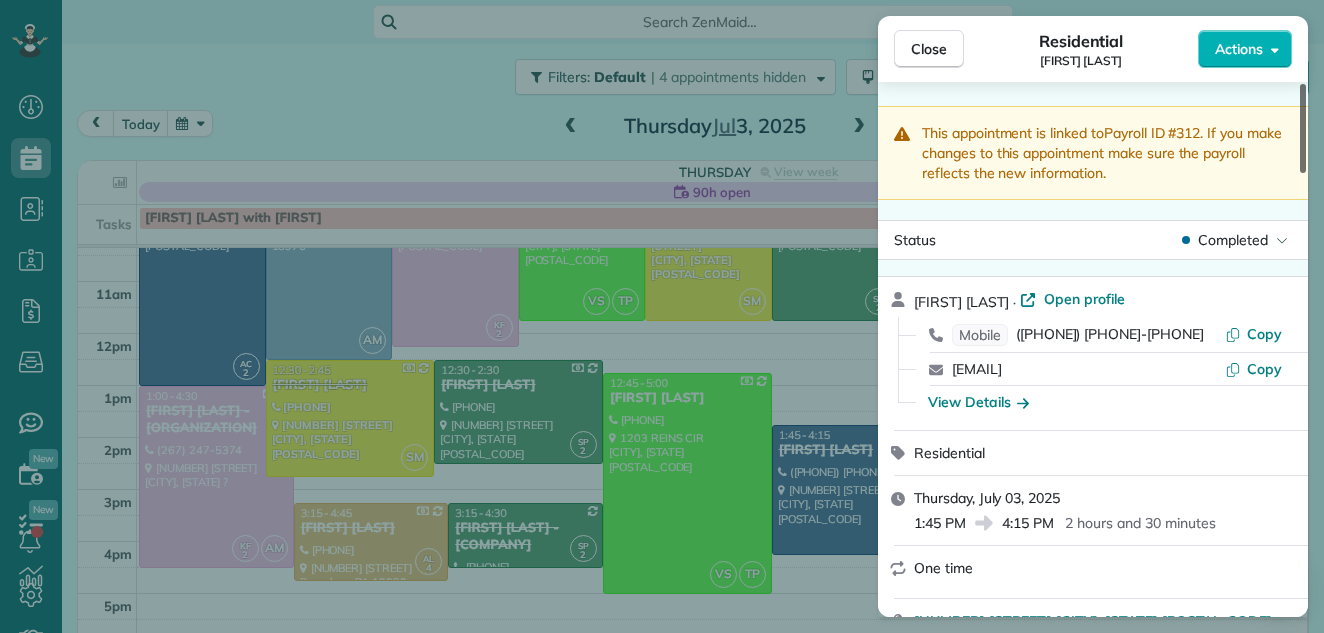 drag, startPoint x: 1299, startPoint y: 166, endPoint x: 1303, endPoint y: 89, distance: 77.10383 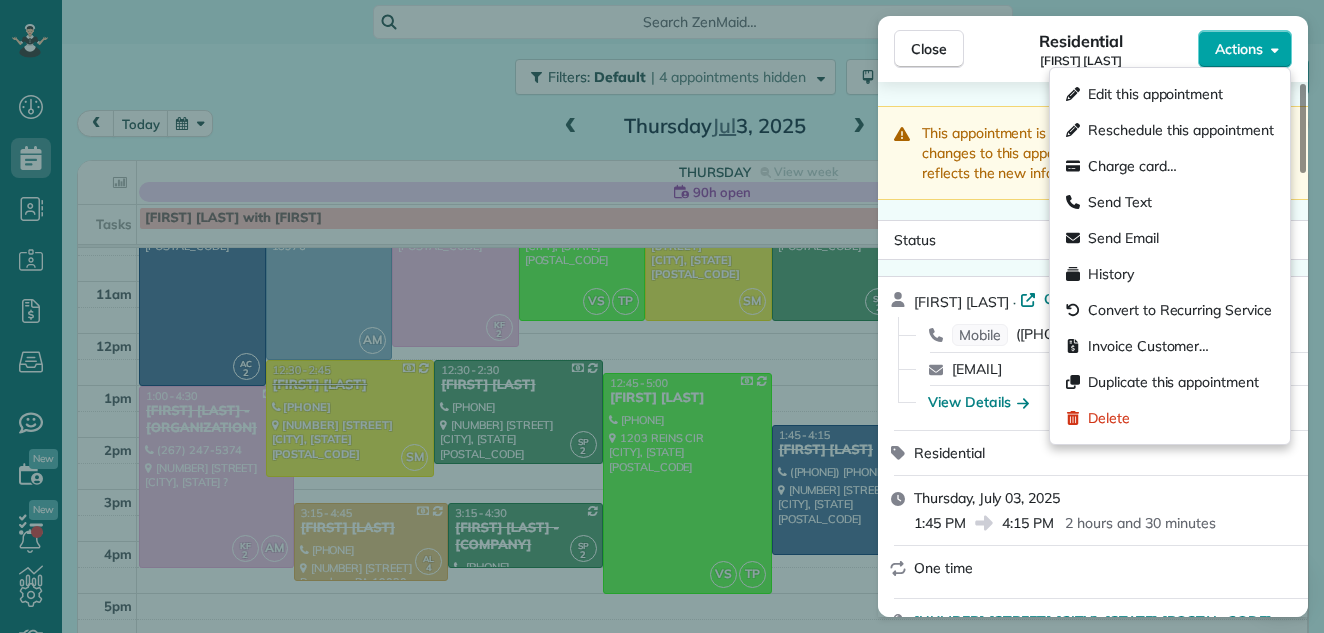click on "Actions" at bounding box center [1239, 49] 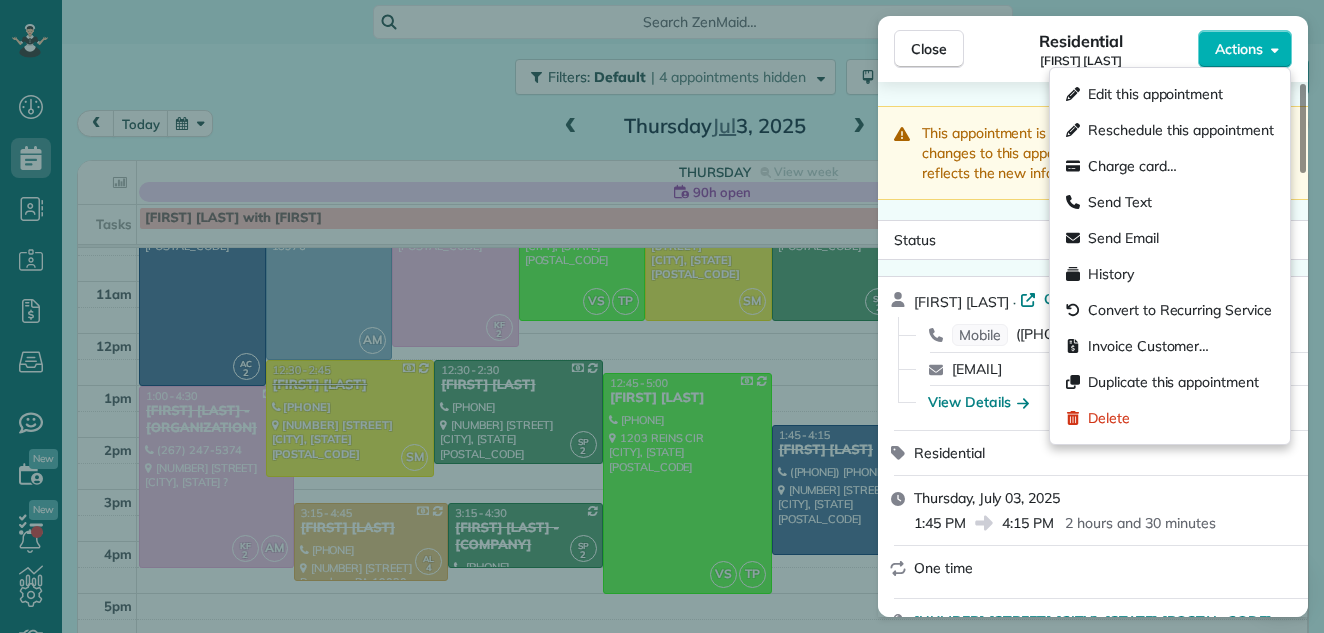 click on "Residential Charles Haggerty" at bounding box center [1081, 49] 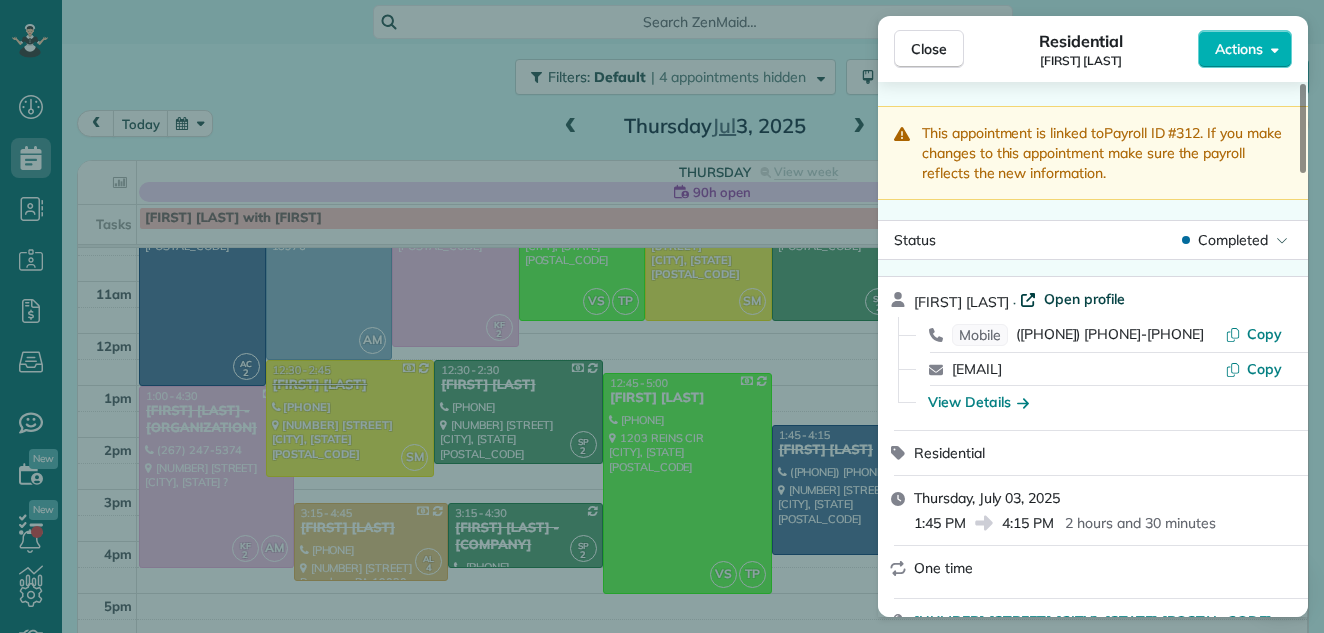 click on "Open profile" at bounding box center (1084, 299) 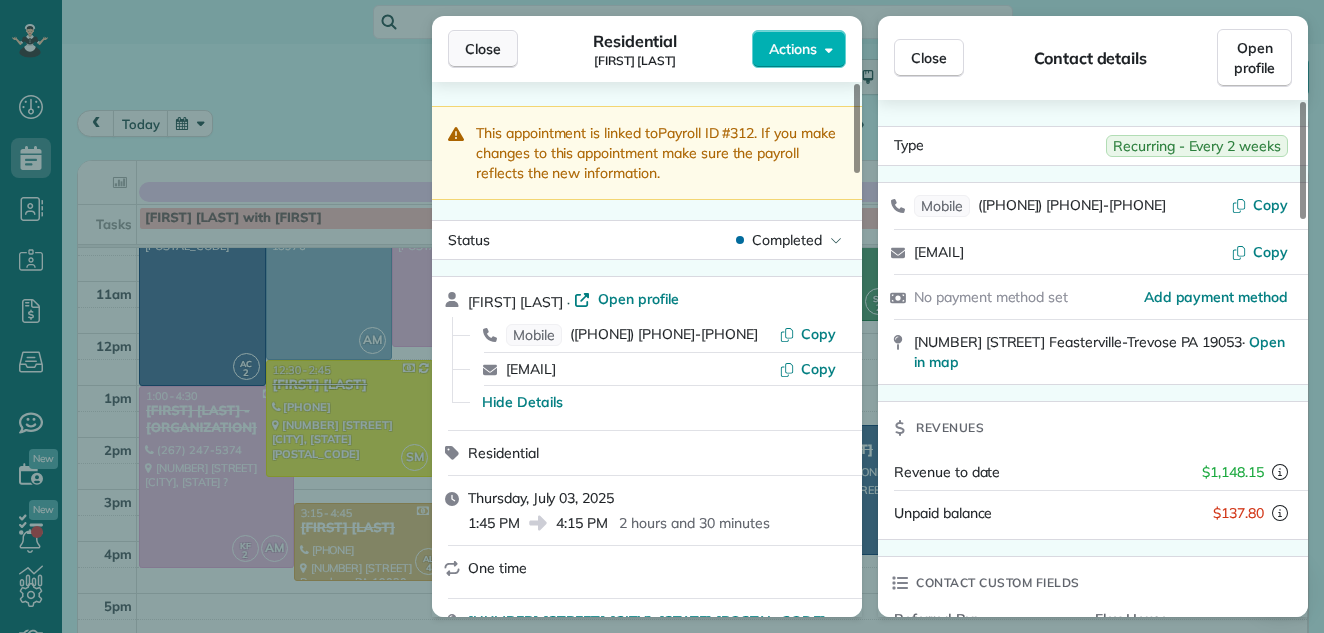 click on "Close" at bounding box center (483, 49) 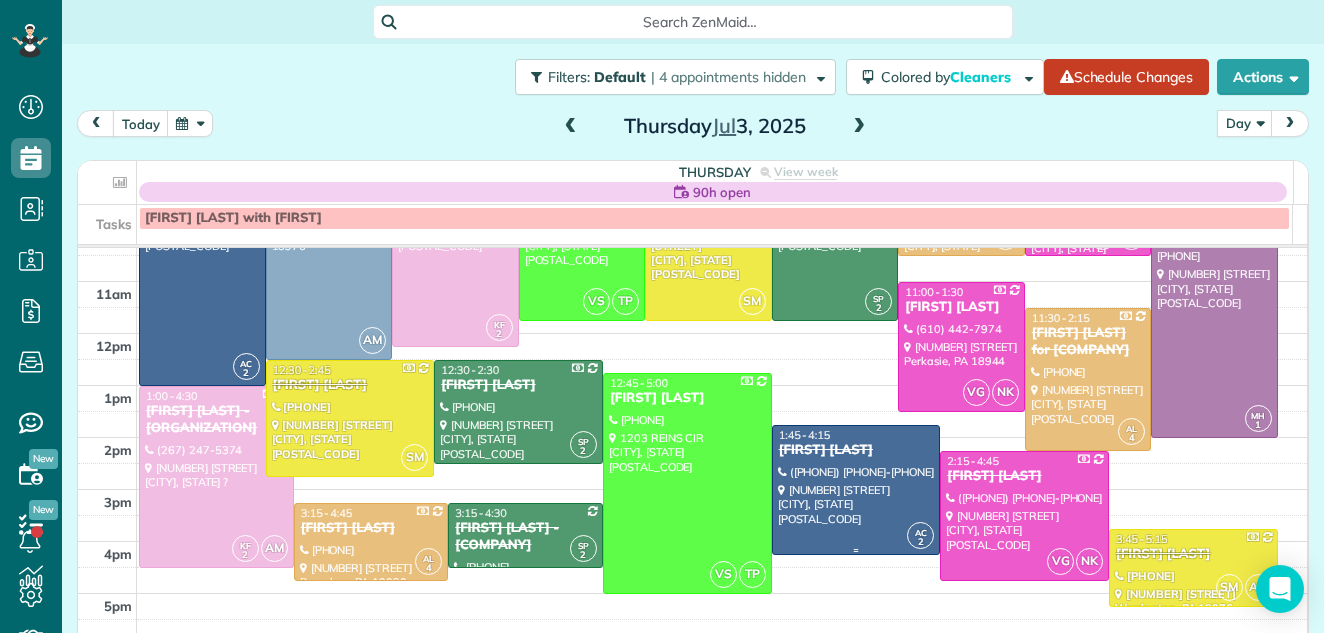 click on "Charles Haggerty" at bounding box center (856, 450) 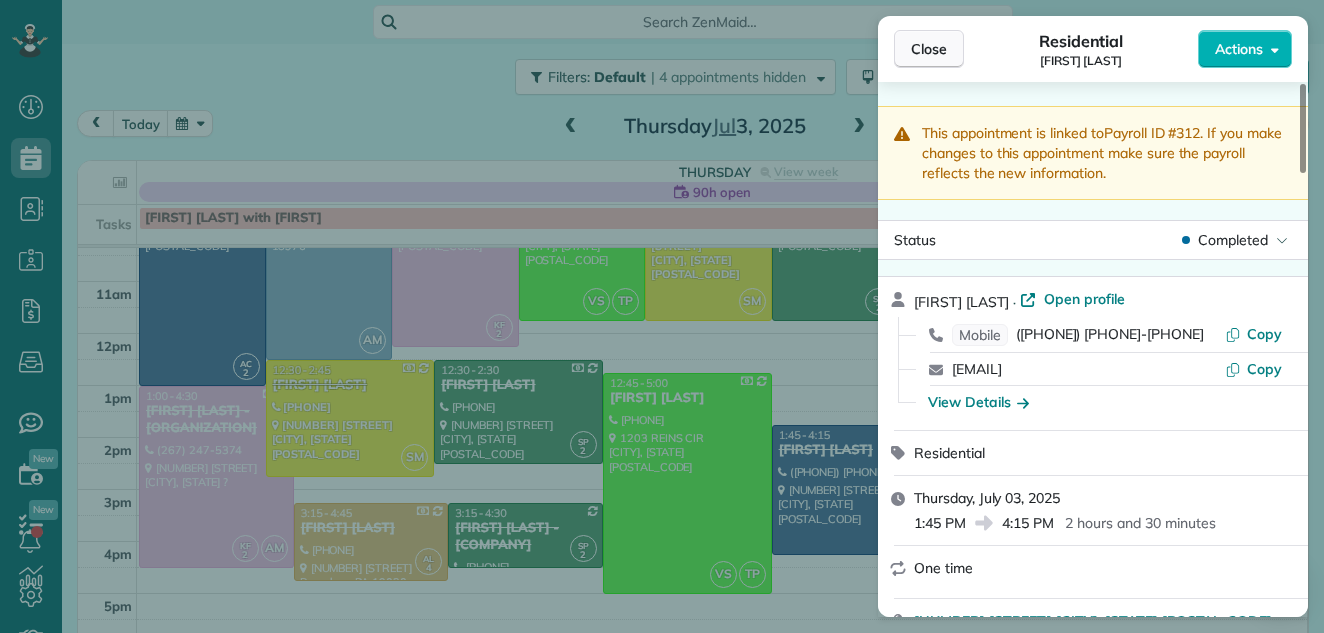 click on "Close" at bounding box center (929, 49) 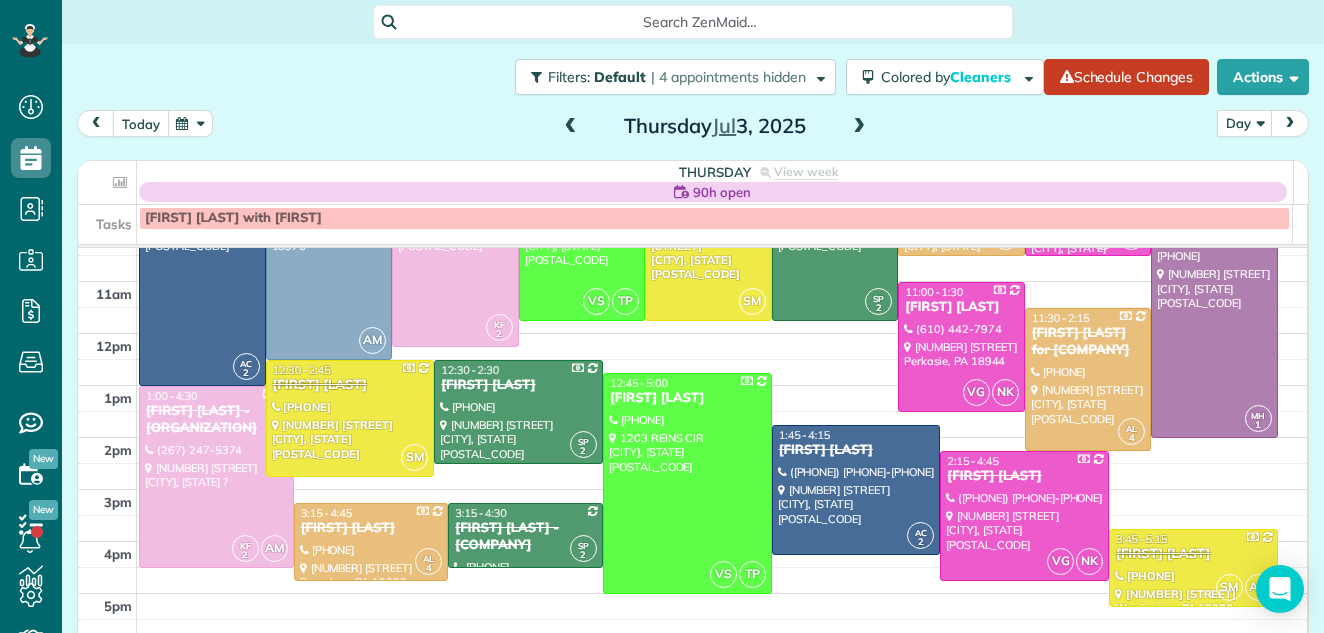 click on "today" at bounding box center [141, 123] 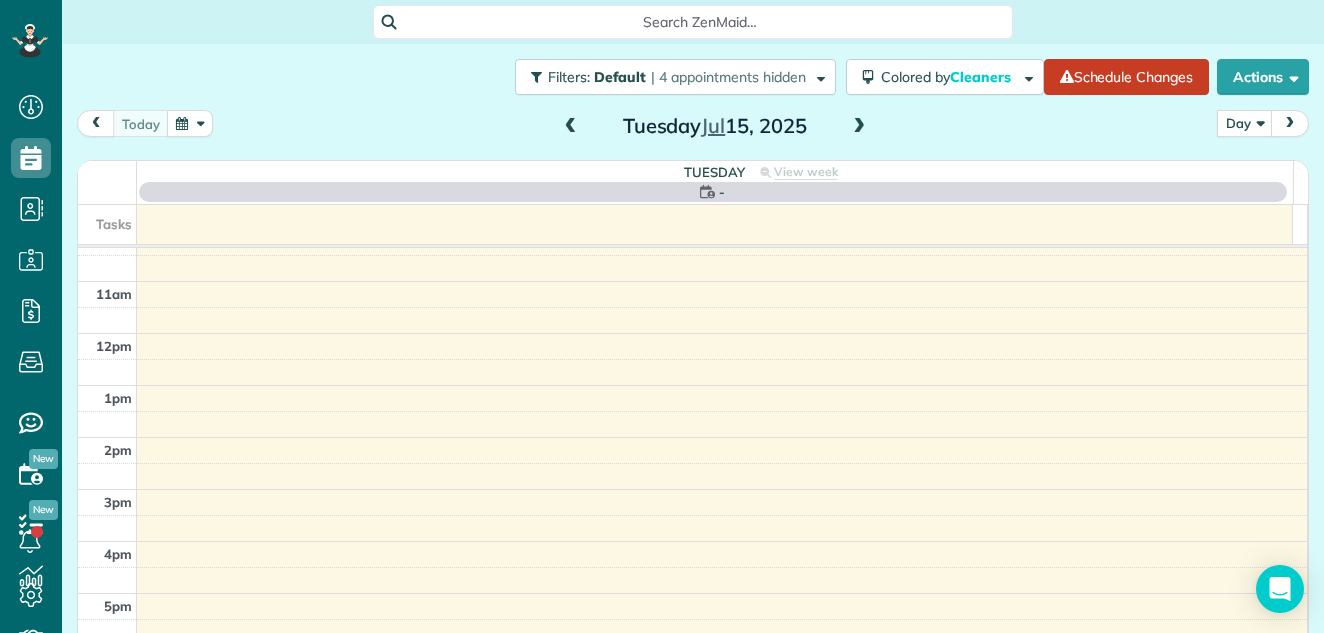 scroll, scrollTop: 0, scrollLeft: 0, axis: both 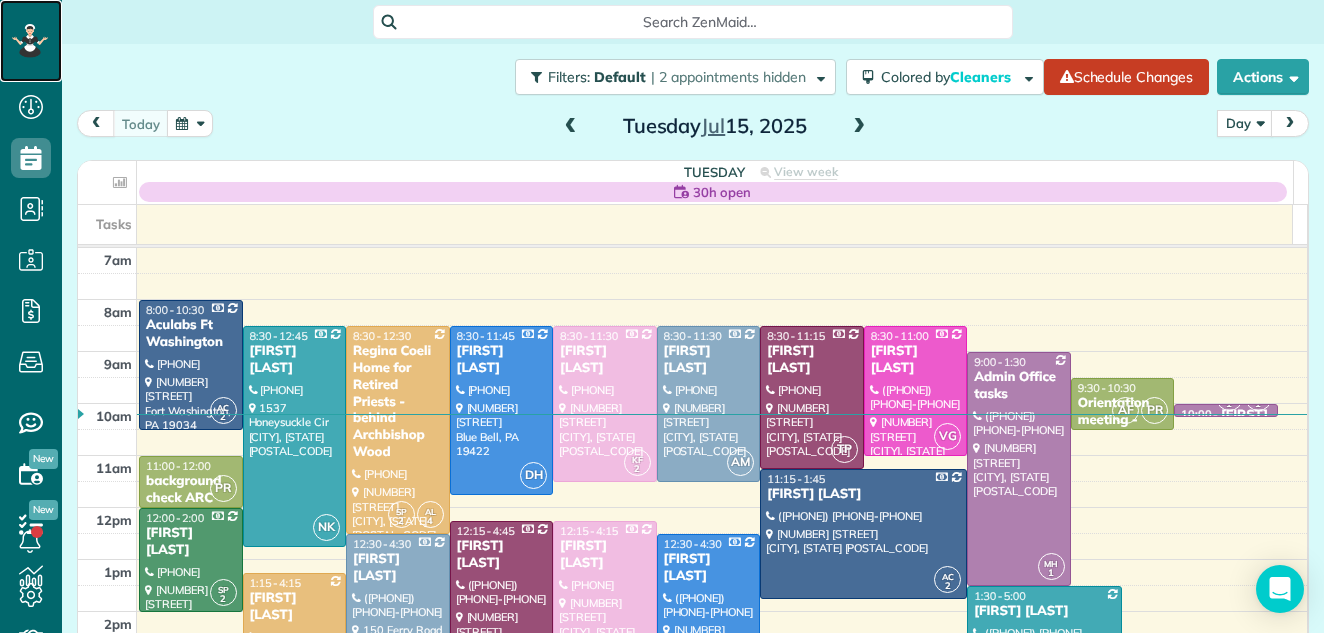 click at bounding box center (30, 41) 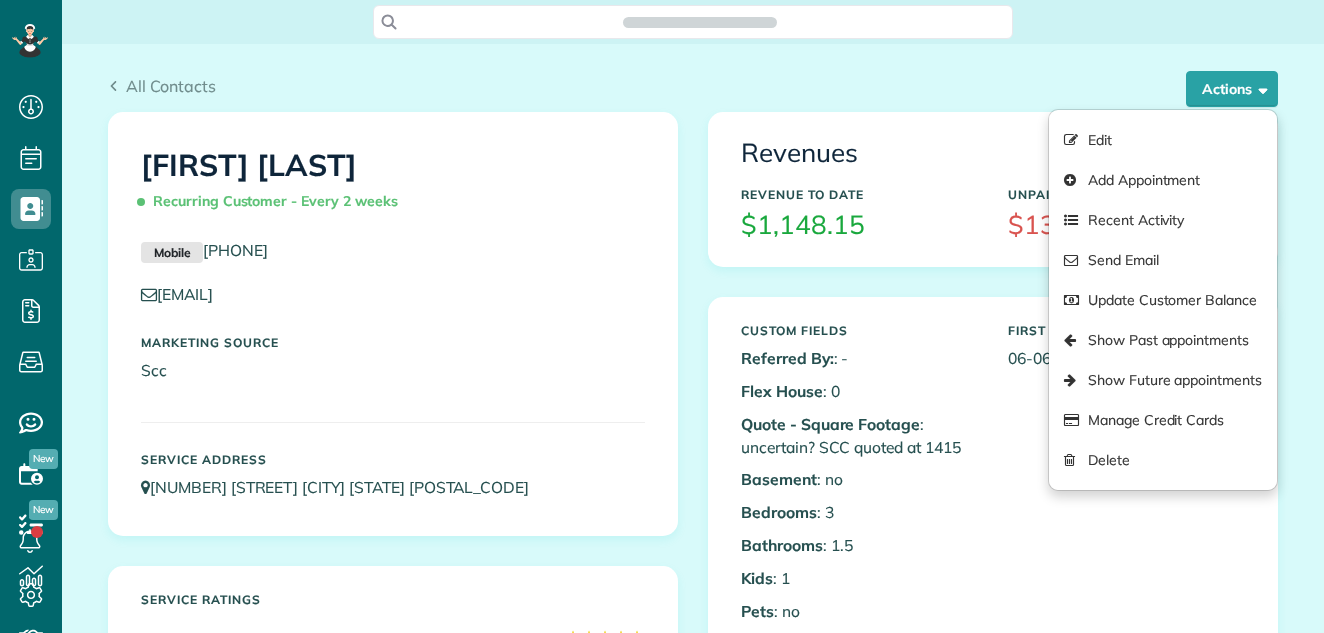 scroll, scrollTop: 0, scrollLeft: 0, axis: both 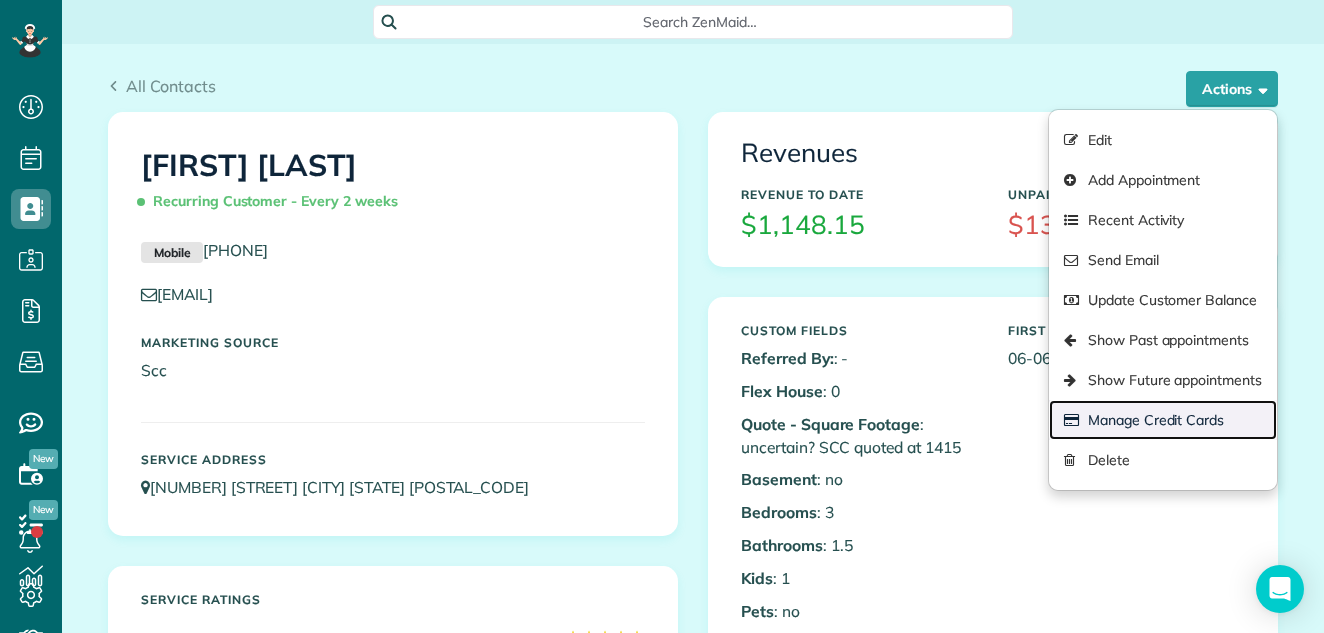 click on "Manage Credit Cards" at bounding box center [1163, 420] 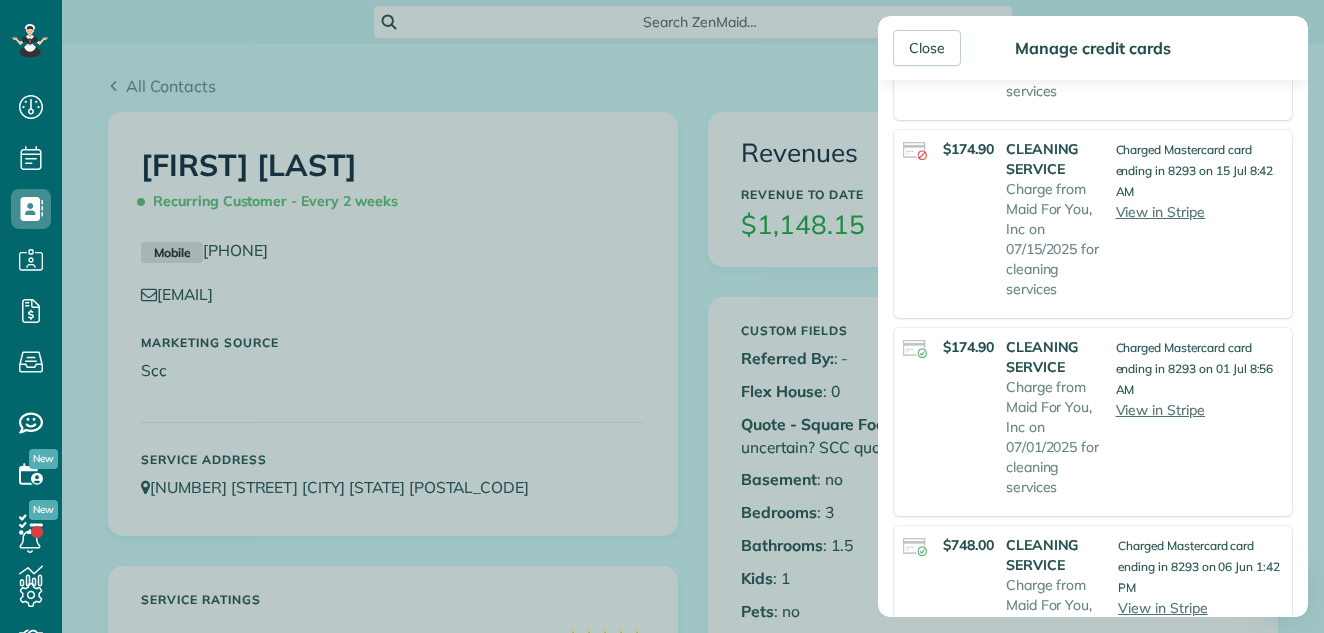 scroll, scrollTop: 427, scrollLeft: 0, axis: vertical 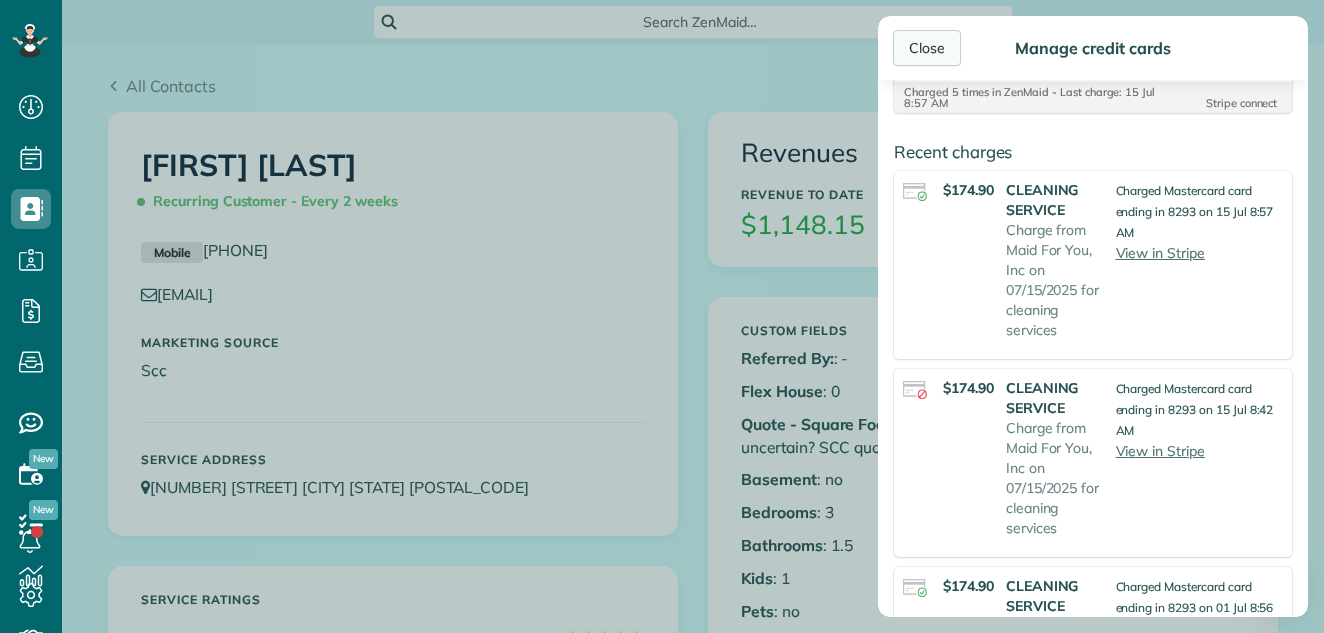 click on "Close" at bounding box center (927, 48) 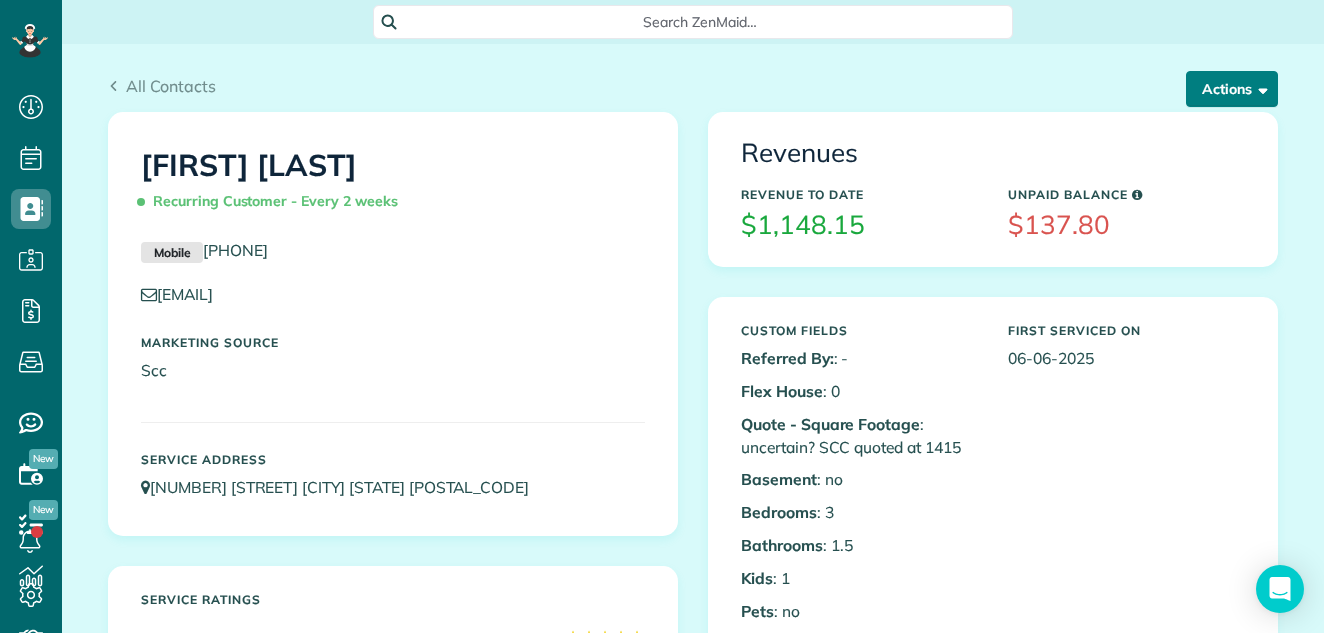 click on "Actions" at bounding box center [1232, 89] 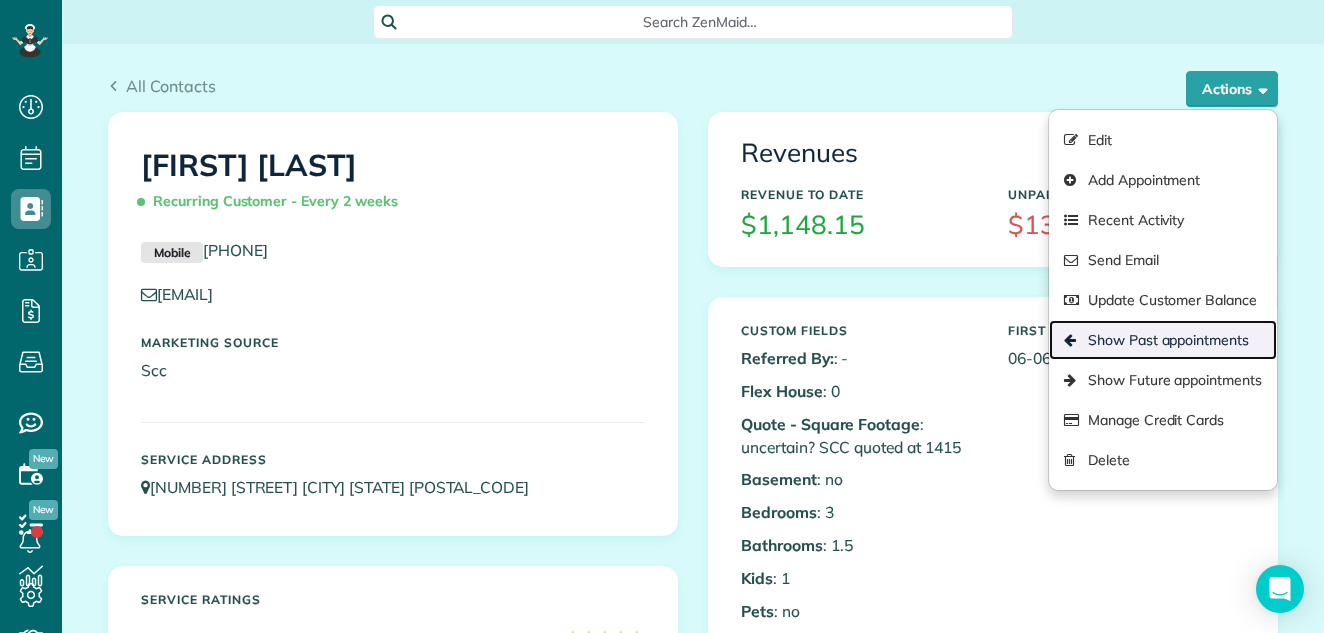 click on "Show Past appointments" at bounding box center (1163, 340) 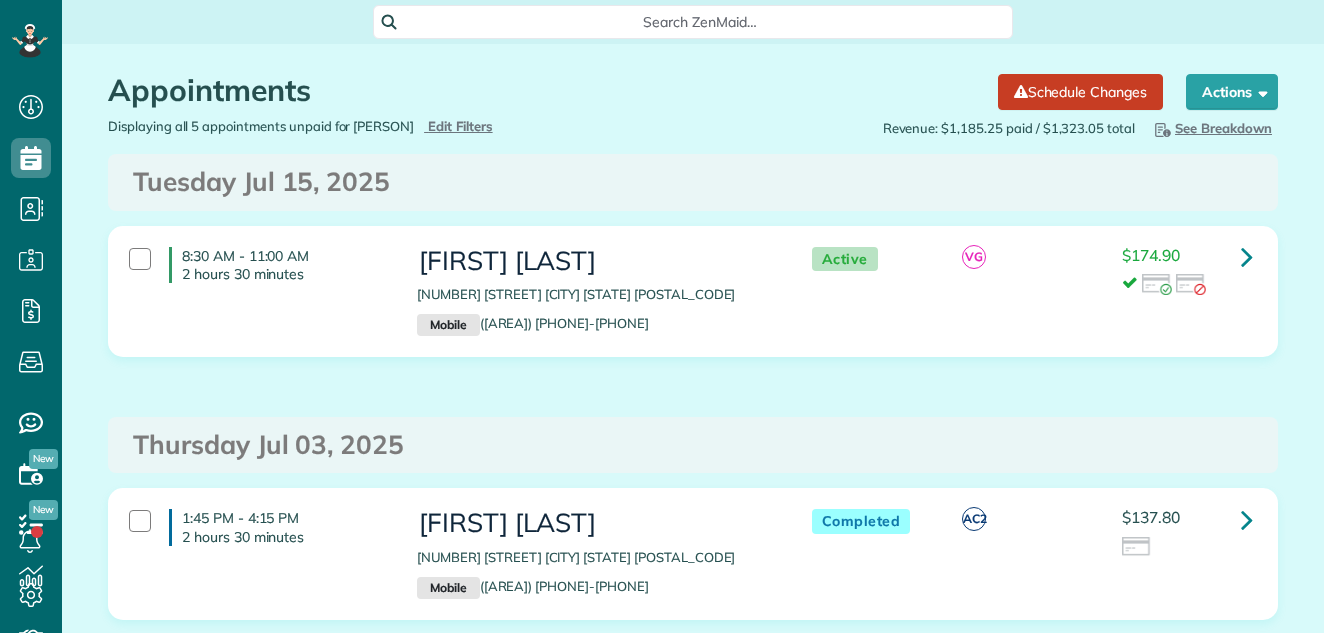 scroll, scrollTop: 0, scrollLeft: 0, axis: both 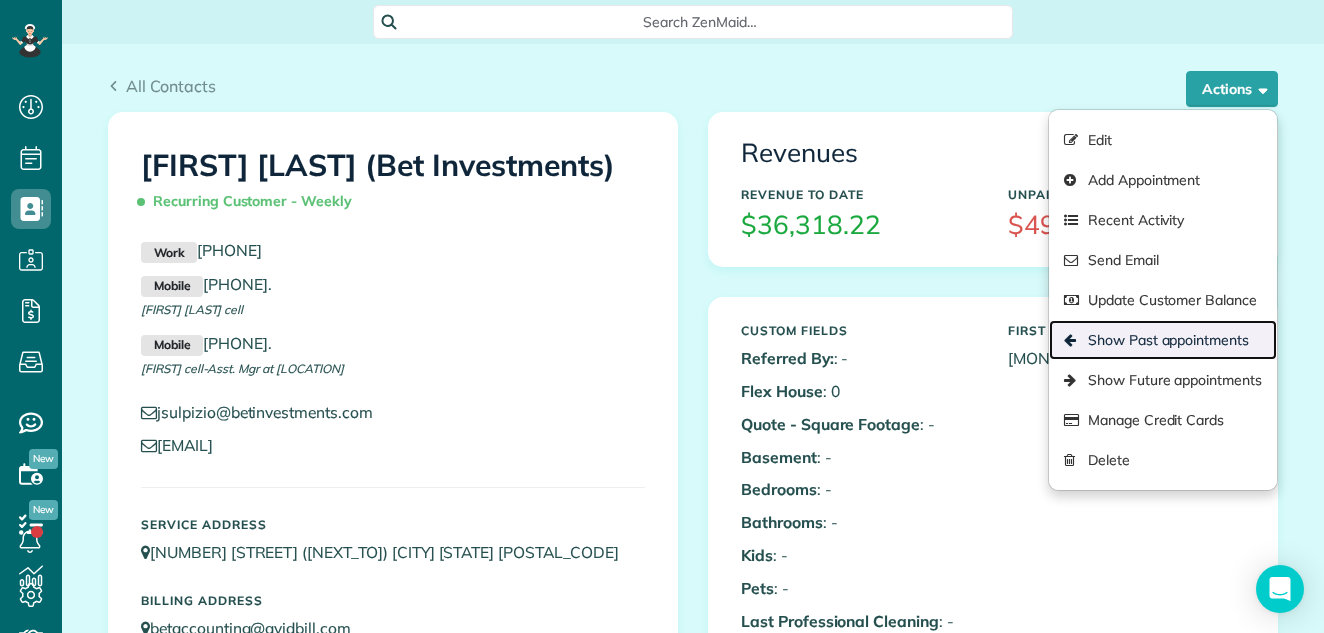 click on "Show Past appointments" at bounding box center (1163, 340) 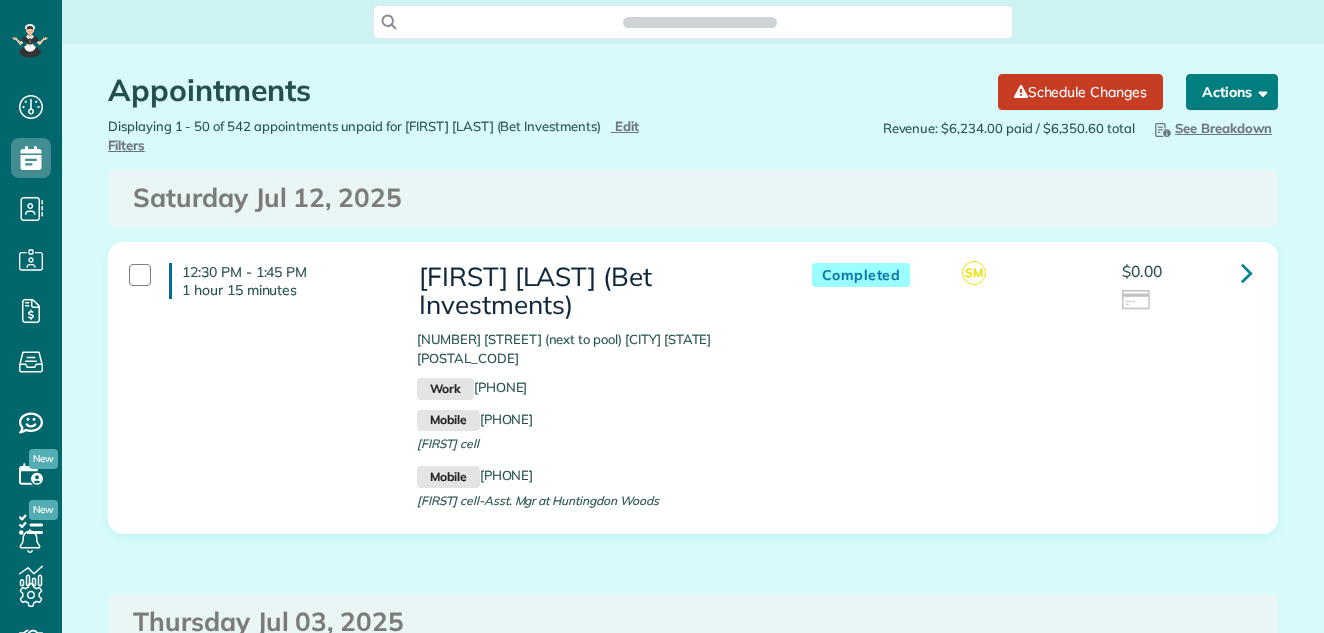 scroll, scrollTop: 0, scrollLeft: 0, axis: both 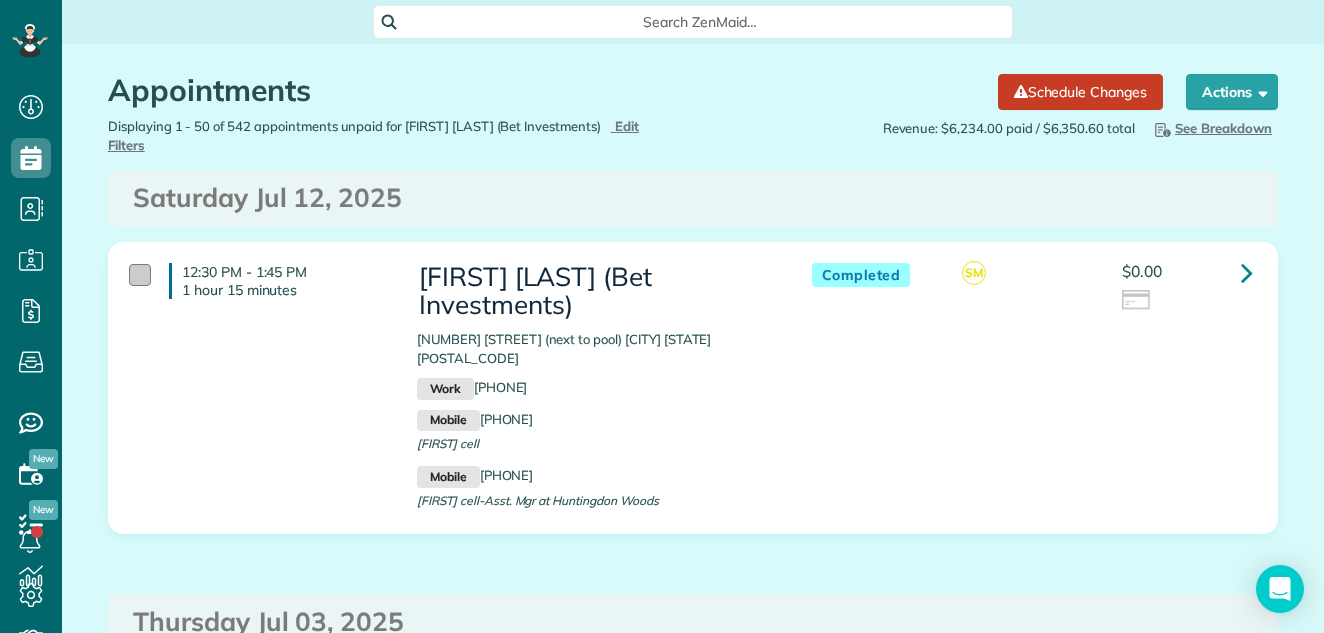 click at bounding box center (140, 275) 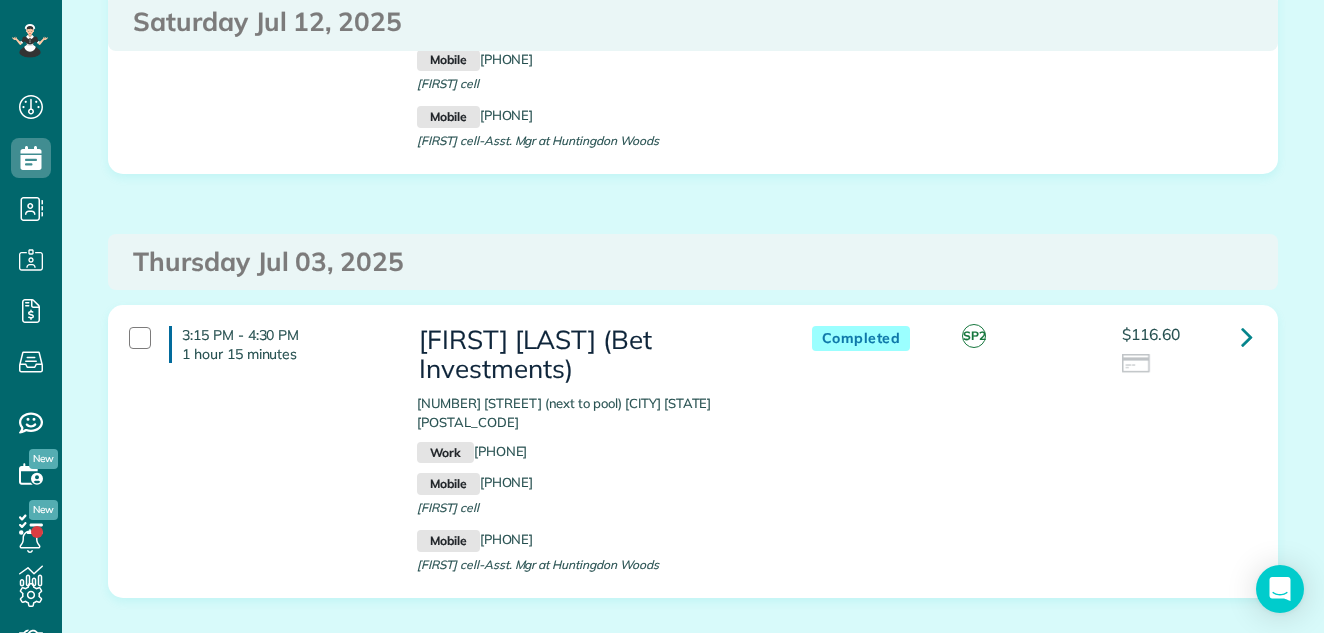 scroll, scrollTop: 324, scrollLeft: 0, axis: vertical 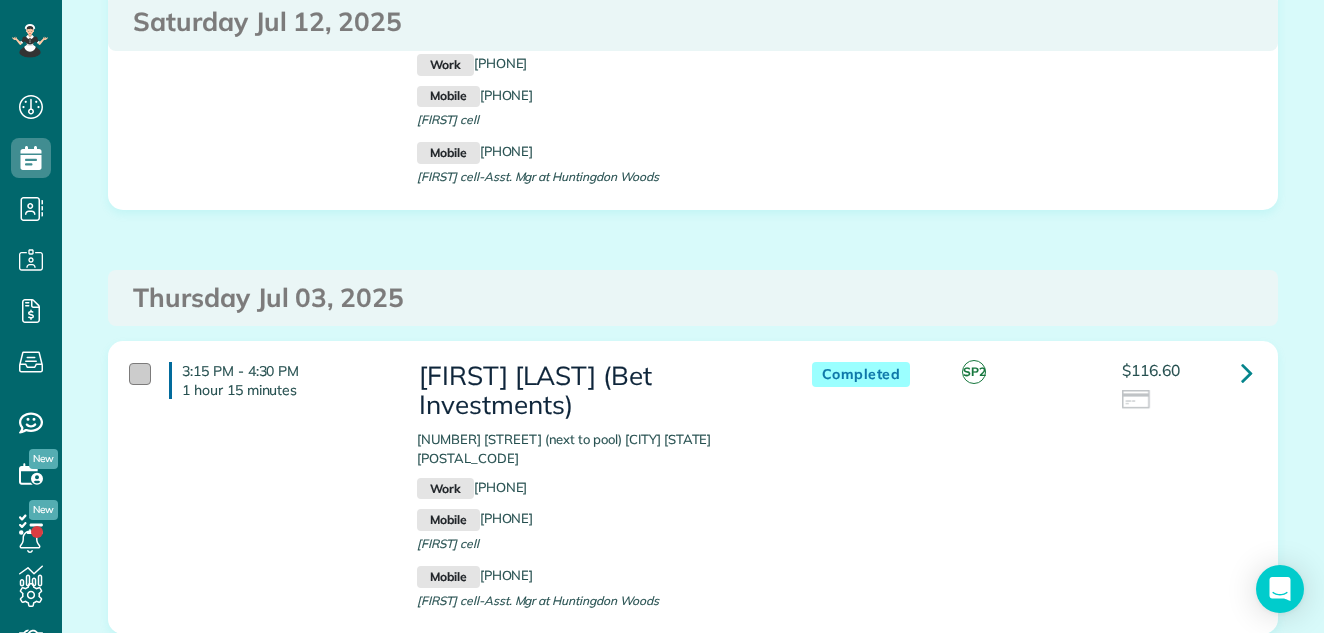 click at bounding box center [140, 374] 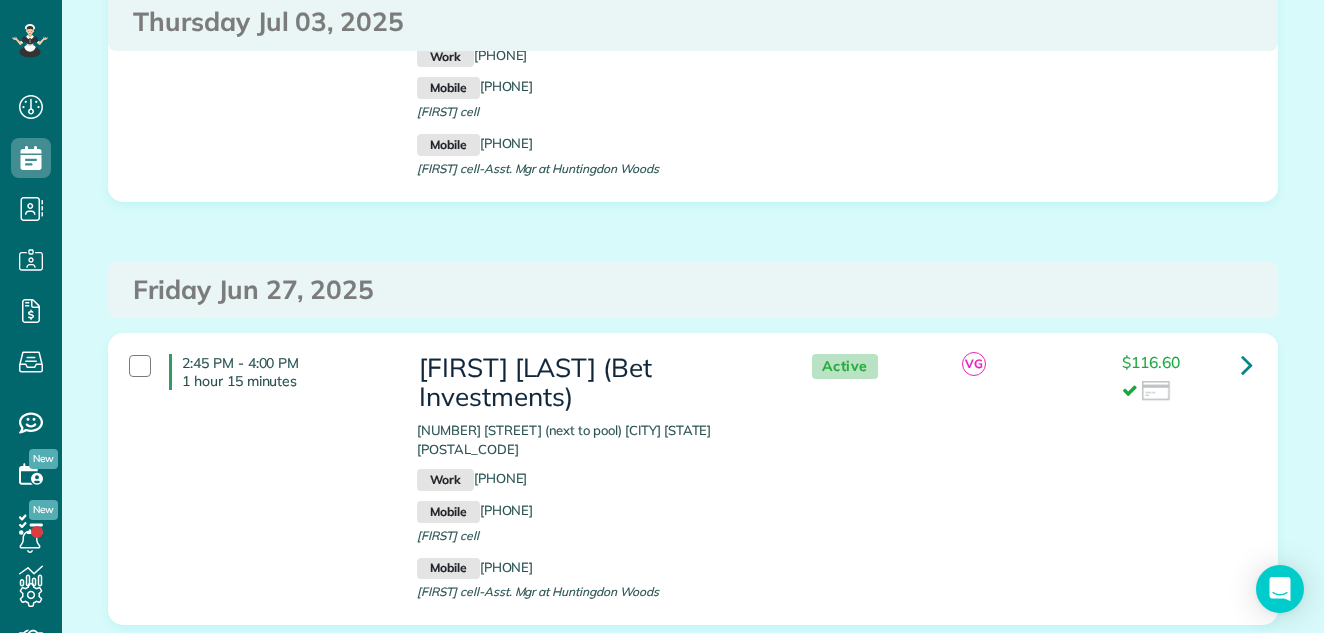 scroll, scrollTop: 0, scrollLeft: 0, axis: both 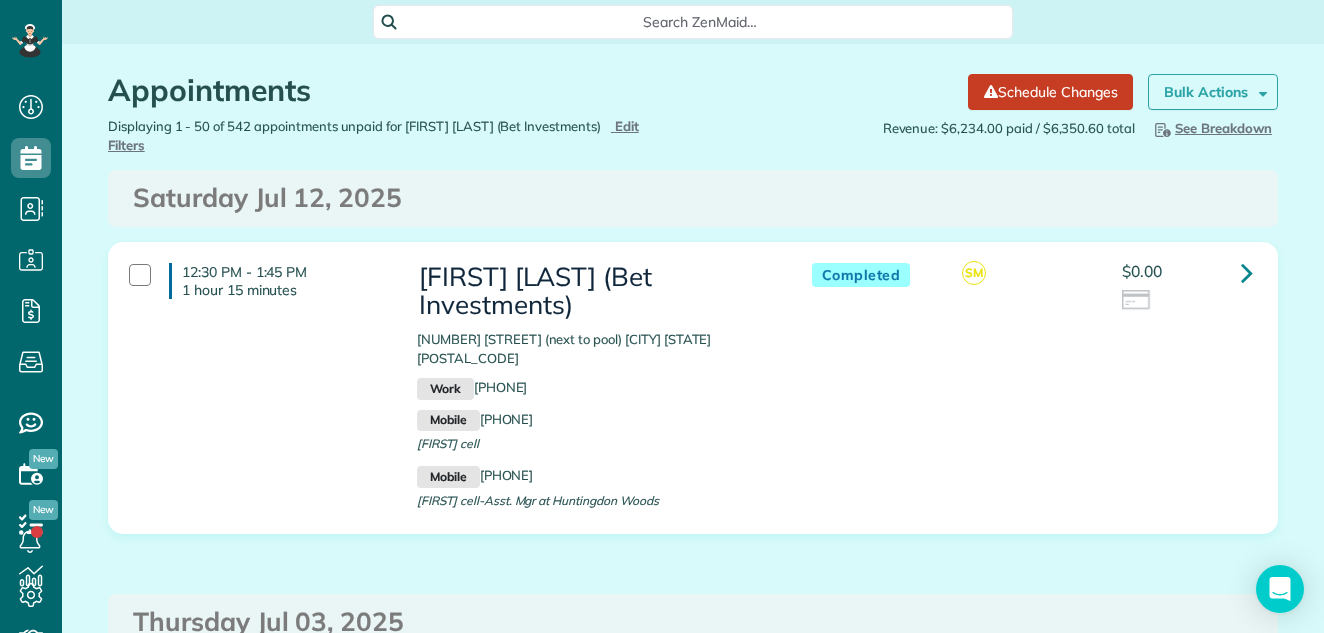 click on "Bulk Actions" at bounding box center (1206, 92) 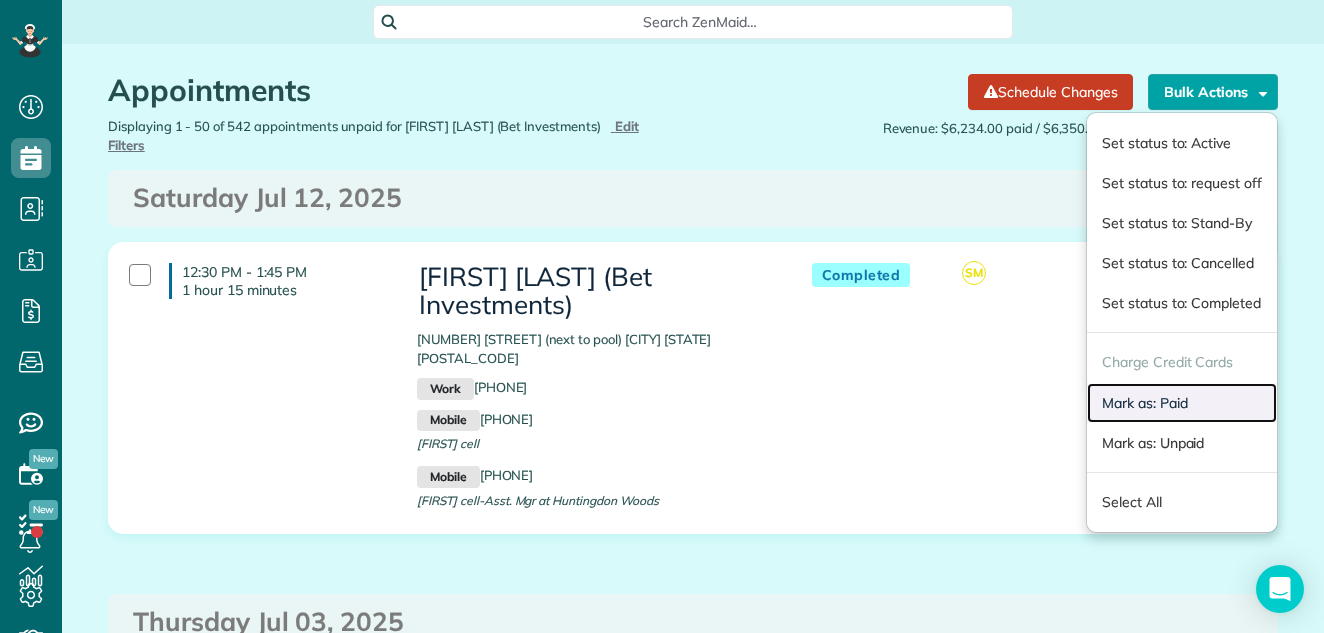 click on "Mark as: Paid" at bounding box center [1182, 403] 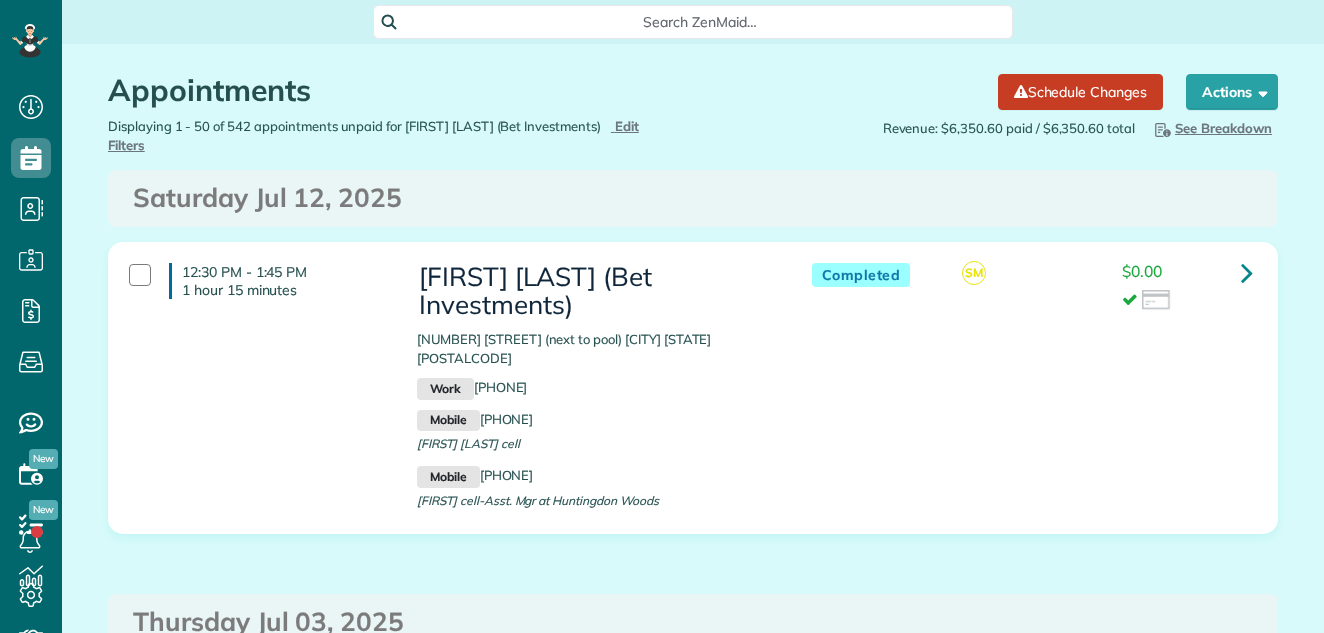 scroll, scrollTop: 0, scrollLeft: 0, axis: both 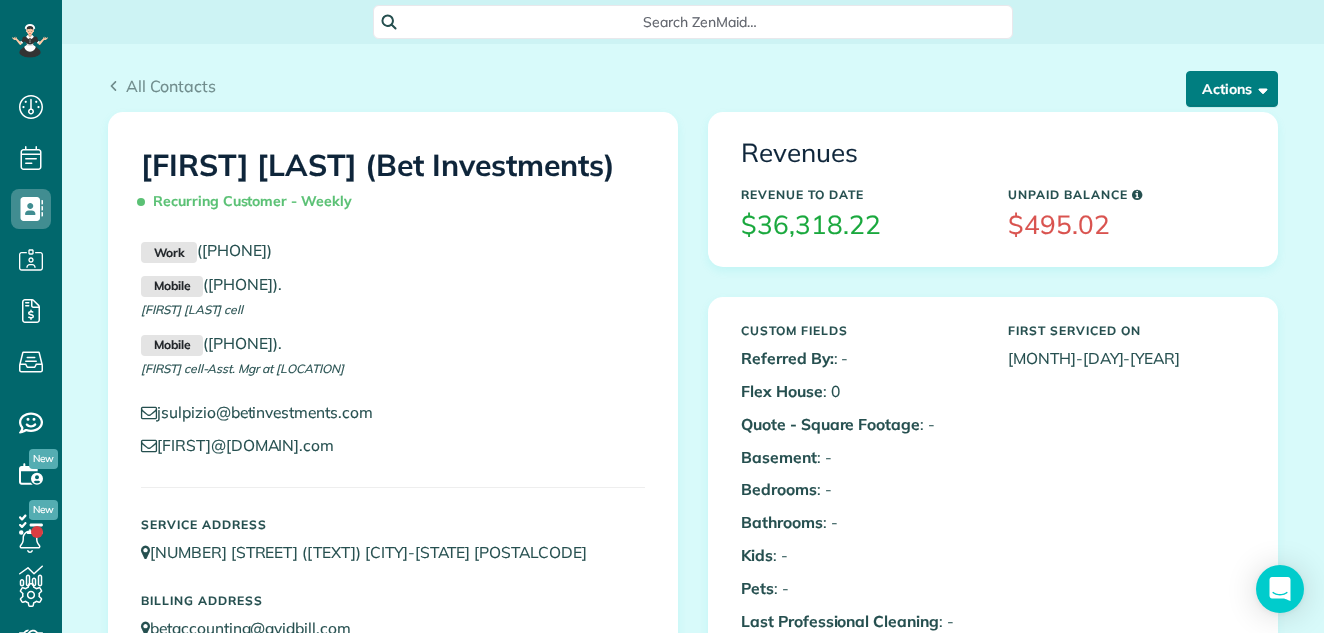 click on "Actions" at bounding box center [1232, 89] 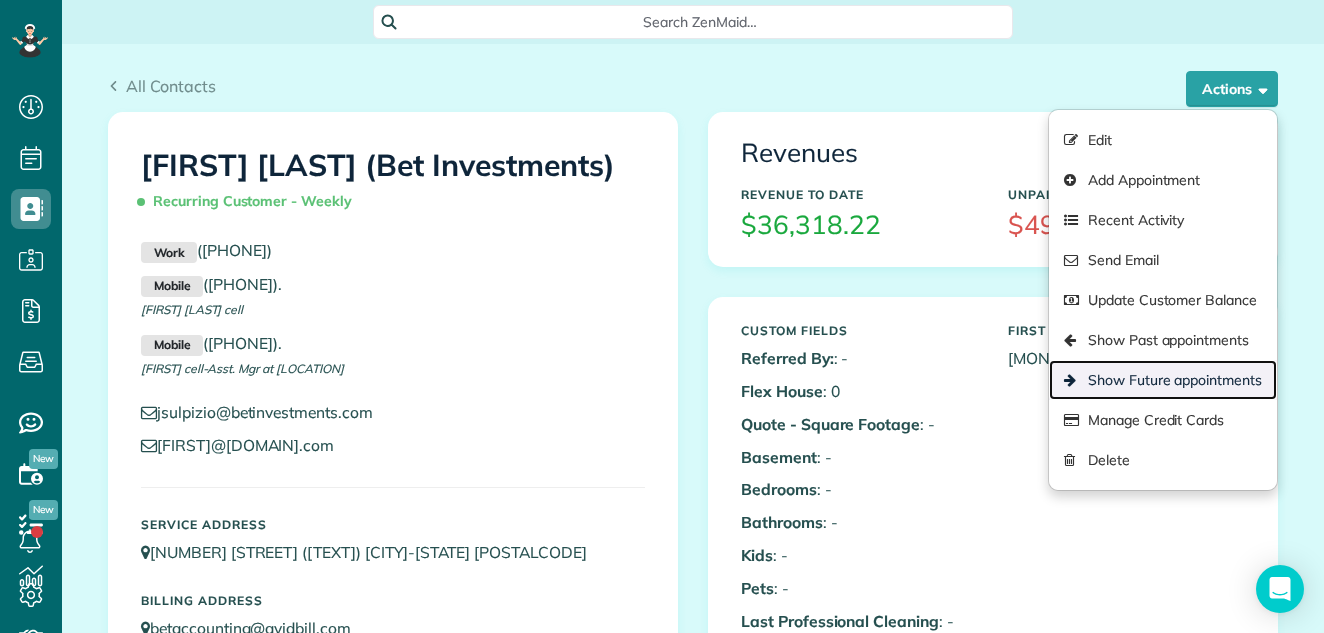 click on "Show Future appointments" at bounding box center (1163, 380) 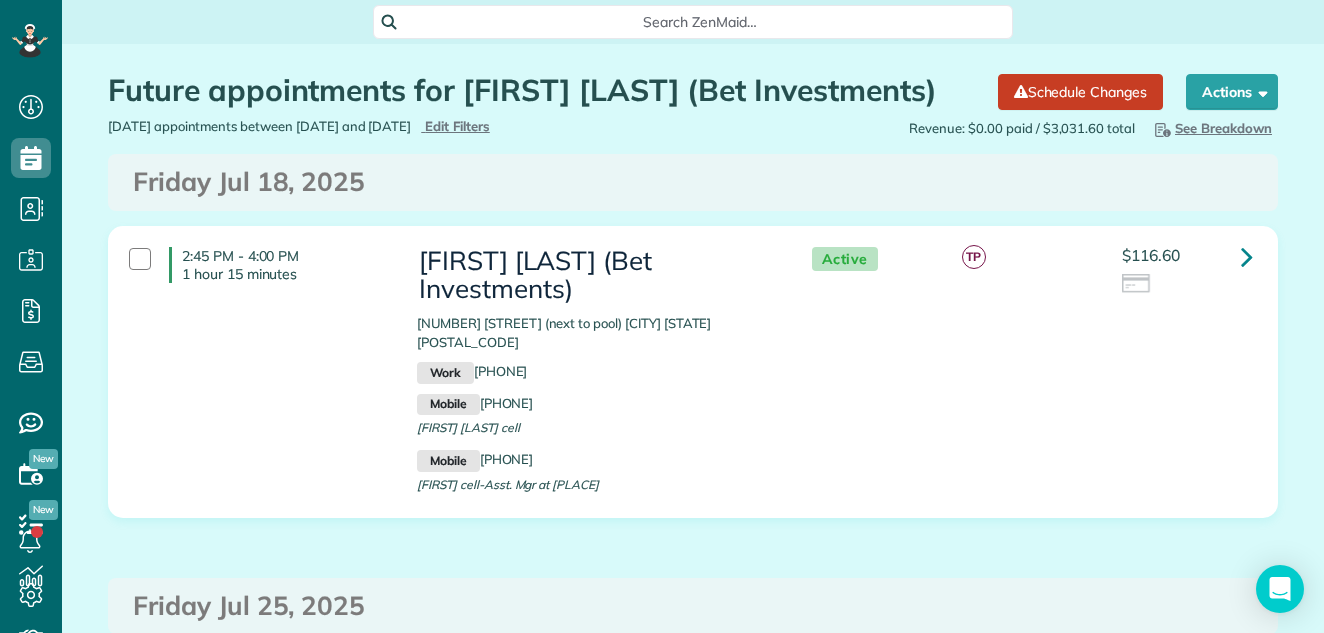 scroll, scrollTop: 0, scrollLeft: 0, axis: both 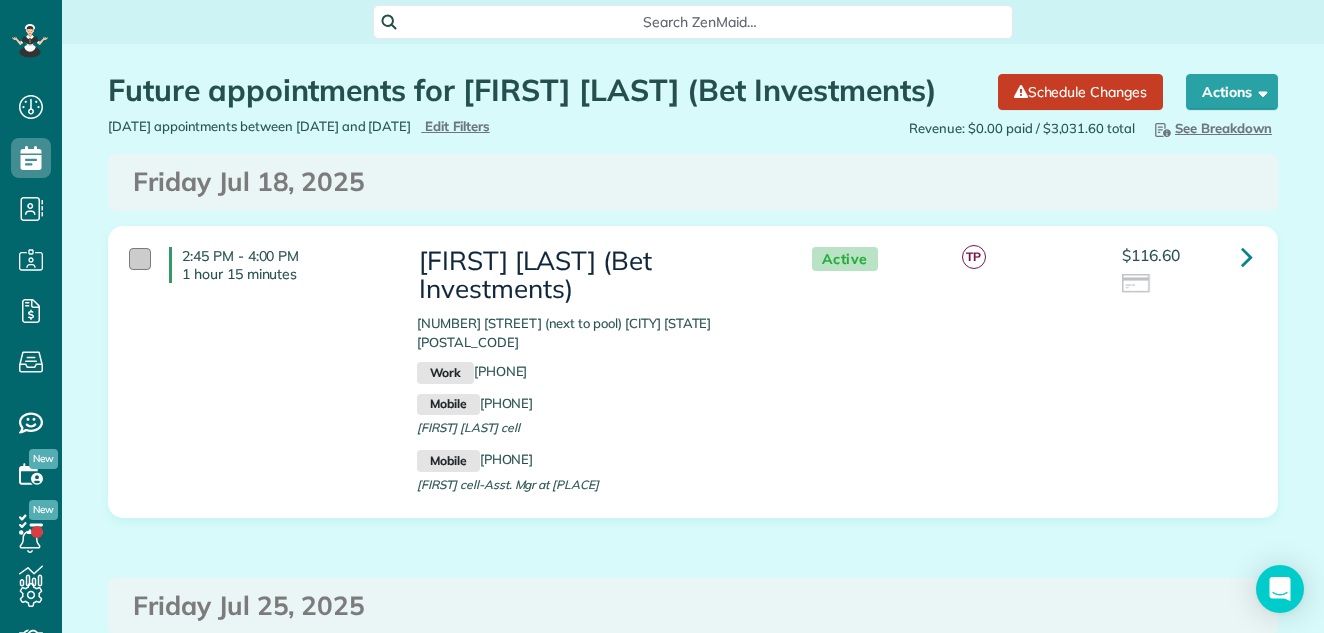 click at bounding box center (140, 259) 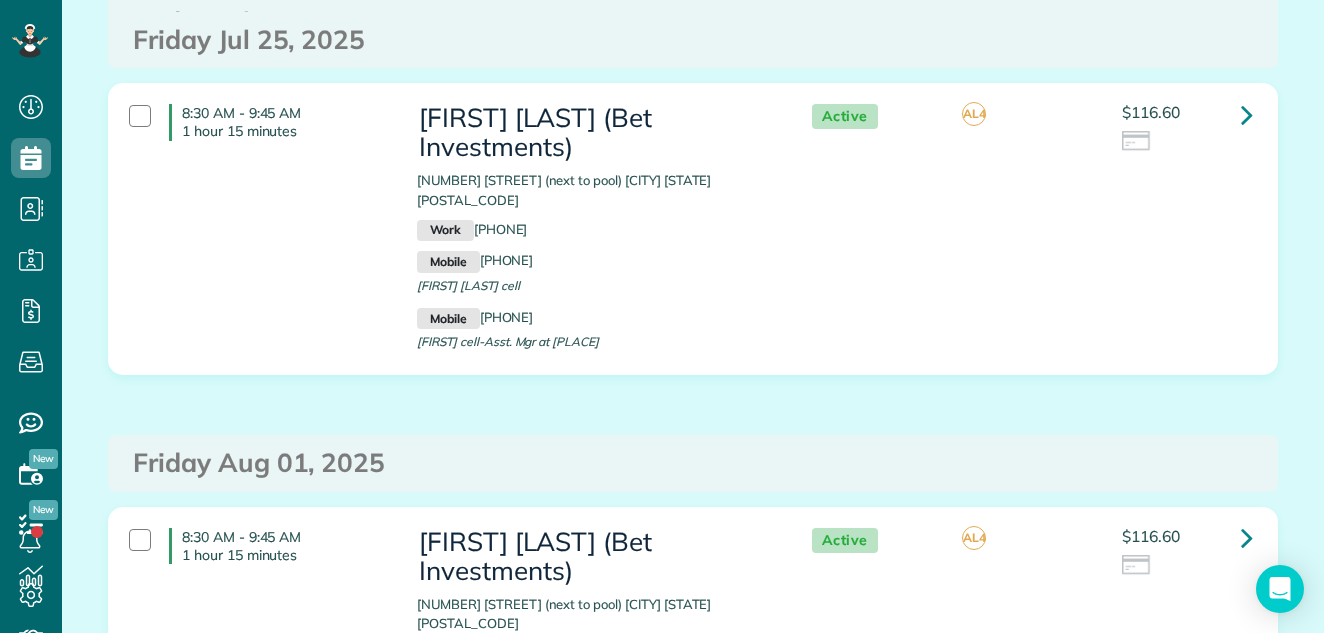 scroll, scrollTop: 378, scrollLeft: 0, axis: vertical 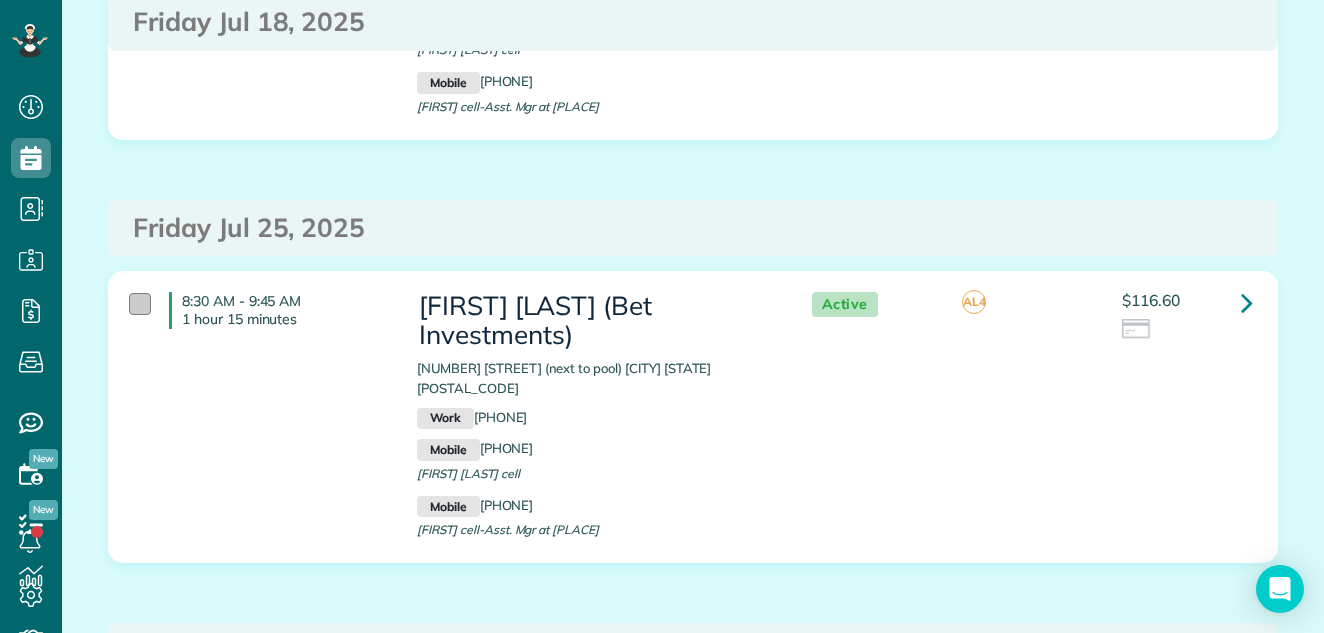 click at bounding box center (140, 304) 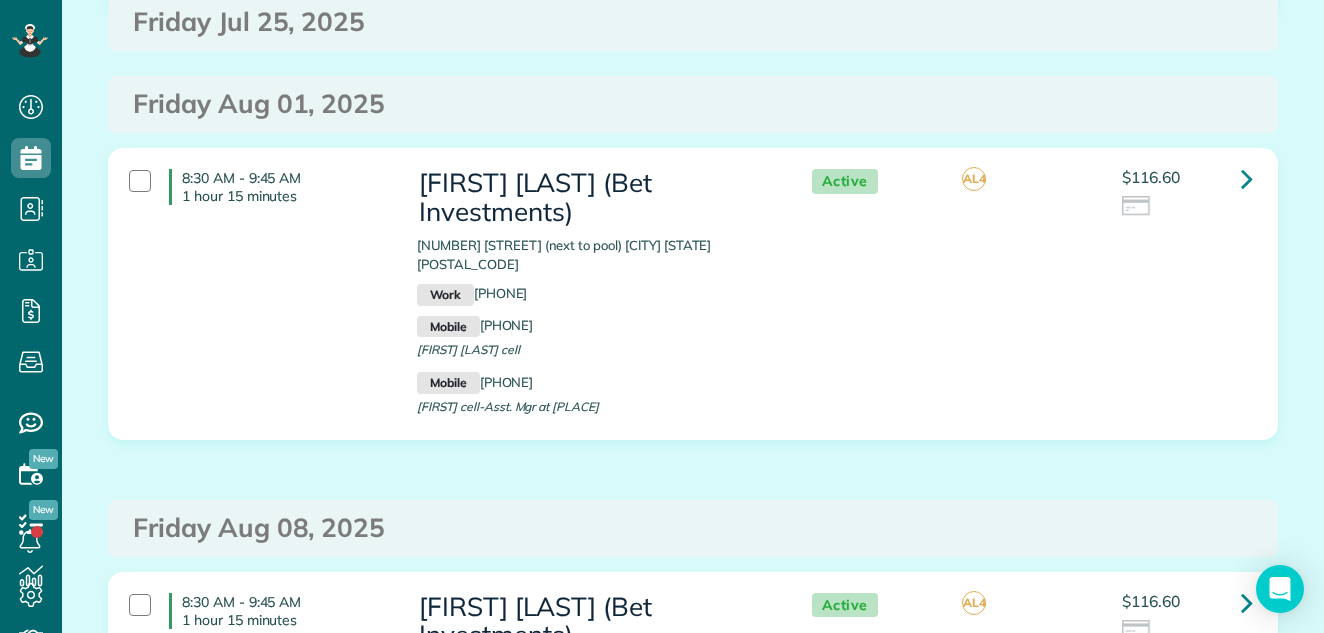 scroll, scrollTop: 0, scrollLeft: 0, axis: both 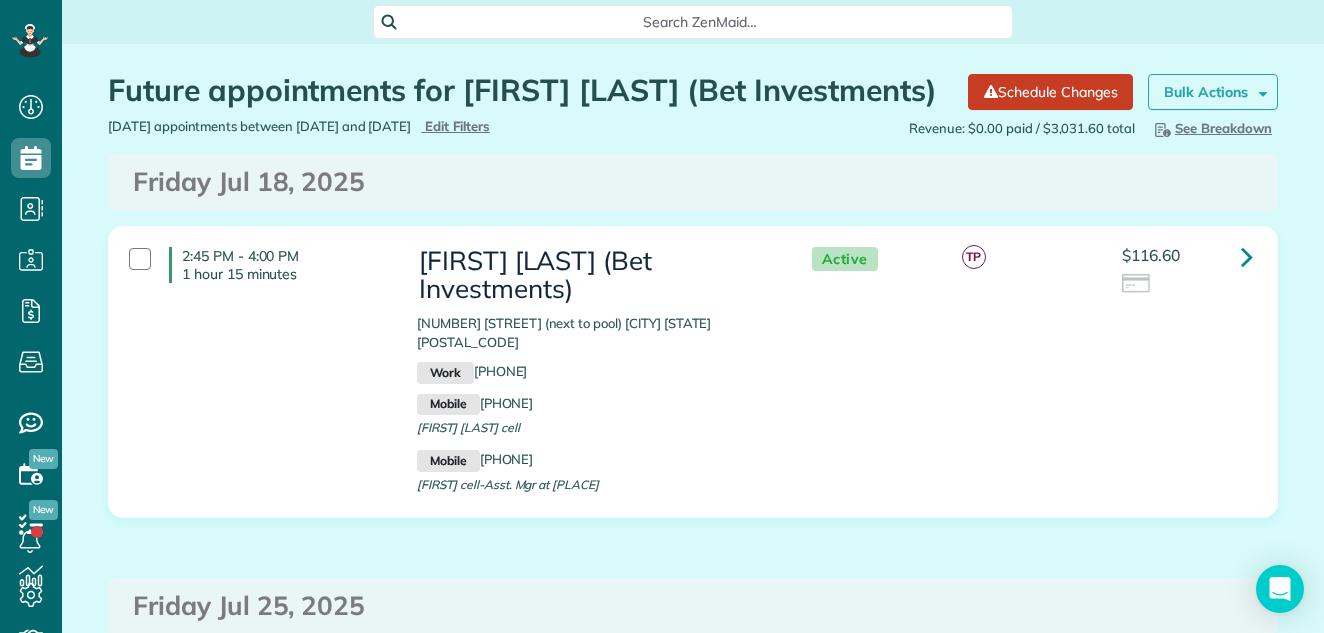 click on "Bulk Actions" at bounding box center [1206, 92] 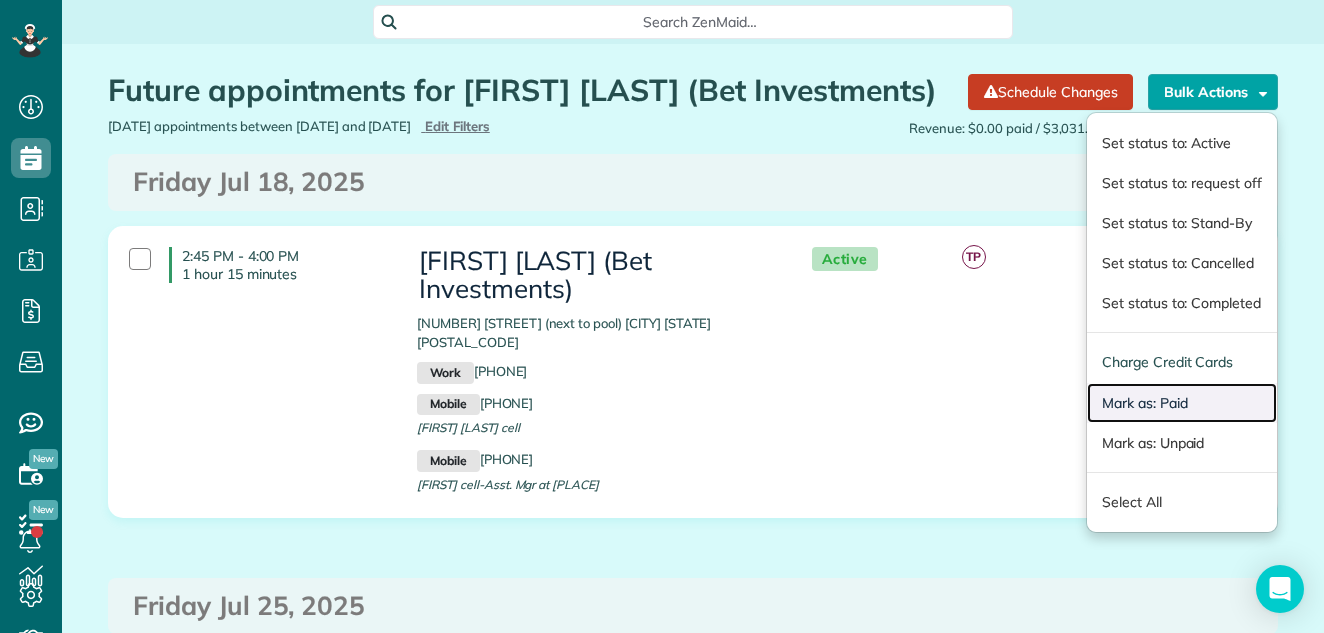 click on "Mark as: Paid" at bounding box center (1182, 403) 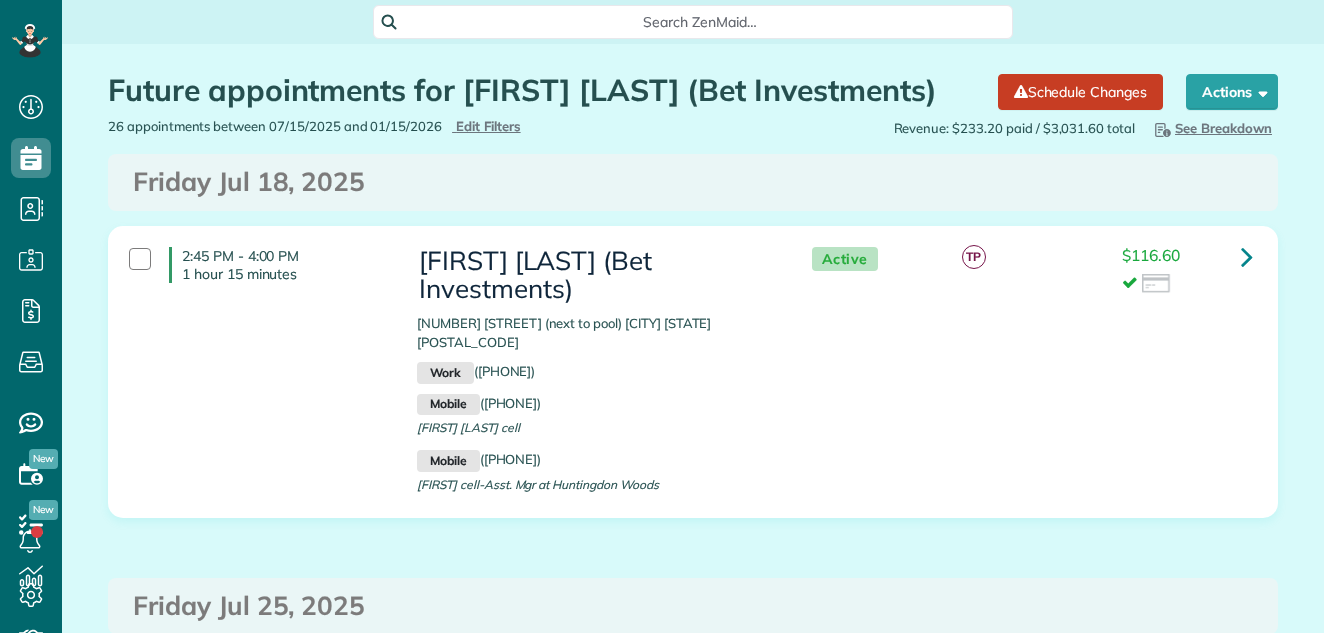 scroll, scrollTop: 0, scrollLeft: 0, axis: both 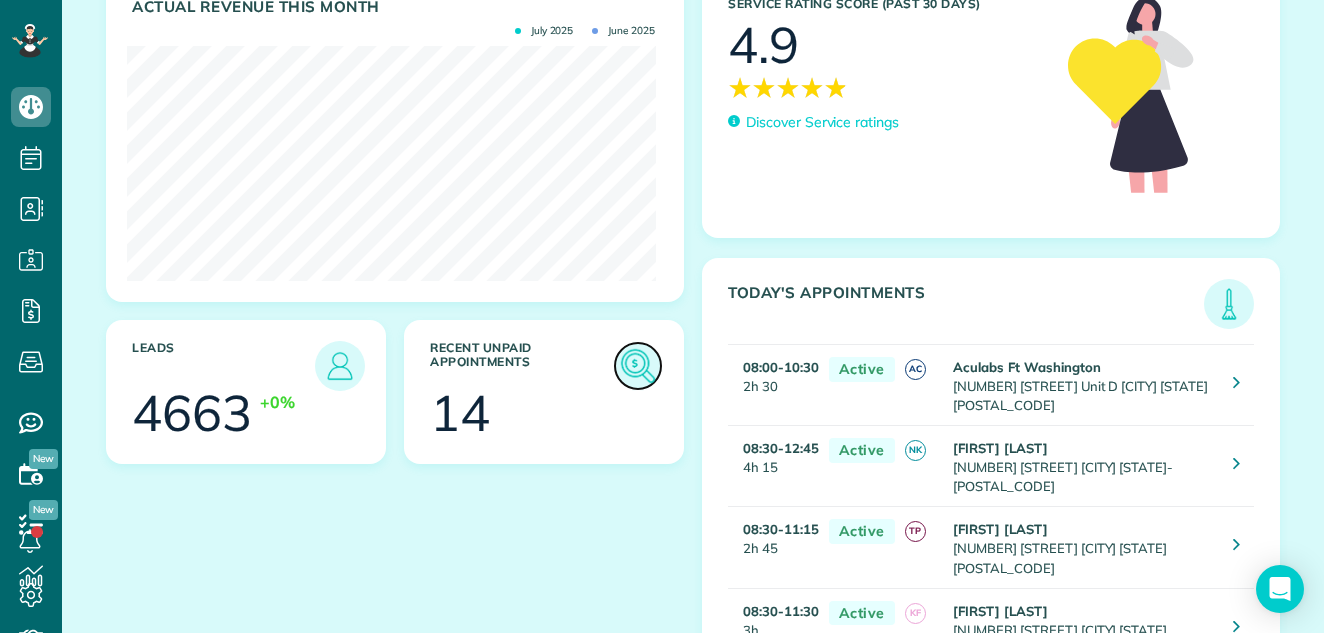 click at bounding box center [638, 366] 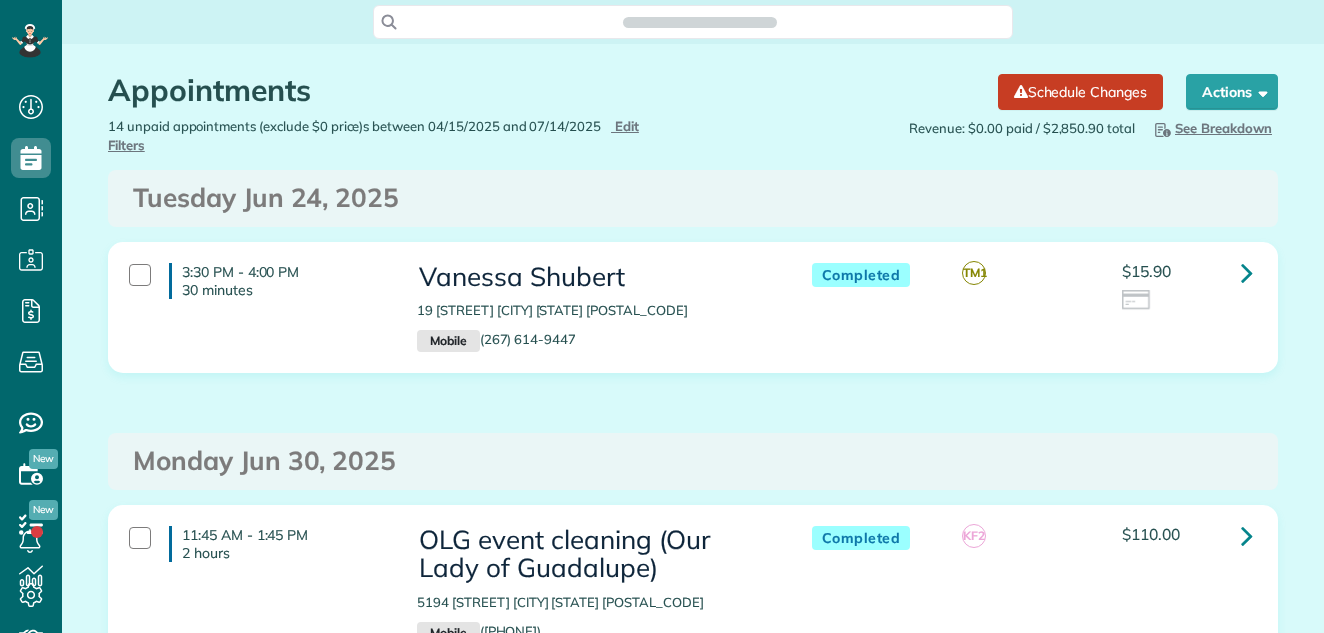scroll, scrollTop: 0, scrollLeft: 0, axis: both 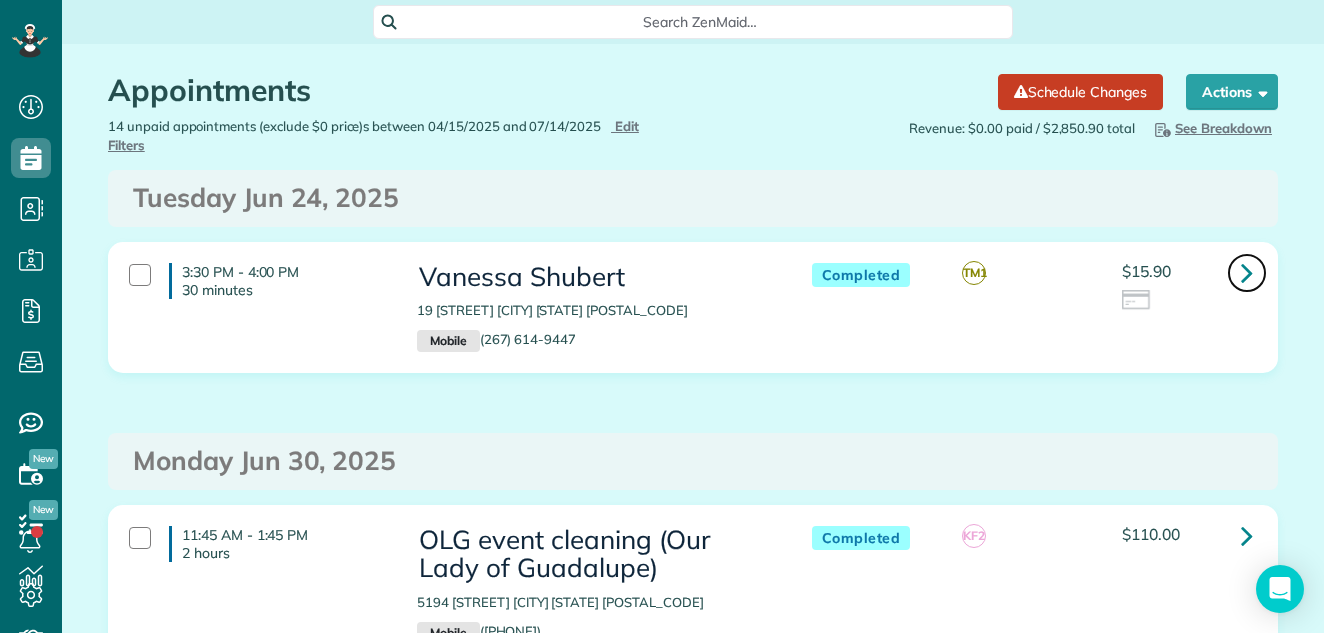 click at bounding box center [1247, 272] 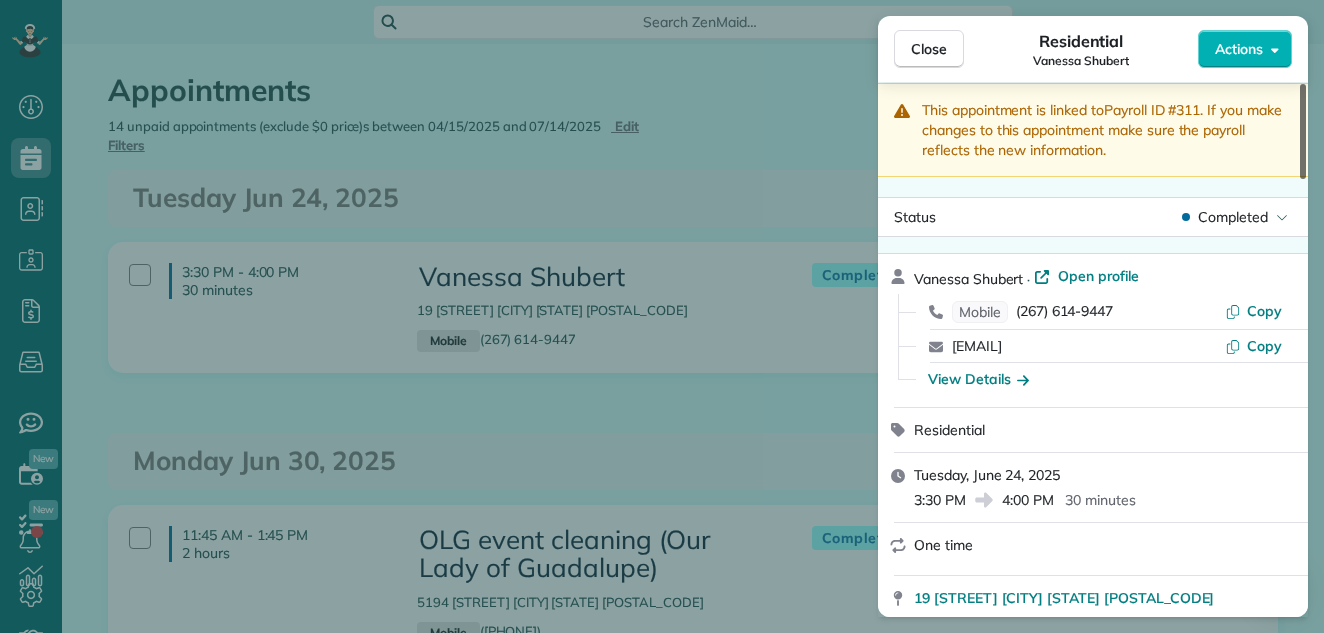 scroll, scrollTop: 0, scrollLeft: 0, axis: both 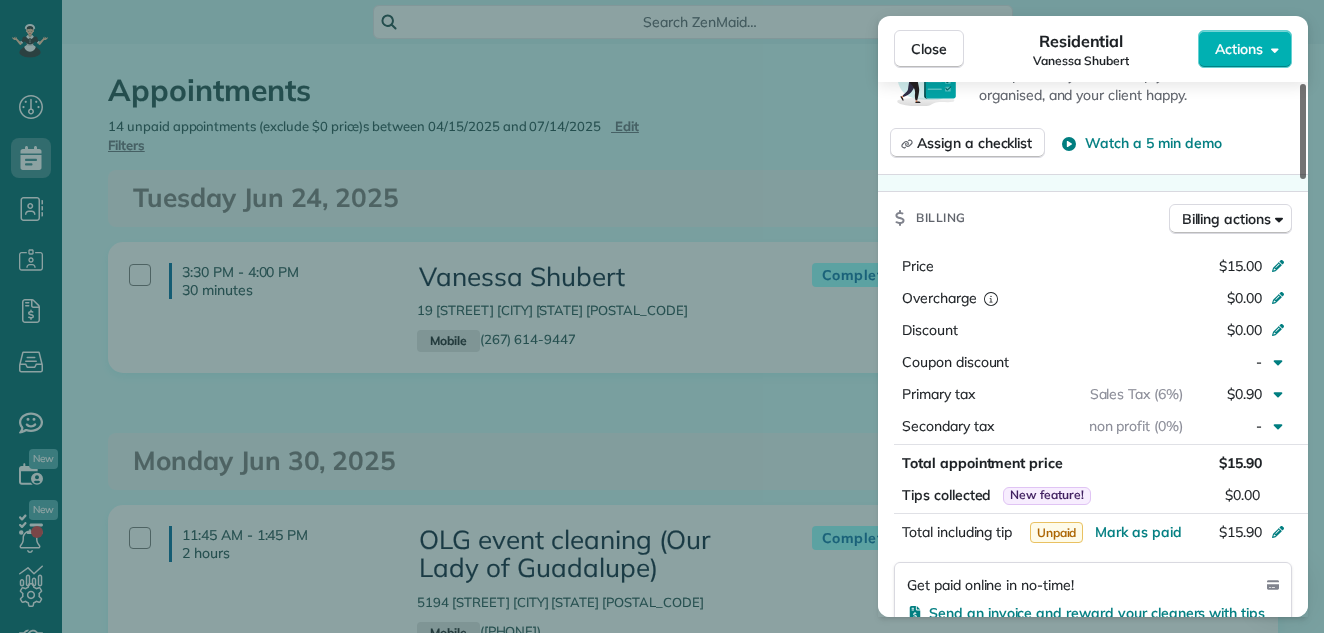 drag, startPoint x: 1302, startPoint y: 147, endPoint x: 1298, endPoint y: 306, distance: 159.05031 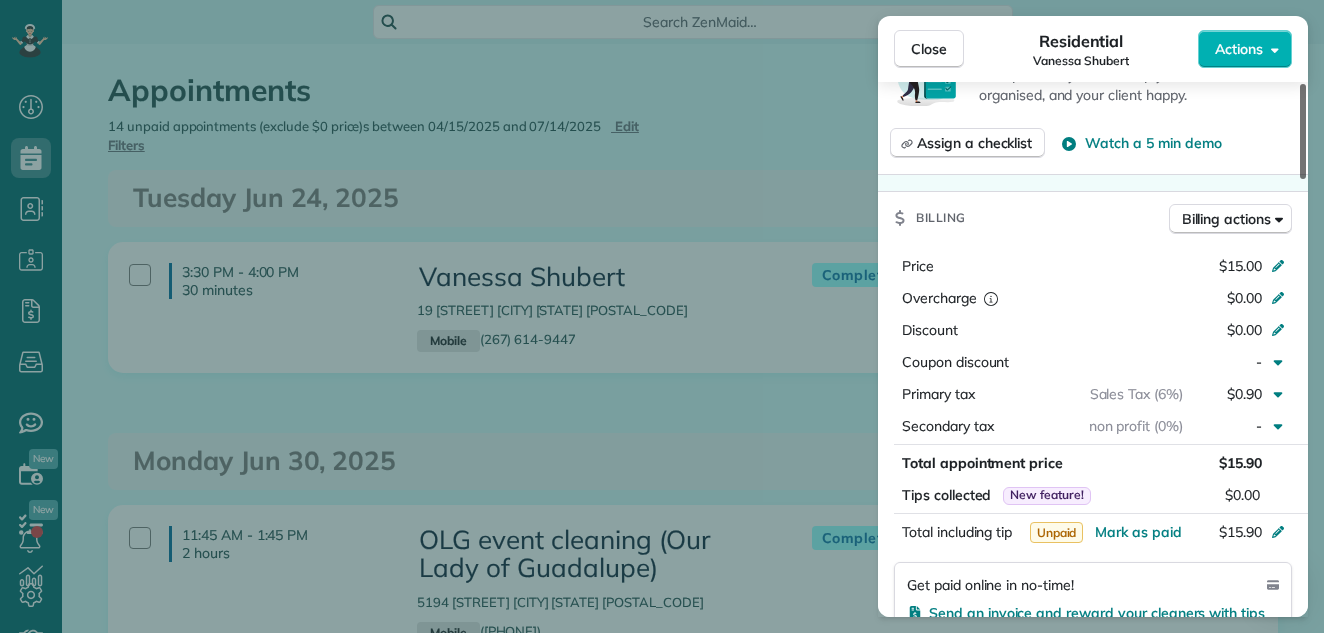 click at bounding box center [1303, 131] 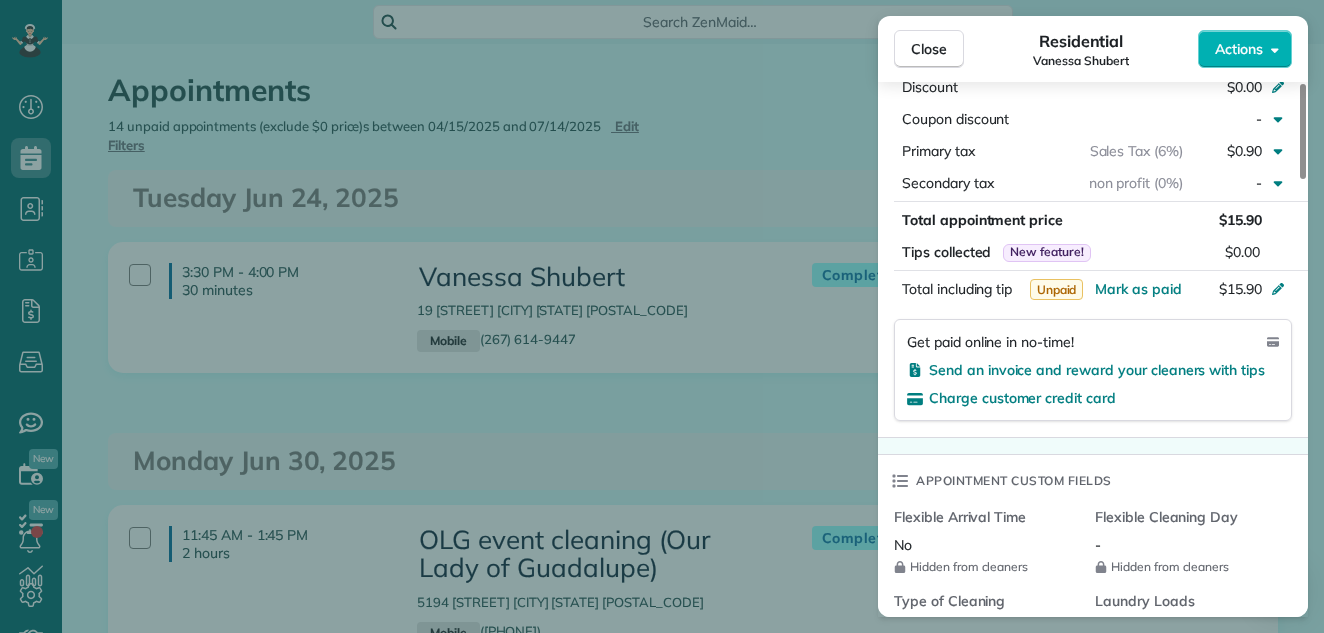 drag, startPoint x: 1298, startPoint y: 306, endPoint x: 1158, endPoint y: 346, distance: 145.6022 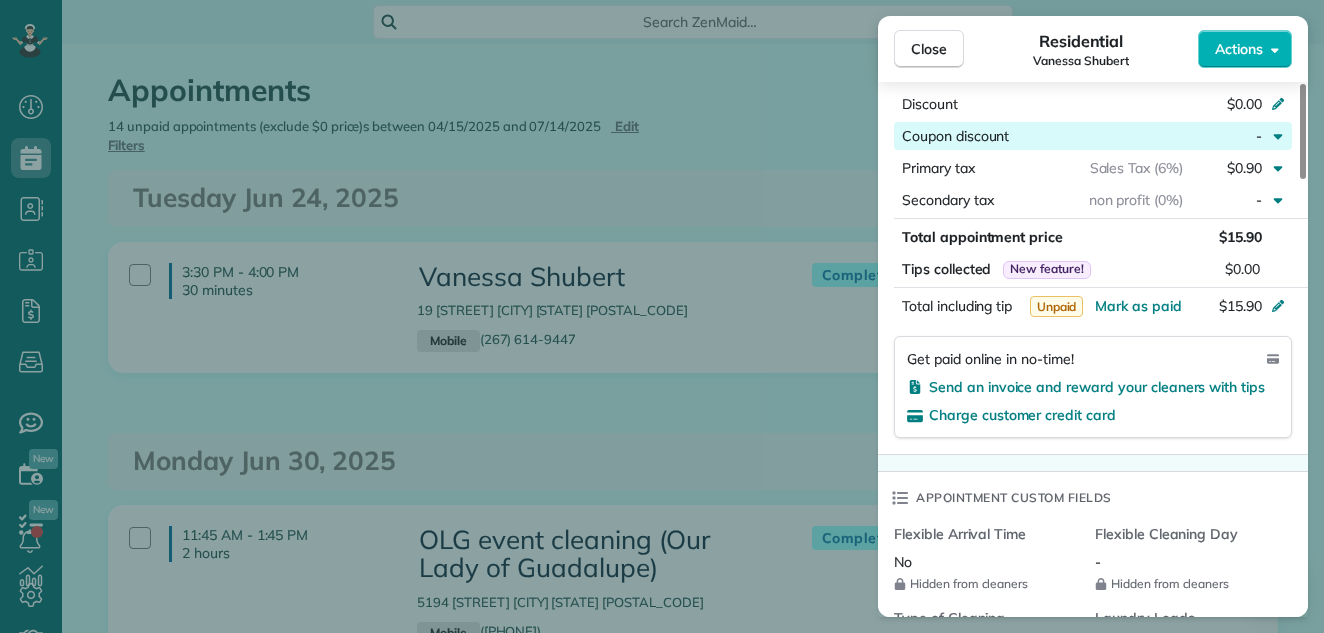 click at bounding box center (1096, 136) 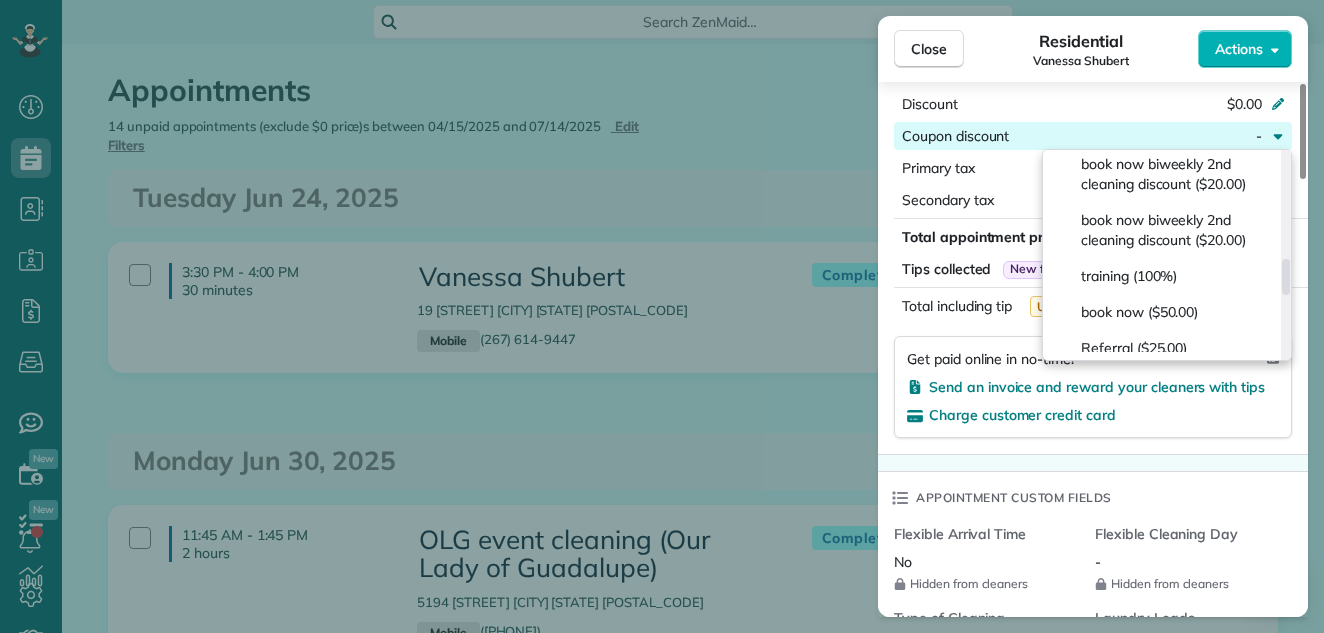 scroll, scrollTop: 621, scrollLeft: 0, axis: vertical 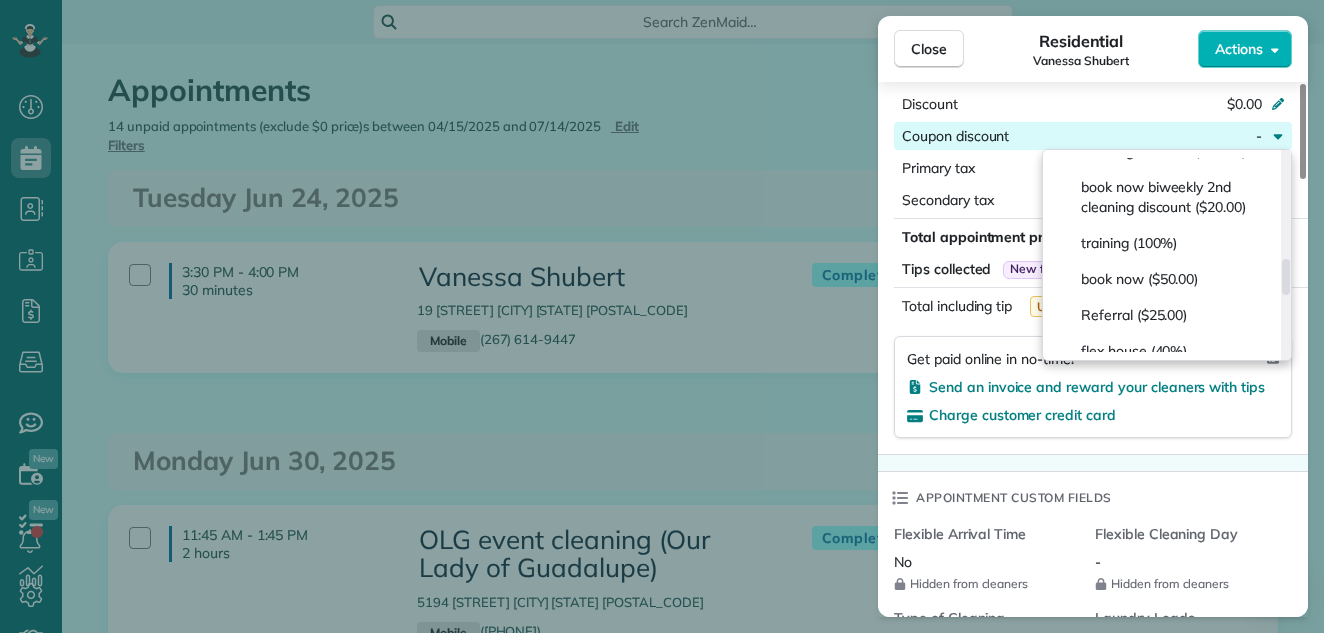 drag, startPoint x: 1287, startPoint y: 163, endPoint x: 1295, endPoint y: 276, distance: 113.28283 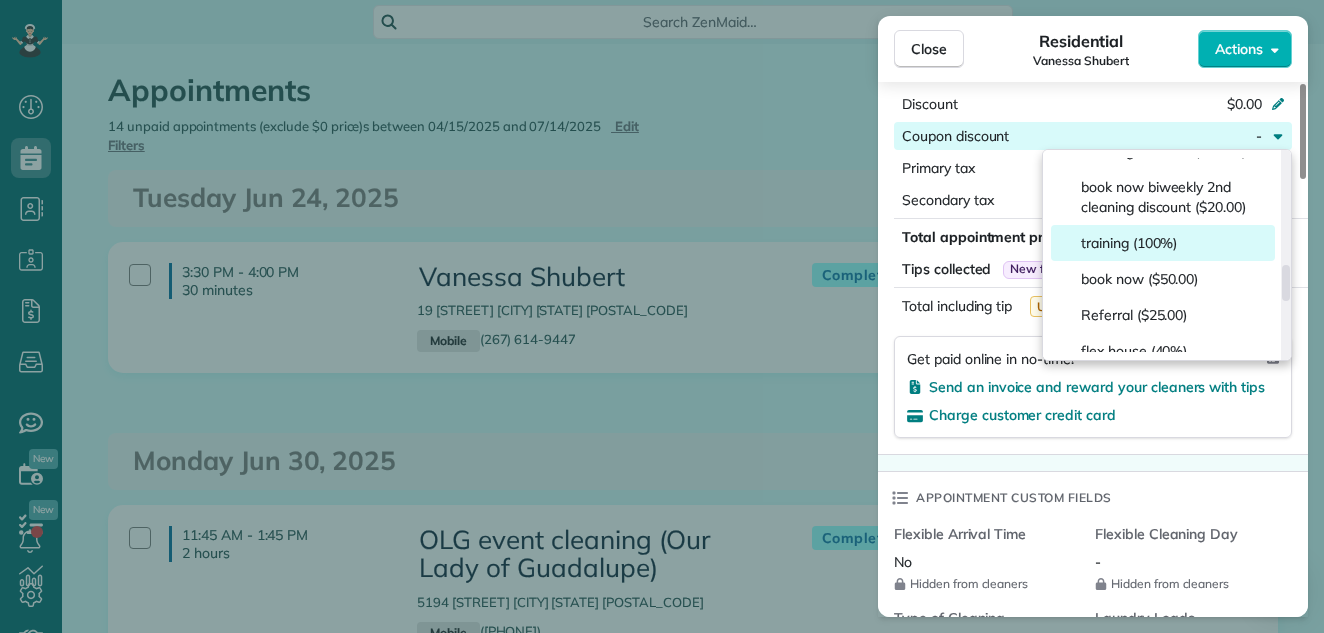 click on "training  (100%)" at bounding box center (1163, 243) 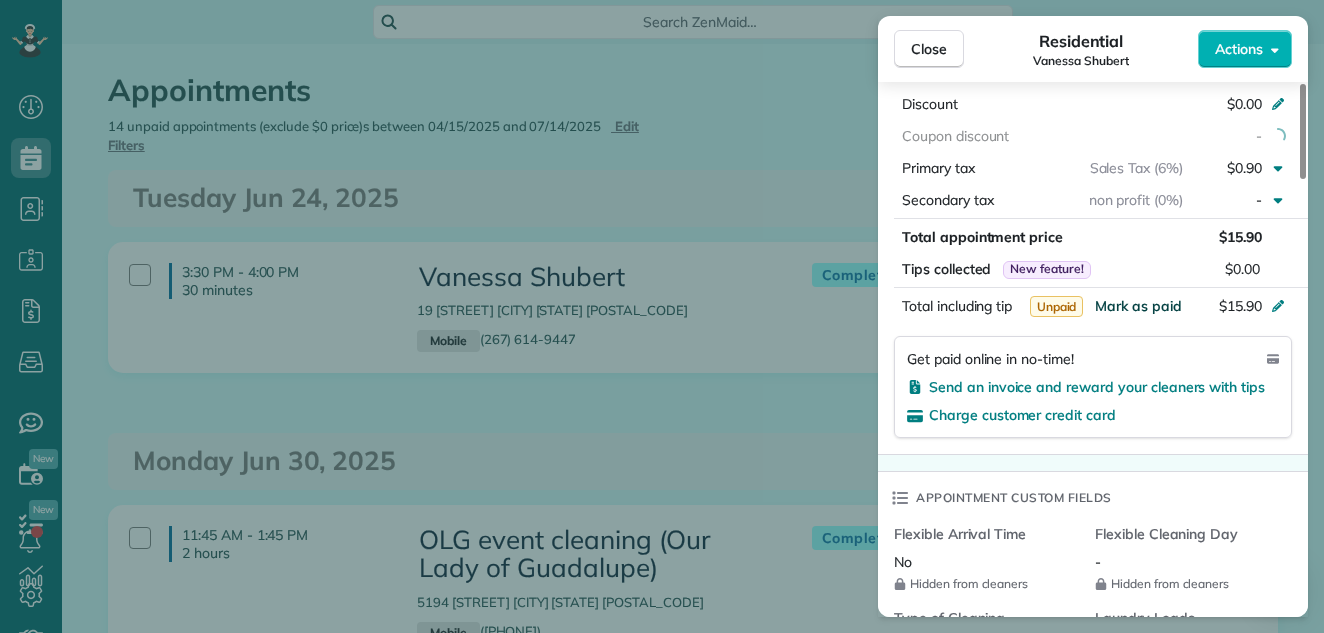 click on "Mark as paid" at bounding box center (1138, 306) 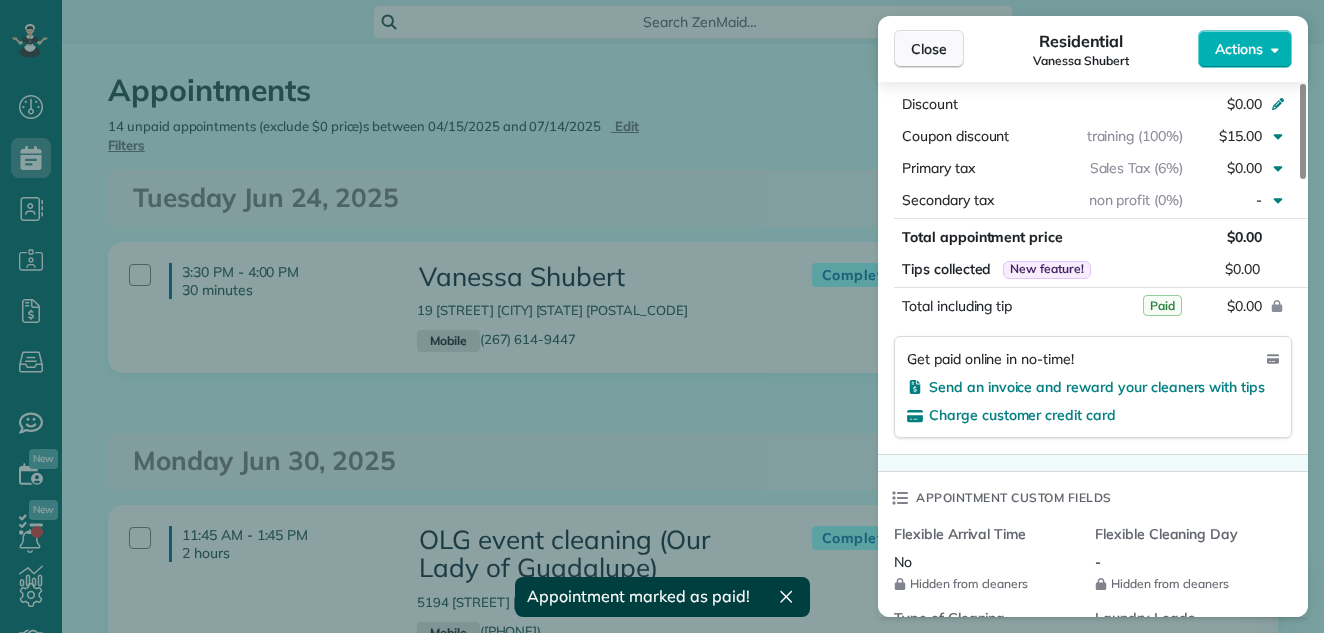 click on "Close" at bounding box center [929, 49] 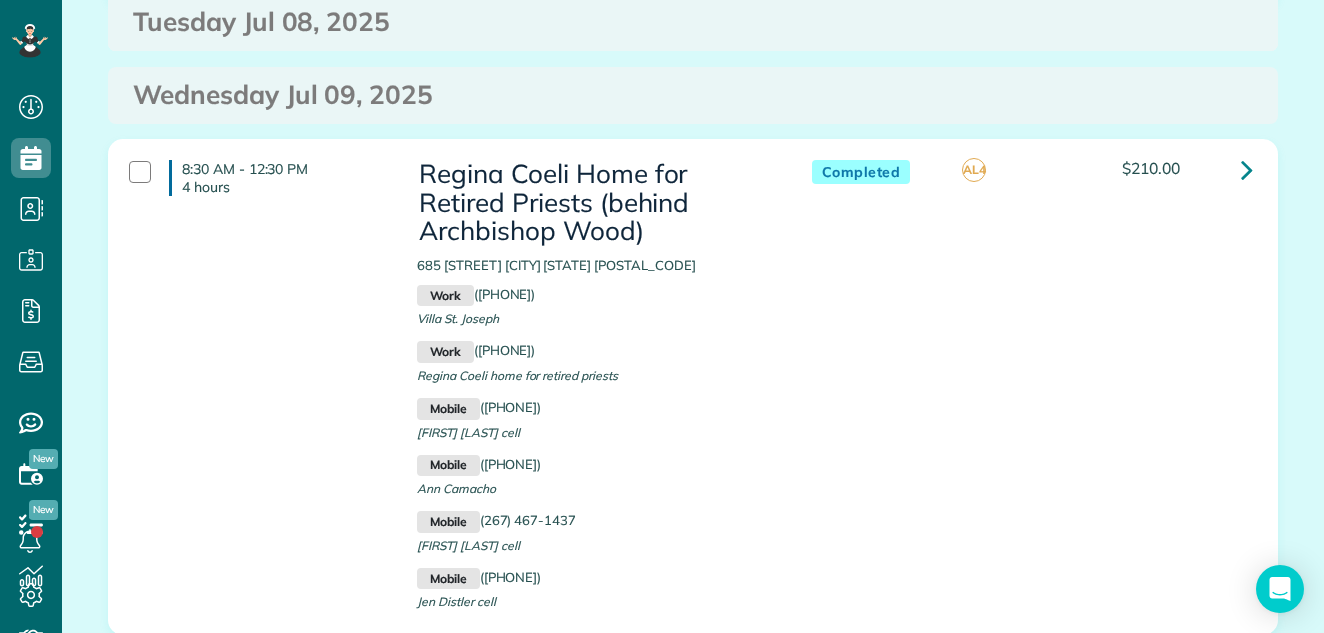 scroll, scrollTop: 3188, scrollLeft: 0, axis: vertical 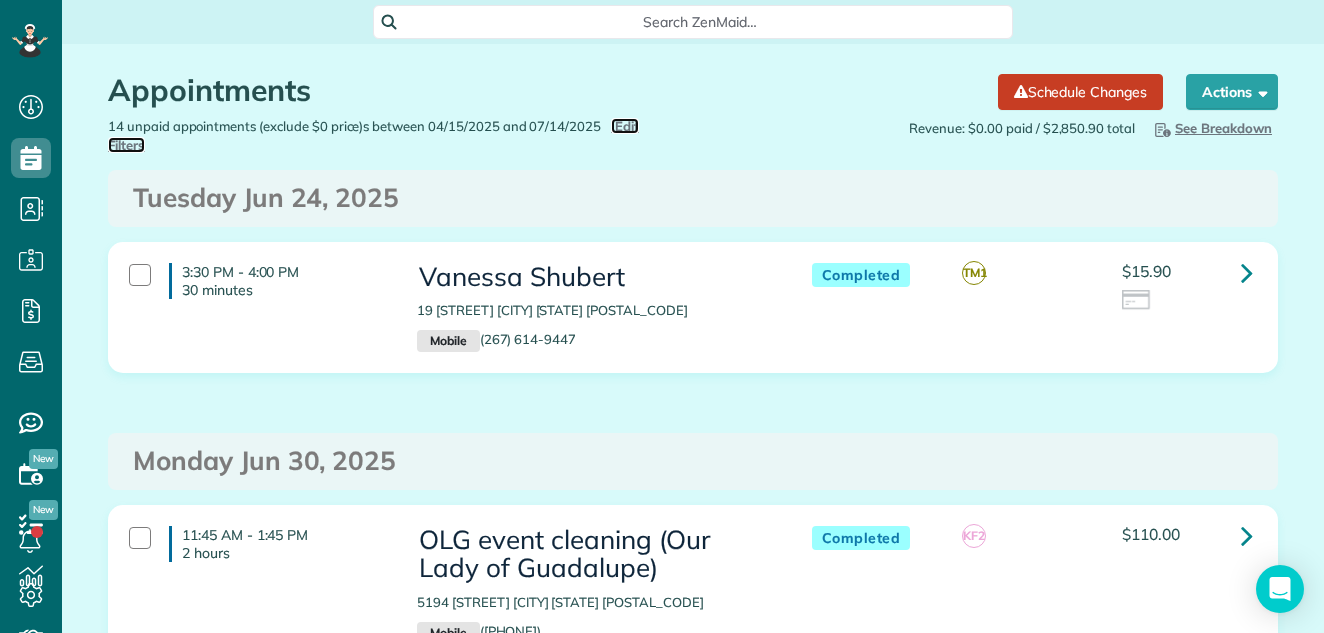 click on "Edit Filters" at bounding box center [373, 135] 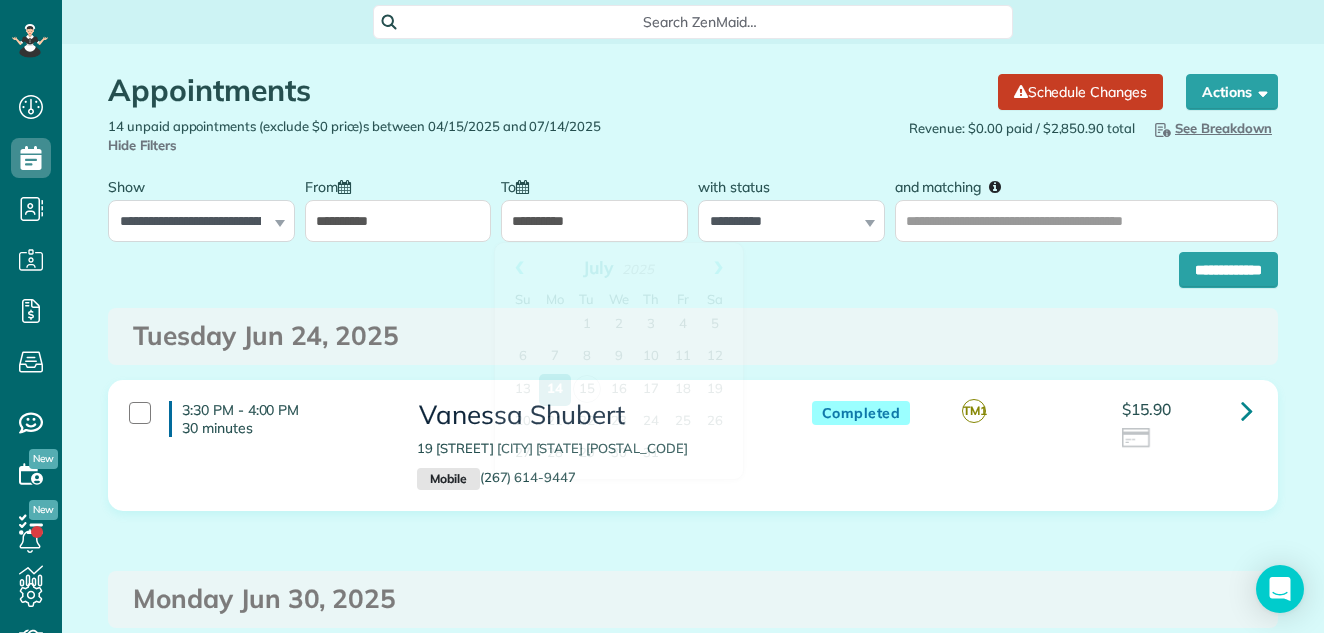 click on "**********" at bounding box center (594, 221) 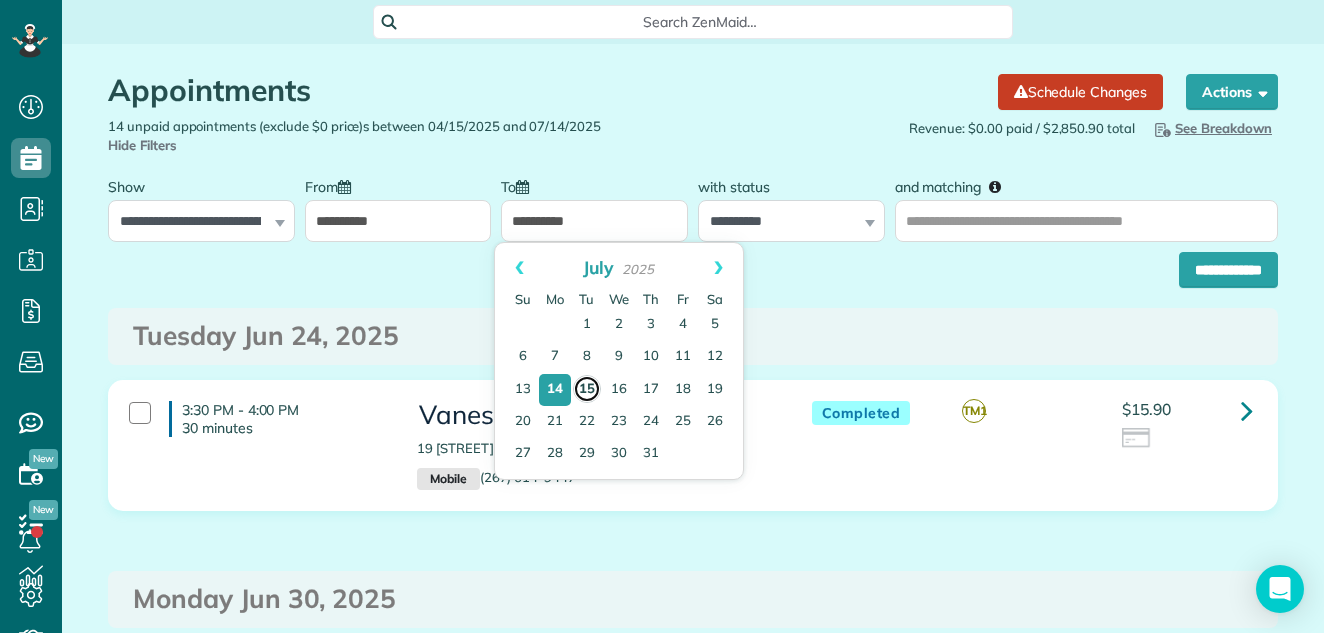click on "15" at bounding box center [587, 389] 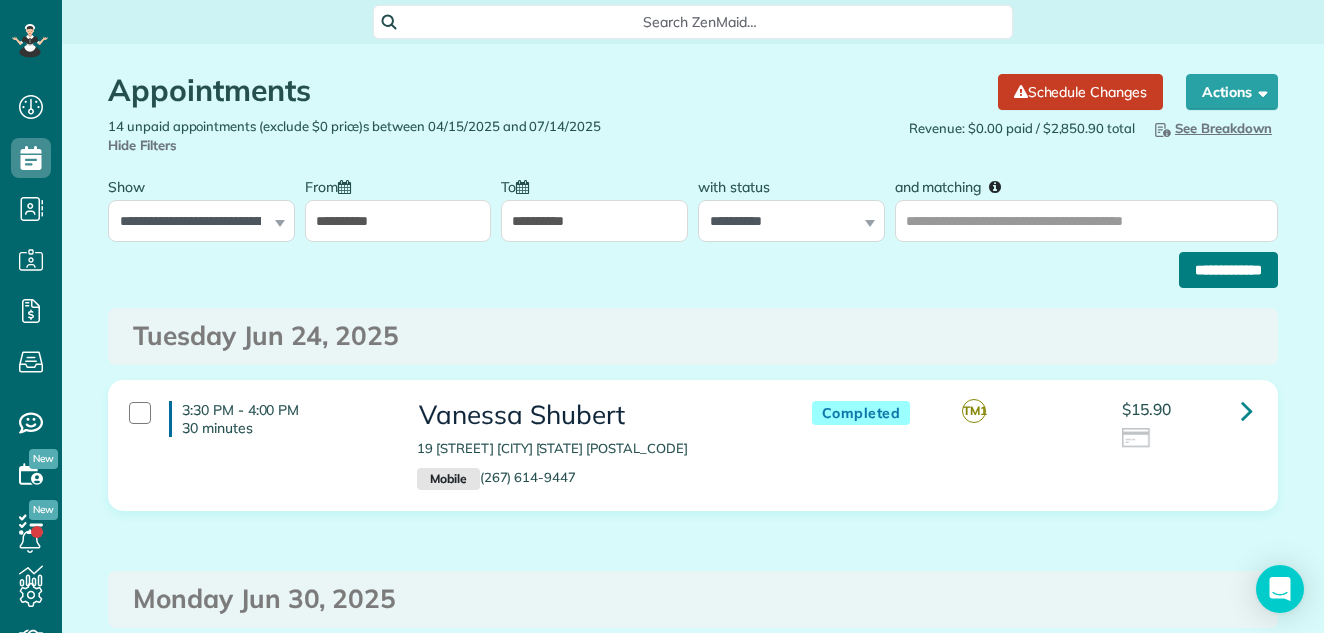 click on "**********" at bounding box center [1228, 270] 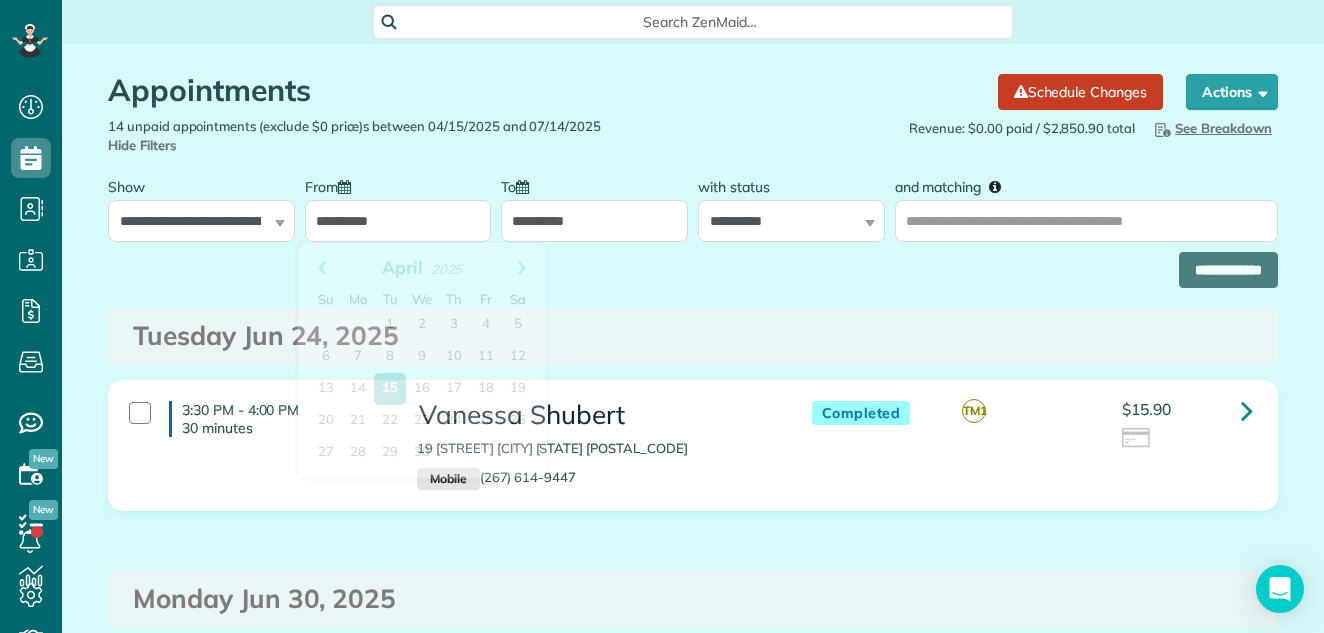 click on "**********" at bounding box center [398, 221] 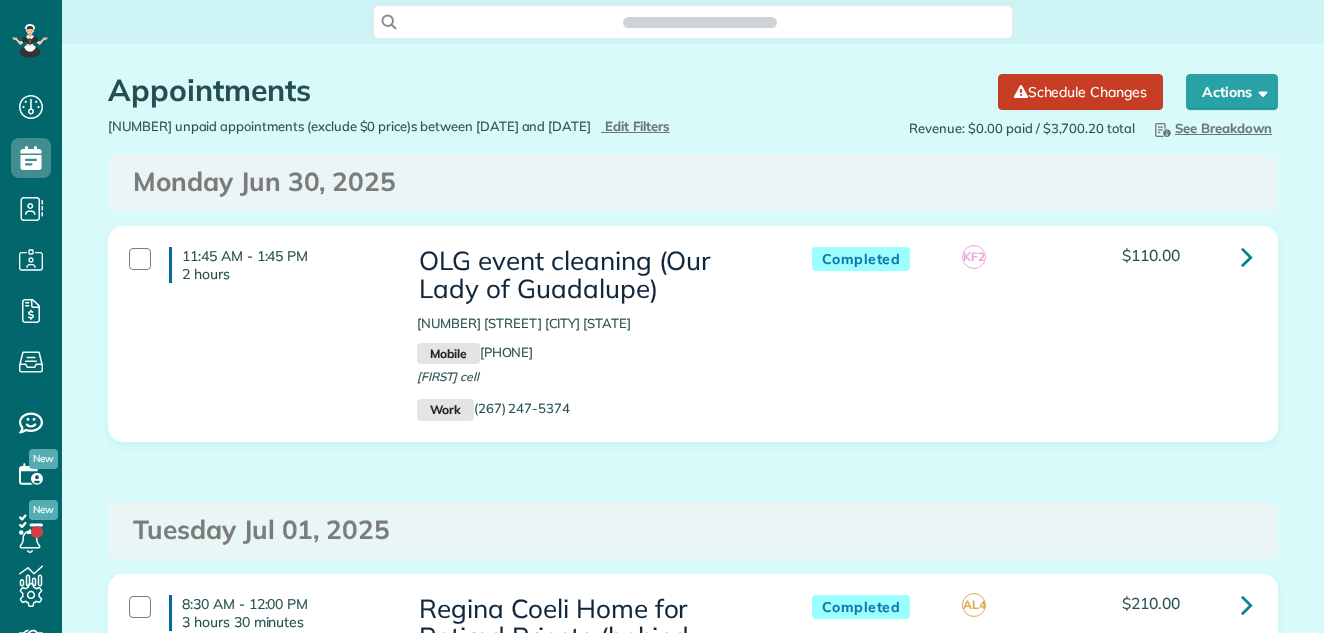 scroll, scrollTop: 0, scrollLeft: 0, axis: both 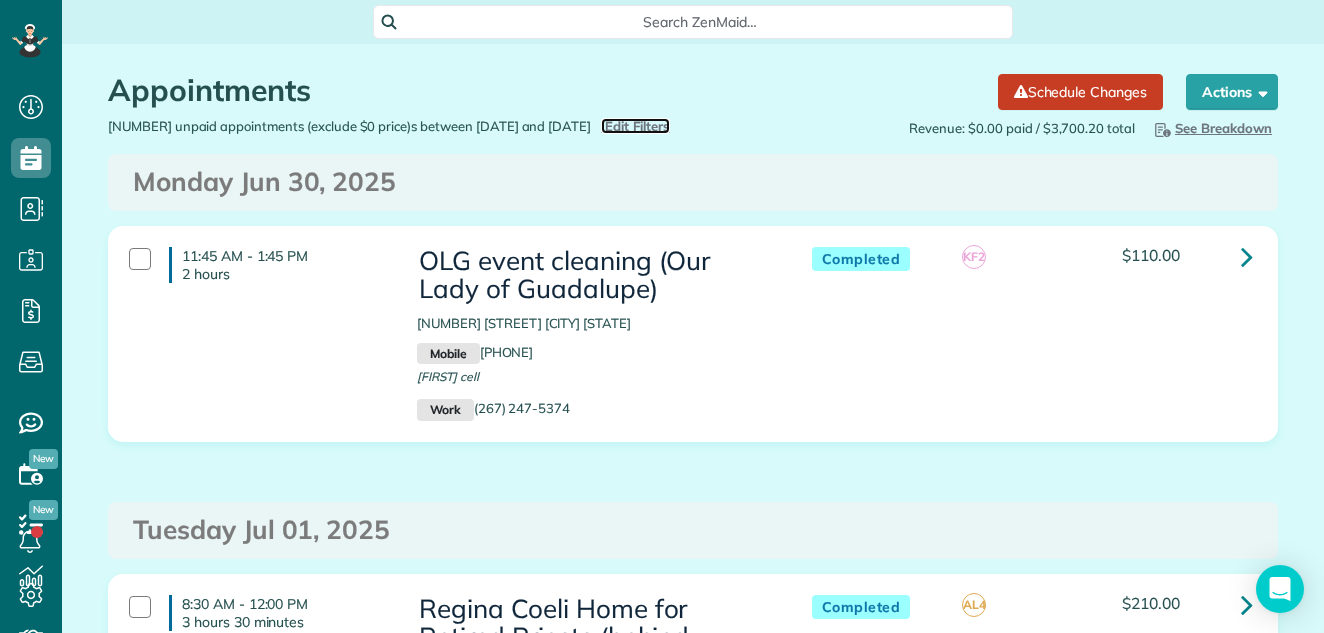 click on "Edit Filters" at bounding box center [637, 126] 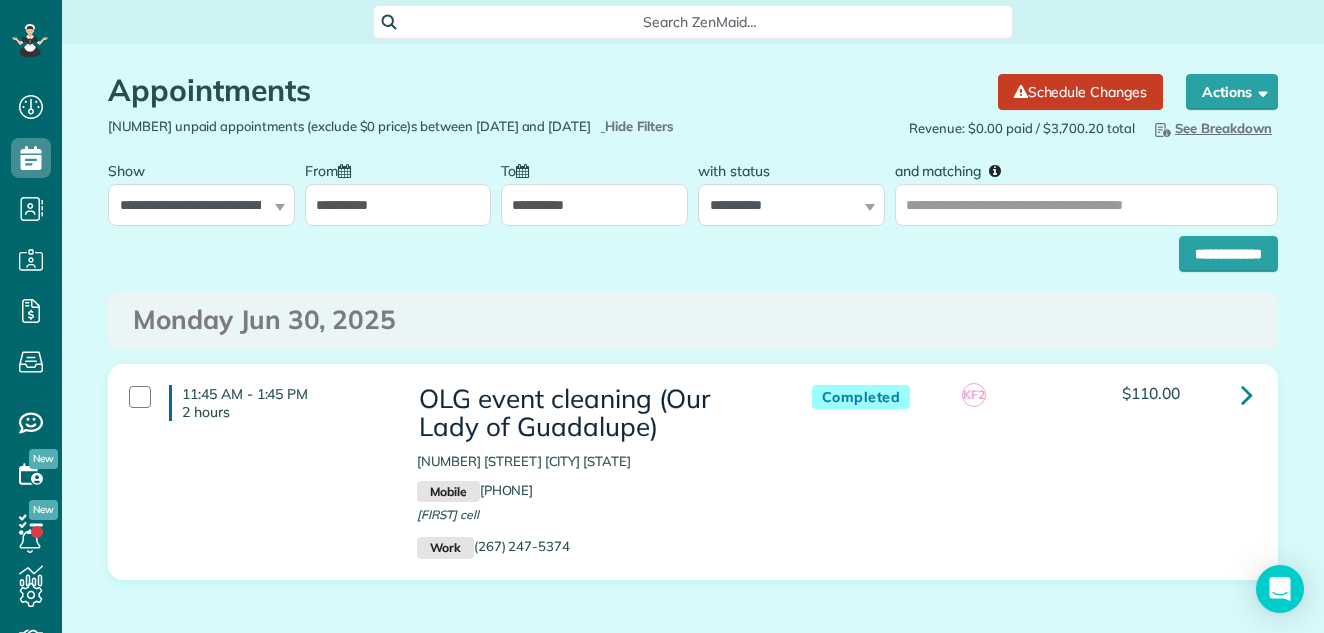 click on "**********" at bounding box center (398, 205) 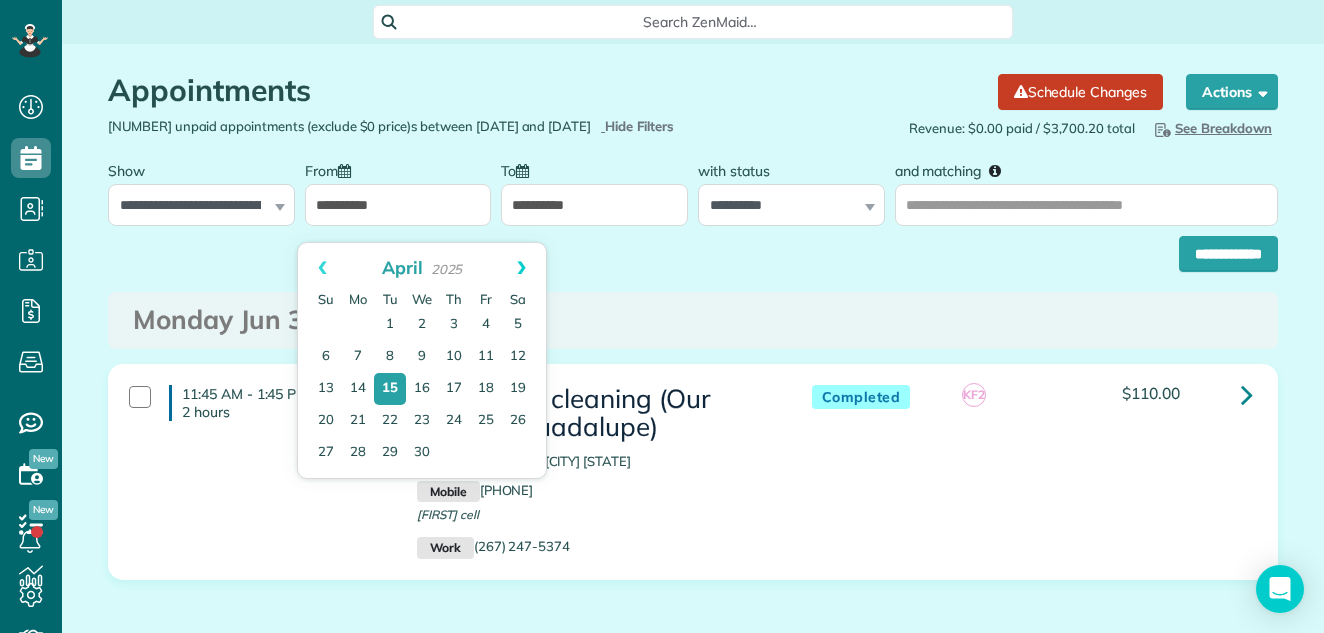 click on "Next" at bounding box center [521, 268] 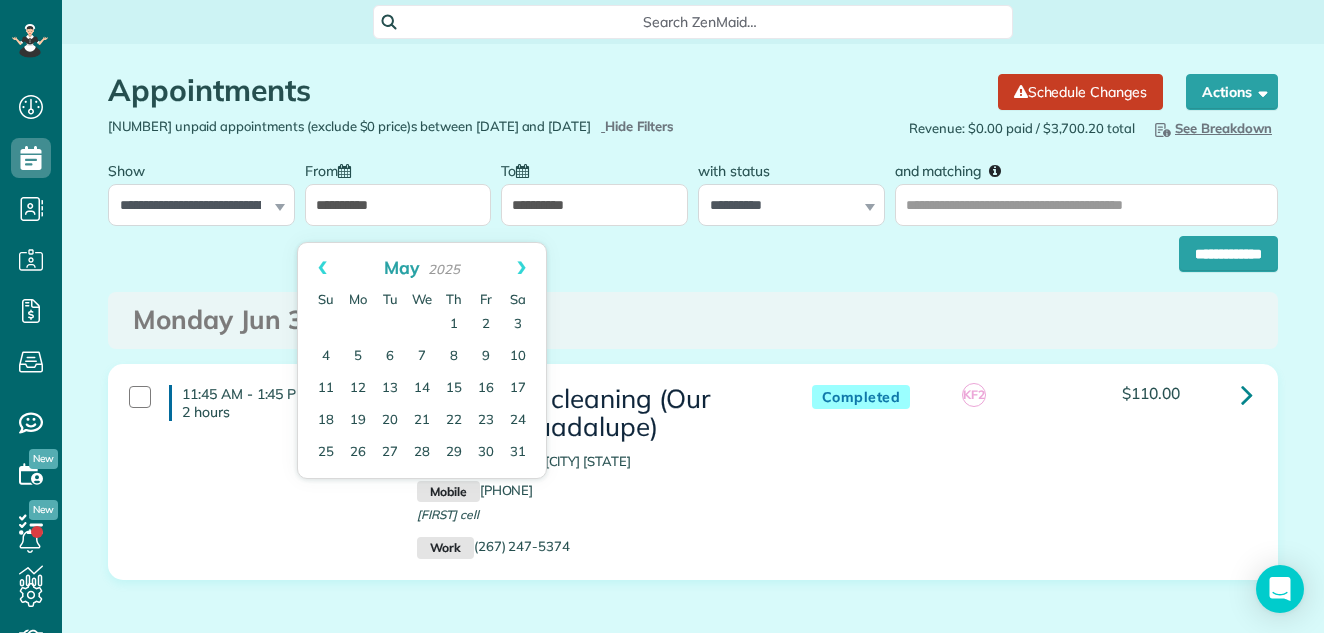 click on "Next" at bounding box center (521, 268) 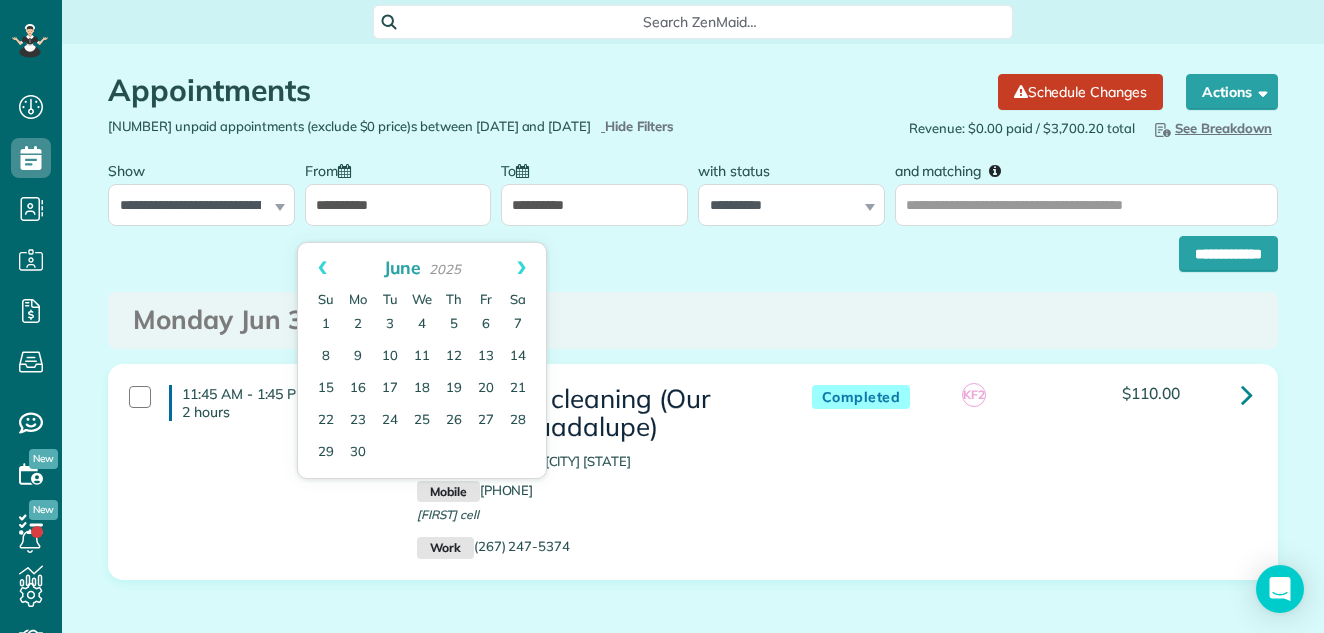 click on "Next" at bounding box center (521, 268) 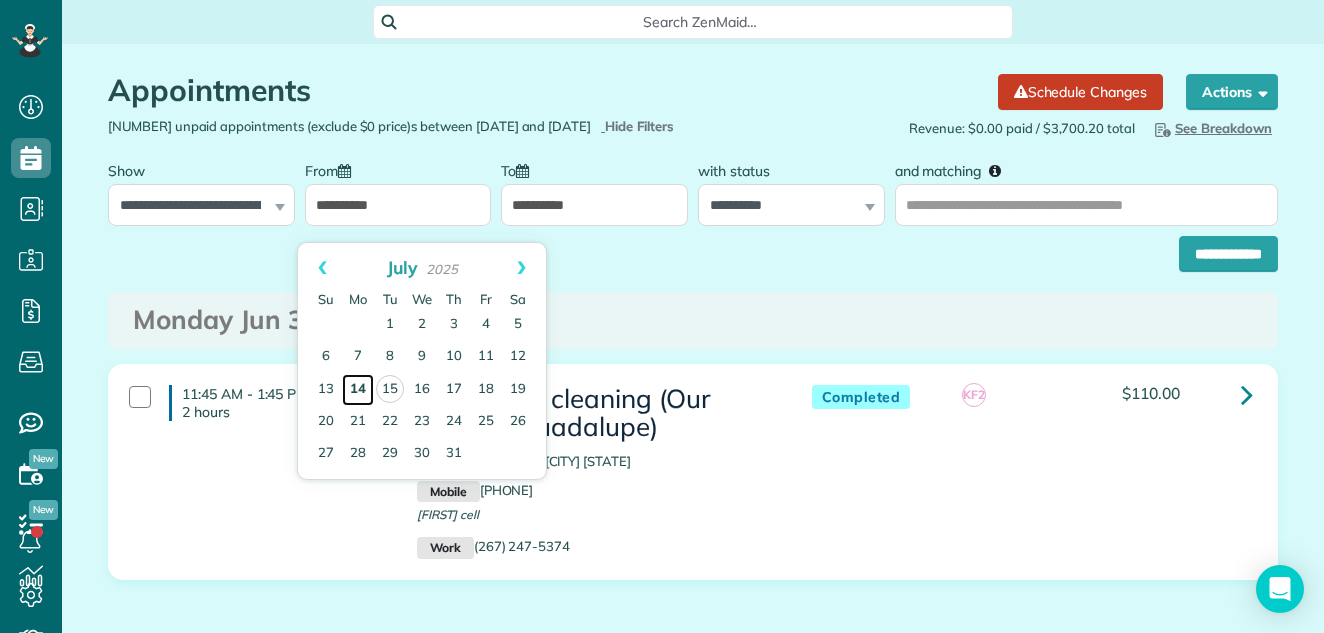 click on "14" at bounding box center (358, 390) 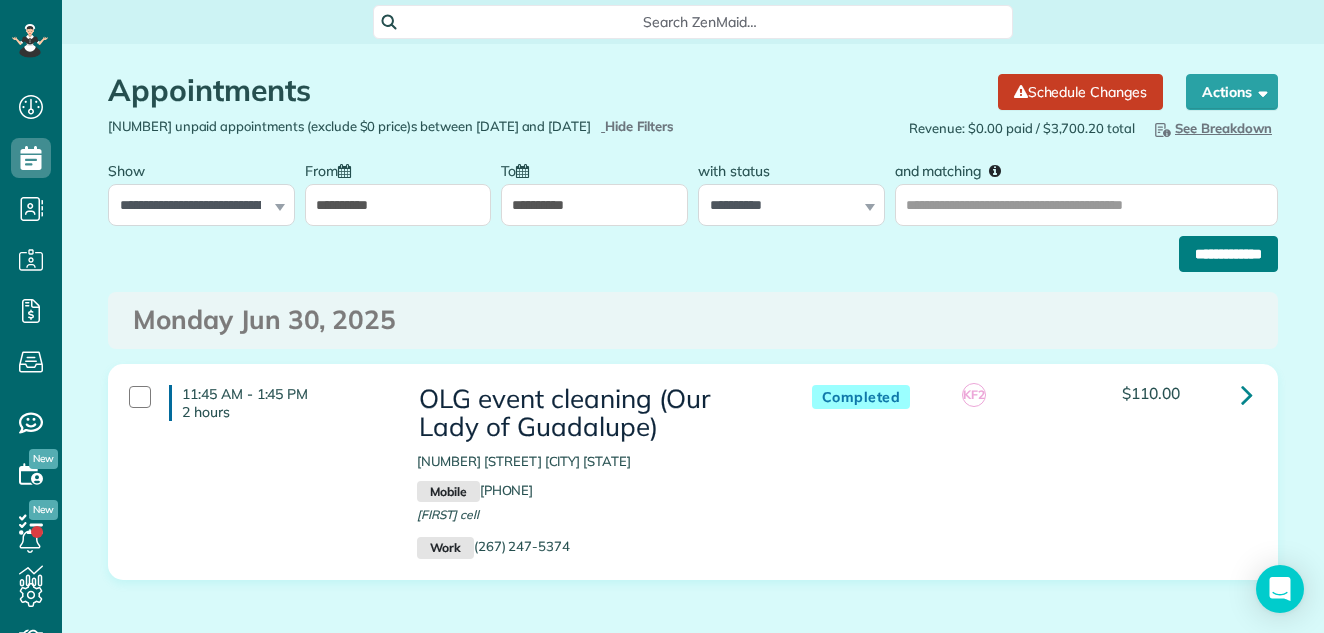 click on "**********" at bounding box center (1228, 254) 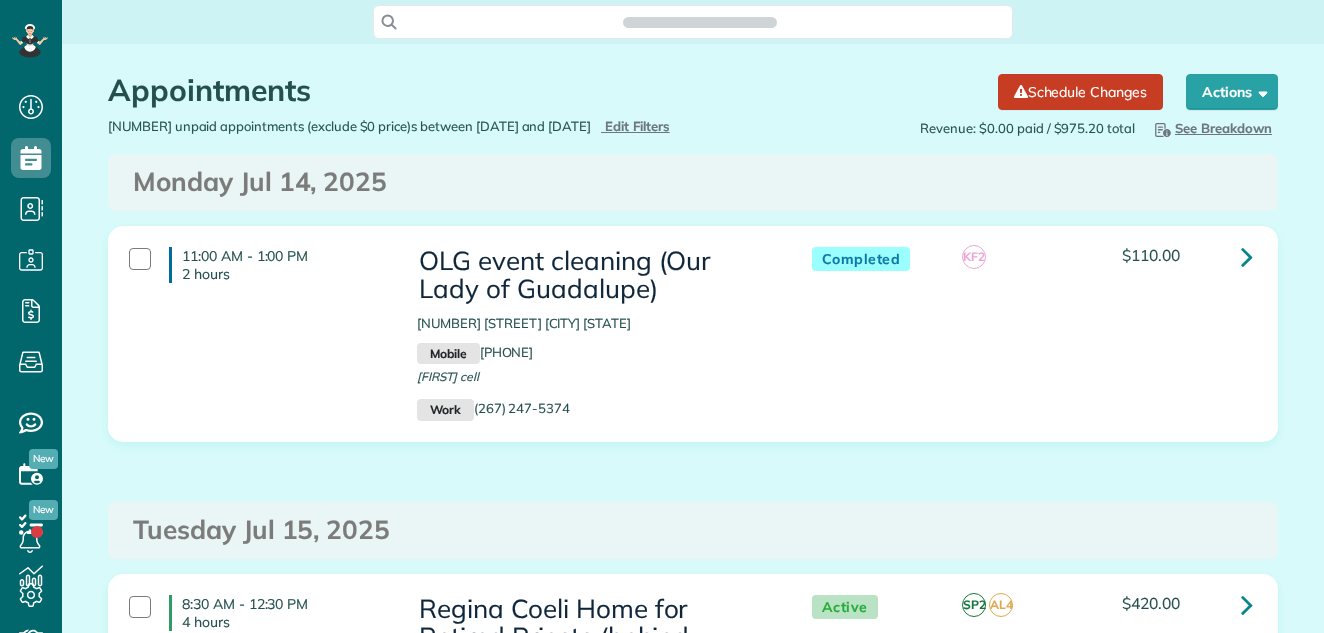 scroll, scrollTop: 0, scrollLeft: 0, axis: both 